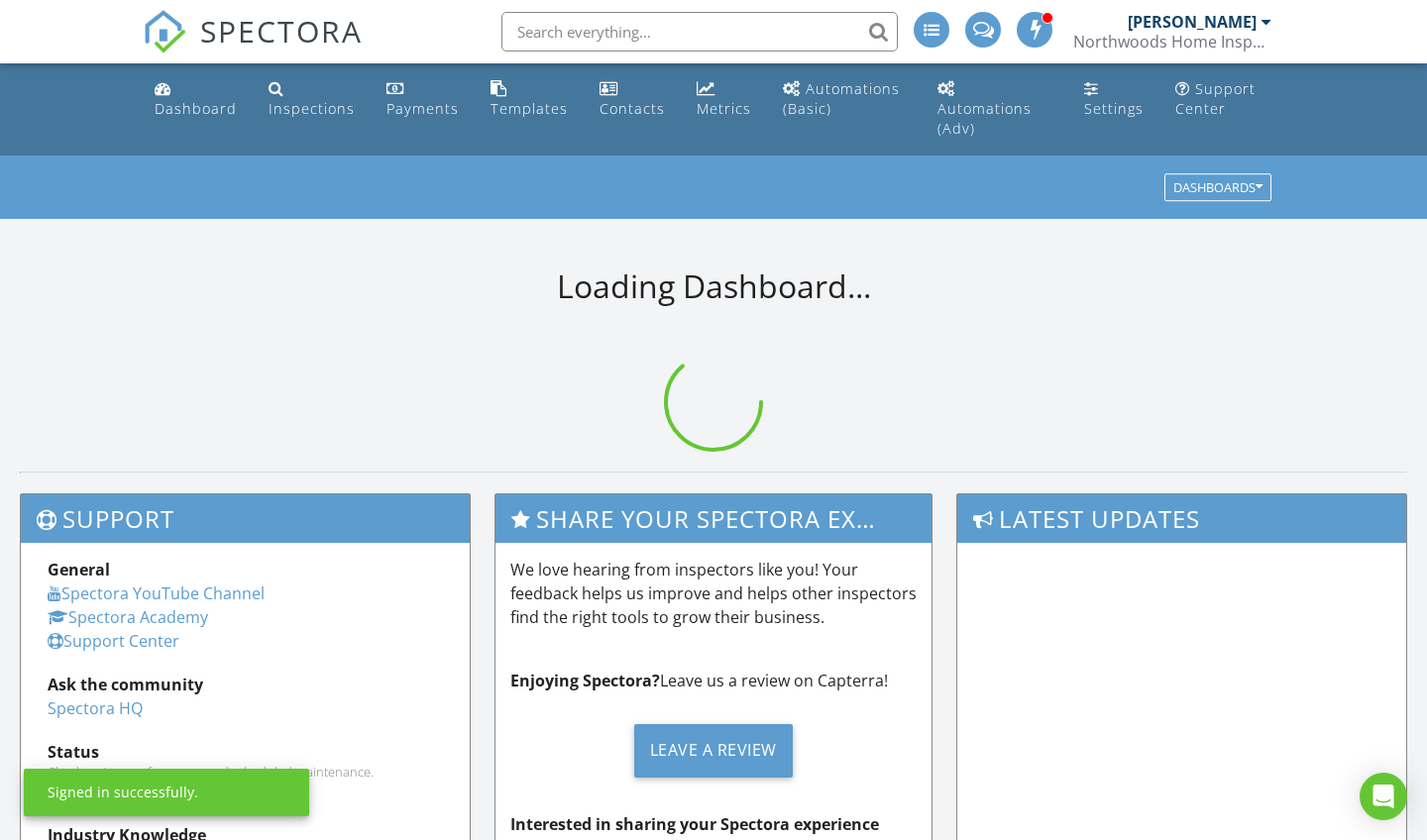 scroll, scrollTop: 0, scrollLeft: 0, axis: both 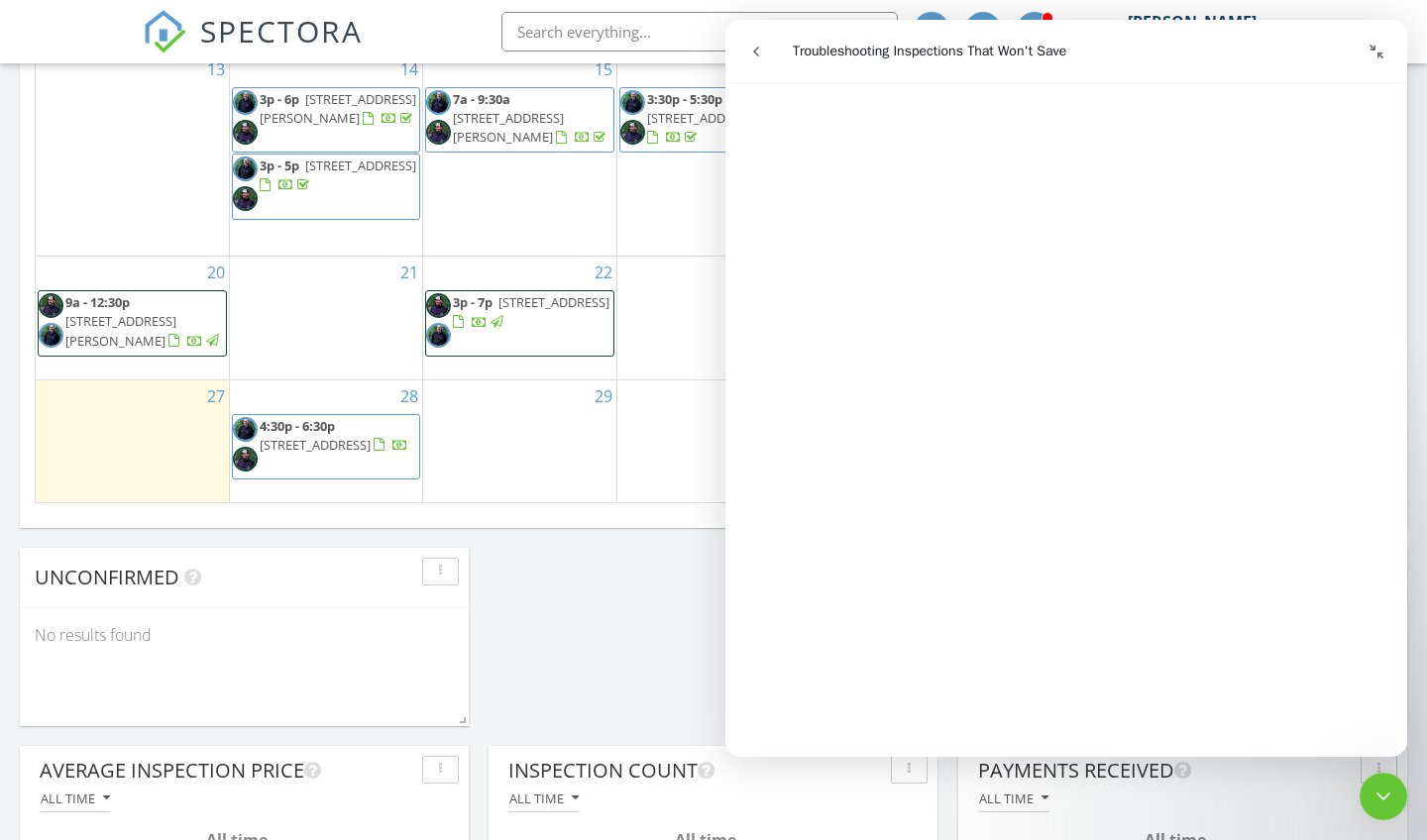 click at bounding box center [1383, 796] 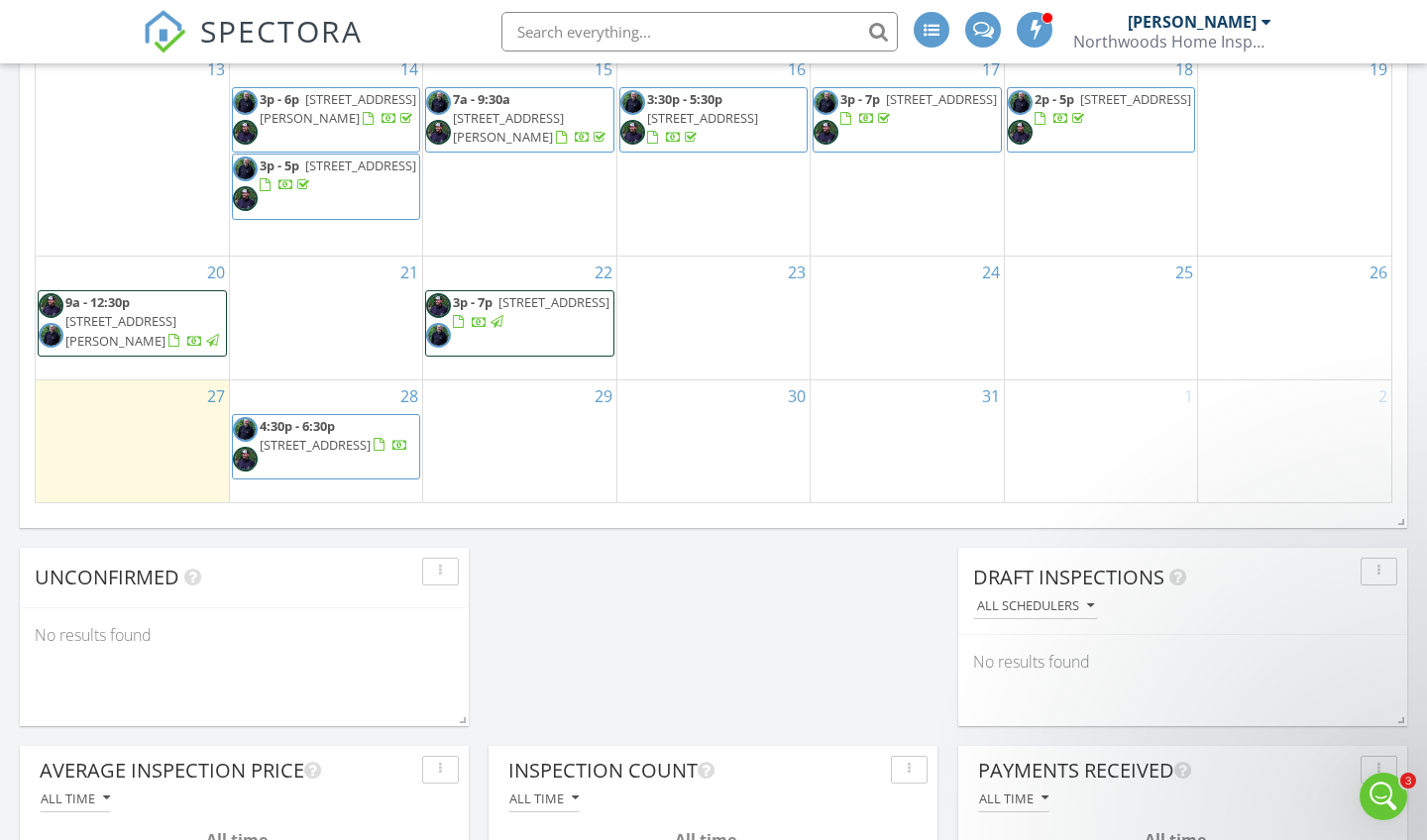 scroll, scrollTop: 0, scrollLeft: 0, axis: both 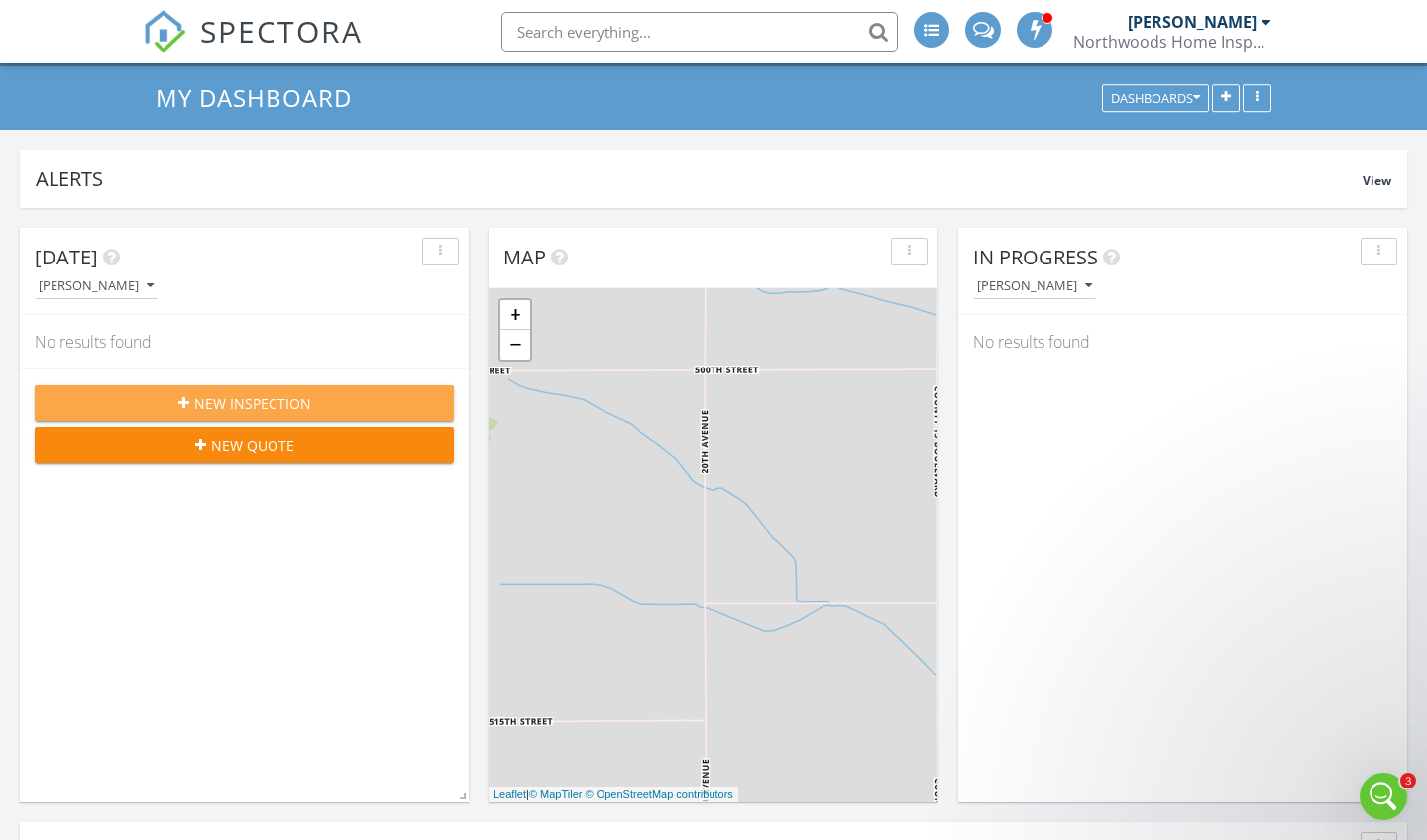 click on "New Inspection" at bounding box center [253, 403] 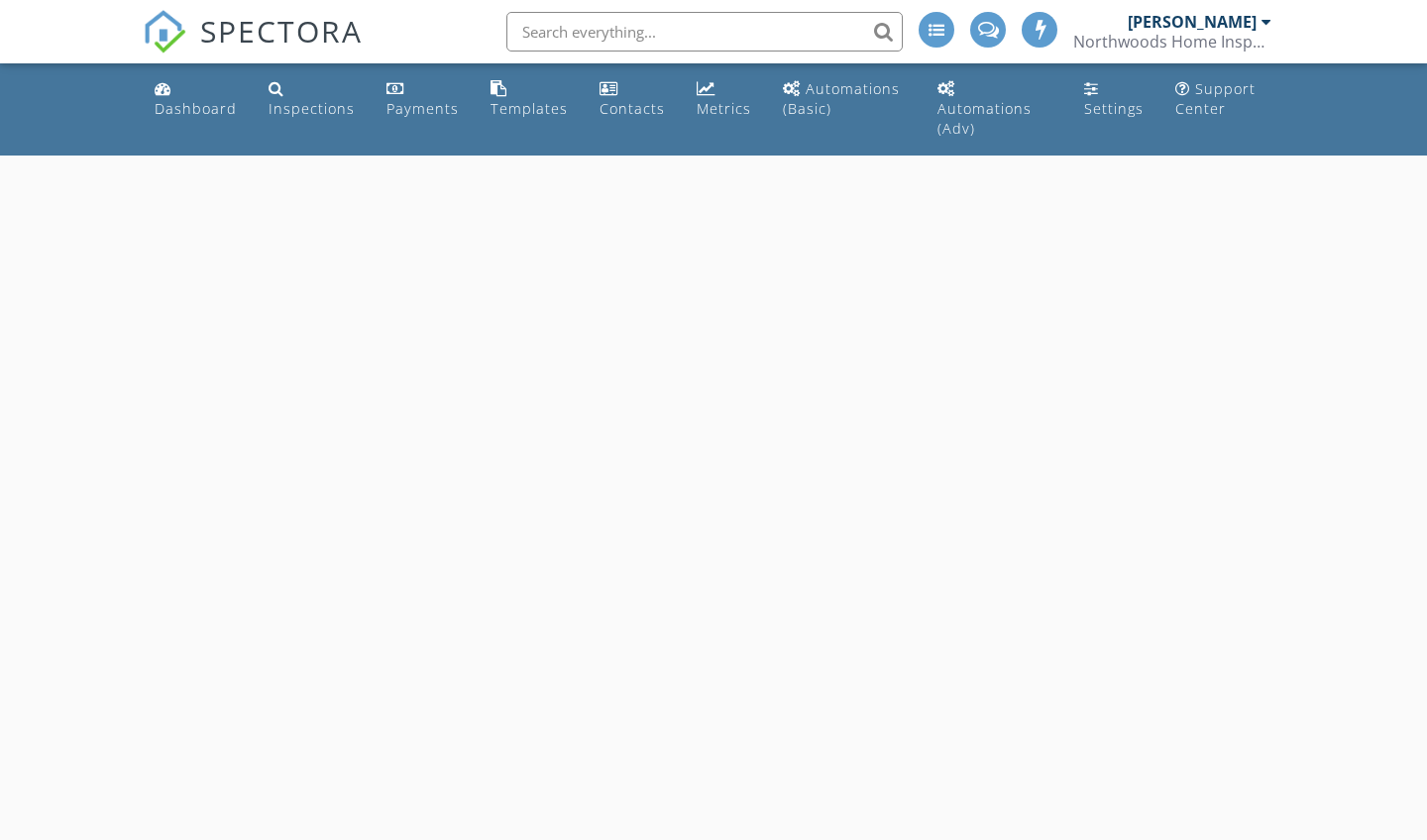 scroll, scrollTop: 0, scrollLeft: 0, axis: both 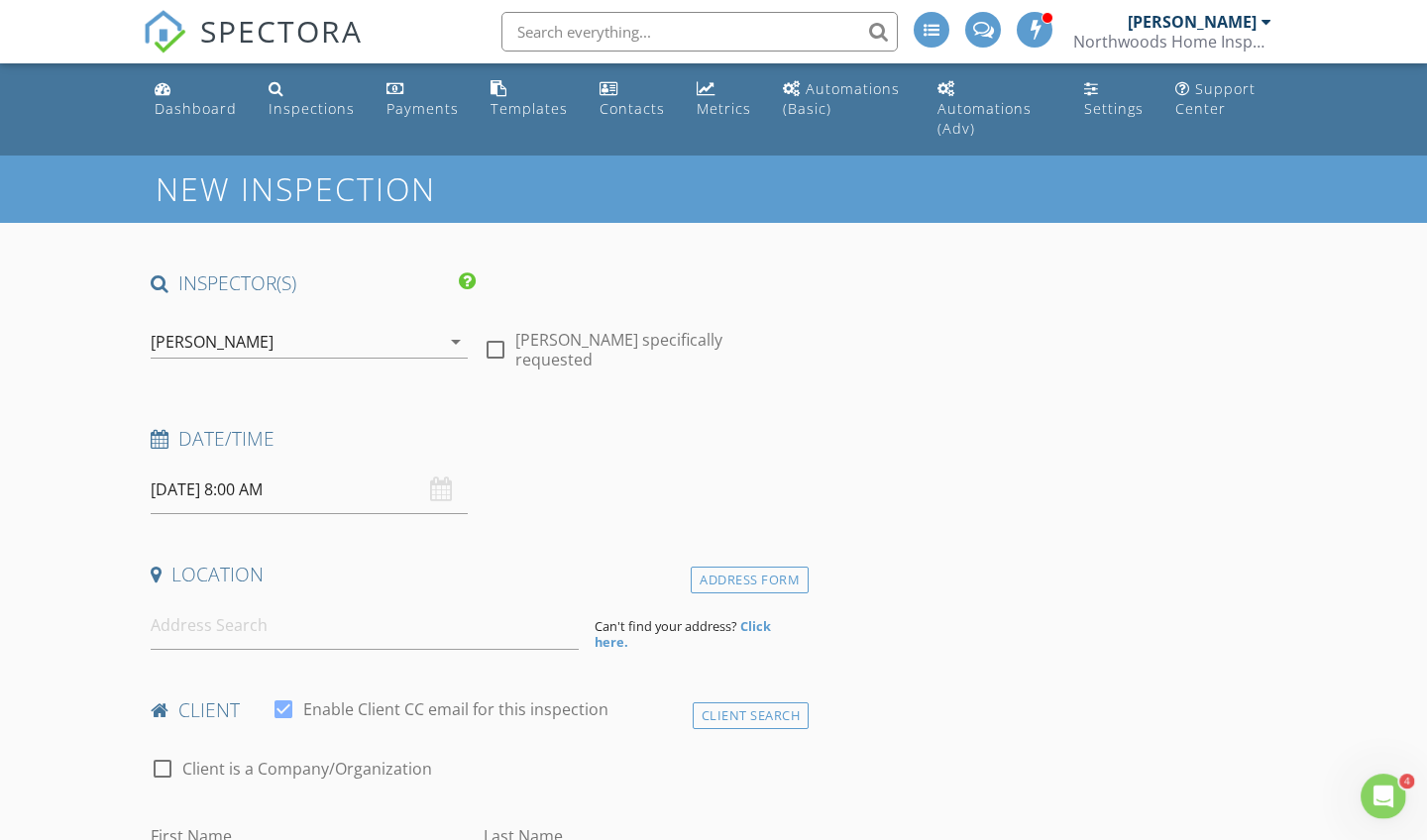 click on "[PERSON_NAME]" at bounding box center (295, 342) 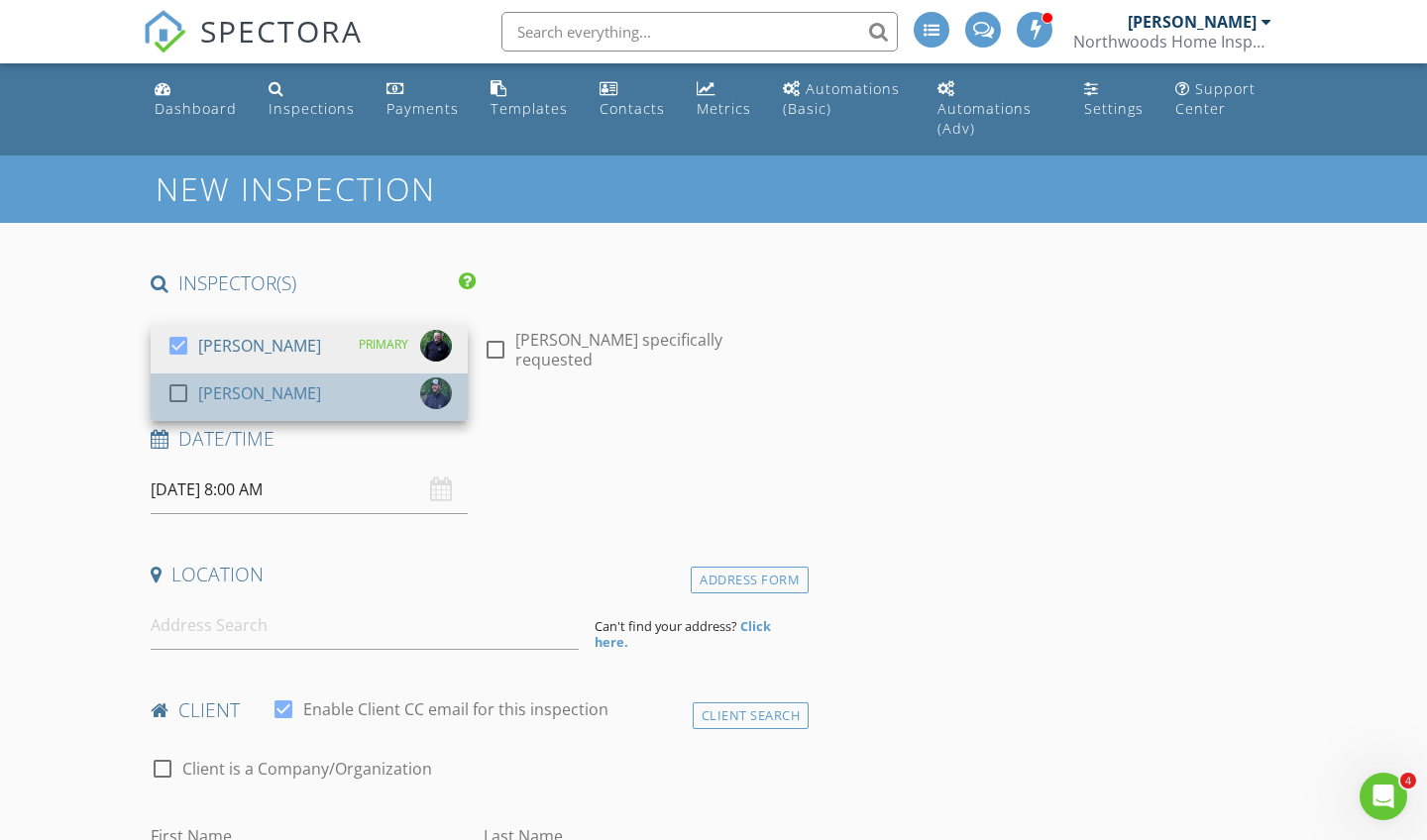 click on "check_box_outline_blank   James Franklin" at bounding box center (244, 397) 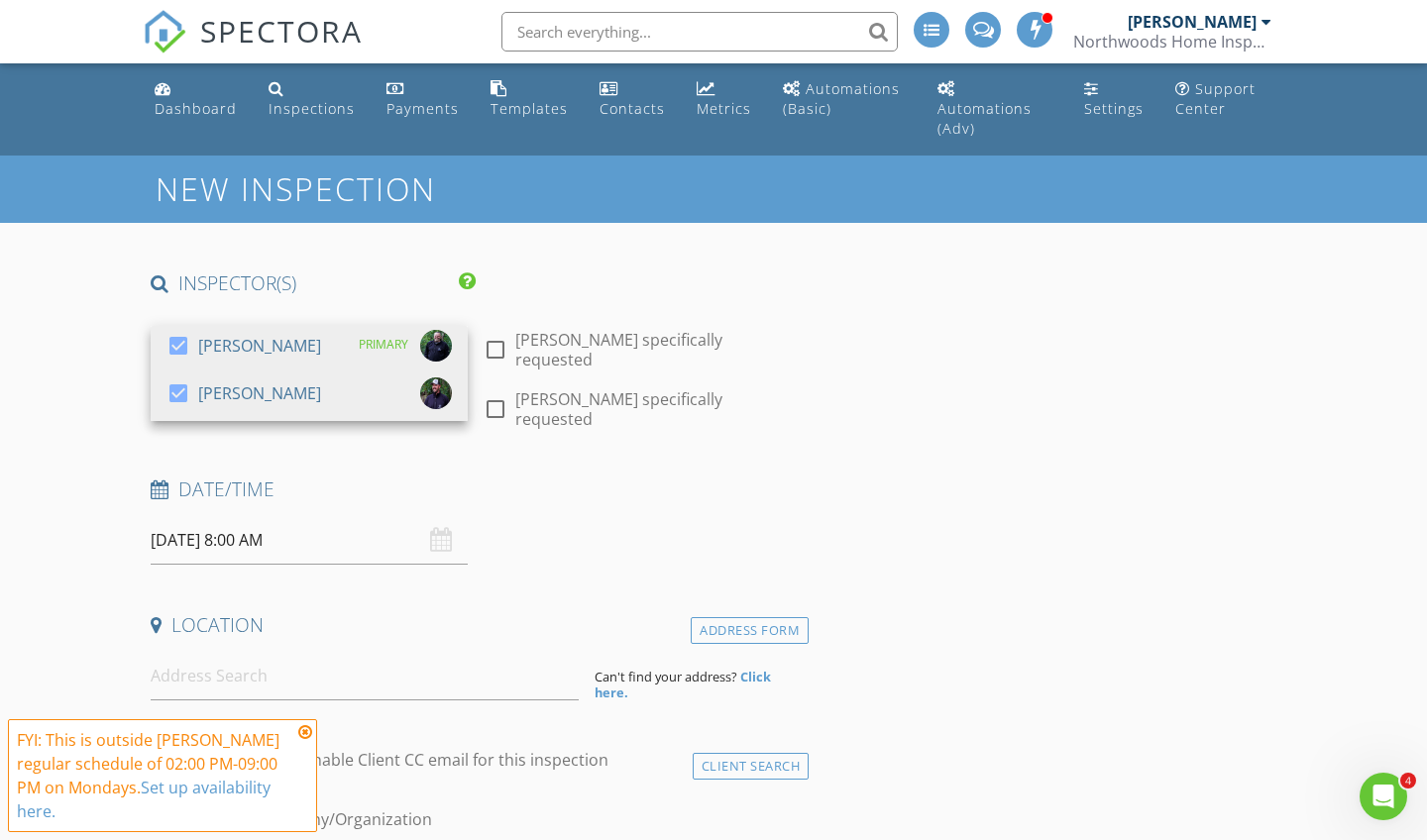click on "New Inspection
INSPECTOR(S)
check_box   Ryan Moore   PRIMARY   check_box   James Franklin     Ryan Moore,  James Franklin arrow_drop_down   check_box_outline_blank Ryan Moore specifically requested check_box_outline_blank James Franklin specifically requested
Date/Time
07/28/2025 8:00 AM
Location
Address Form       Can't find your address?   Click here.
client
check_box Enable Client CC email for this inspection   Client Search     check_box_outline_blank Client is a Company/Organization     First Name   Last Name   Email   CC Email   Phone         Tags         Notes   Private Notes
ADD ADDITIONAL client
SERVICES
check_box_outline_blank   Residential Single Family Home Inspection   check_box_outline_blank   Condo/Townhome Residential Inspection   check_box_outline_blank" at bounding box center [714, 1998] 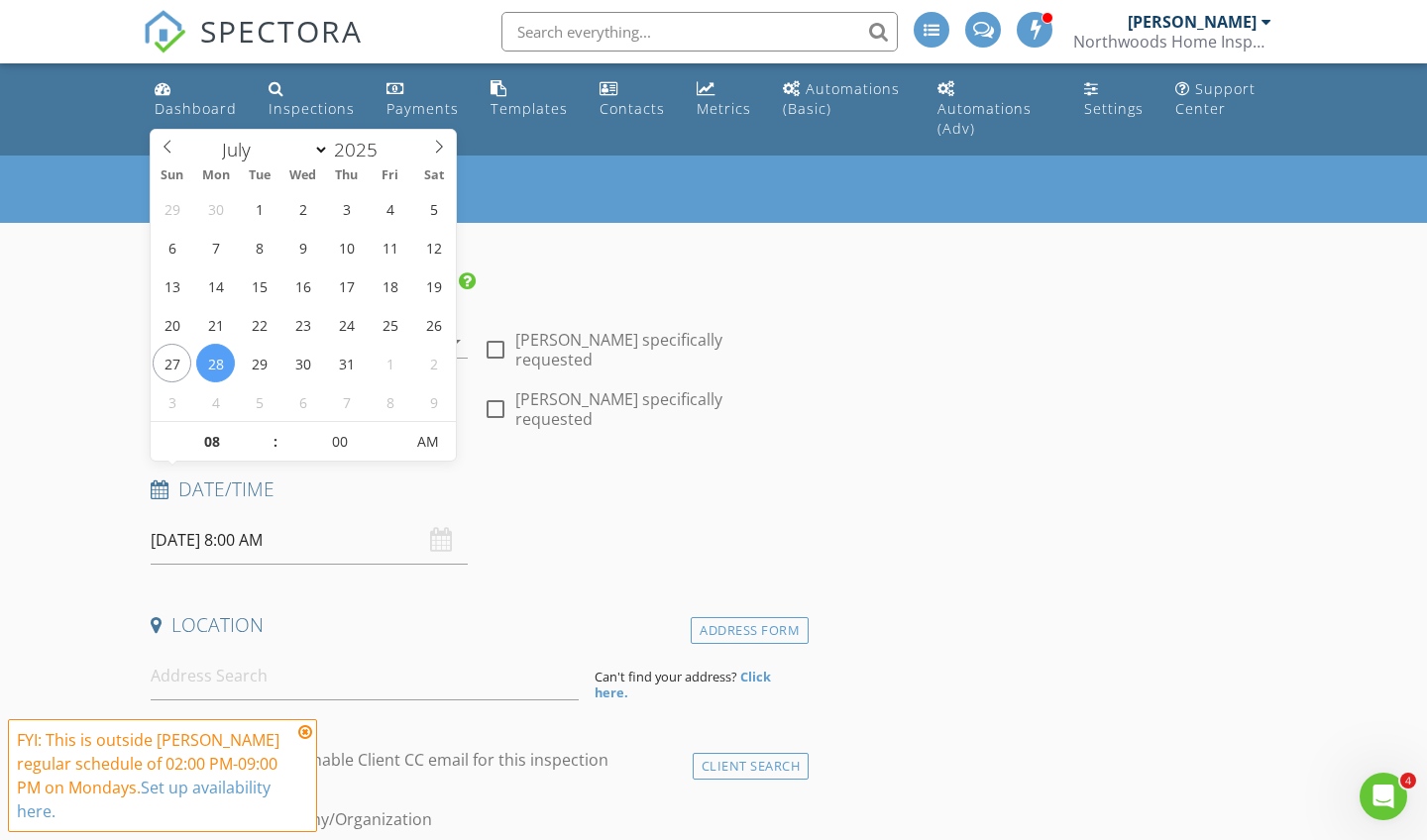 click on "07/28/2025 8:00 AM" at bounding box center (309, 540) 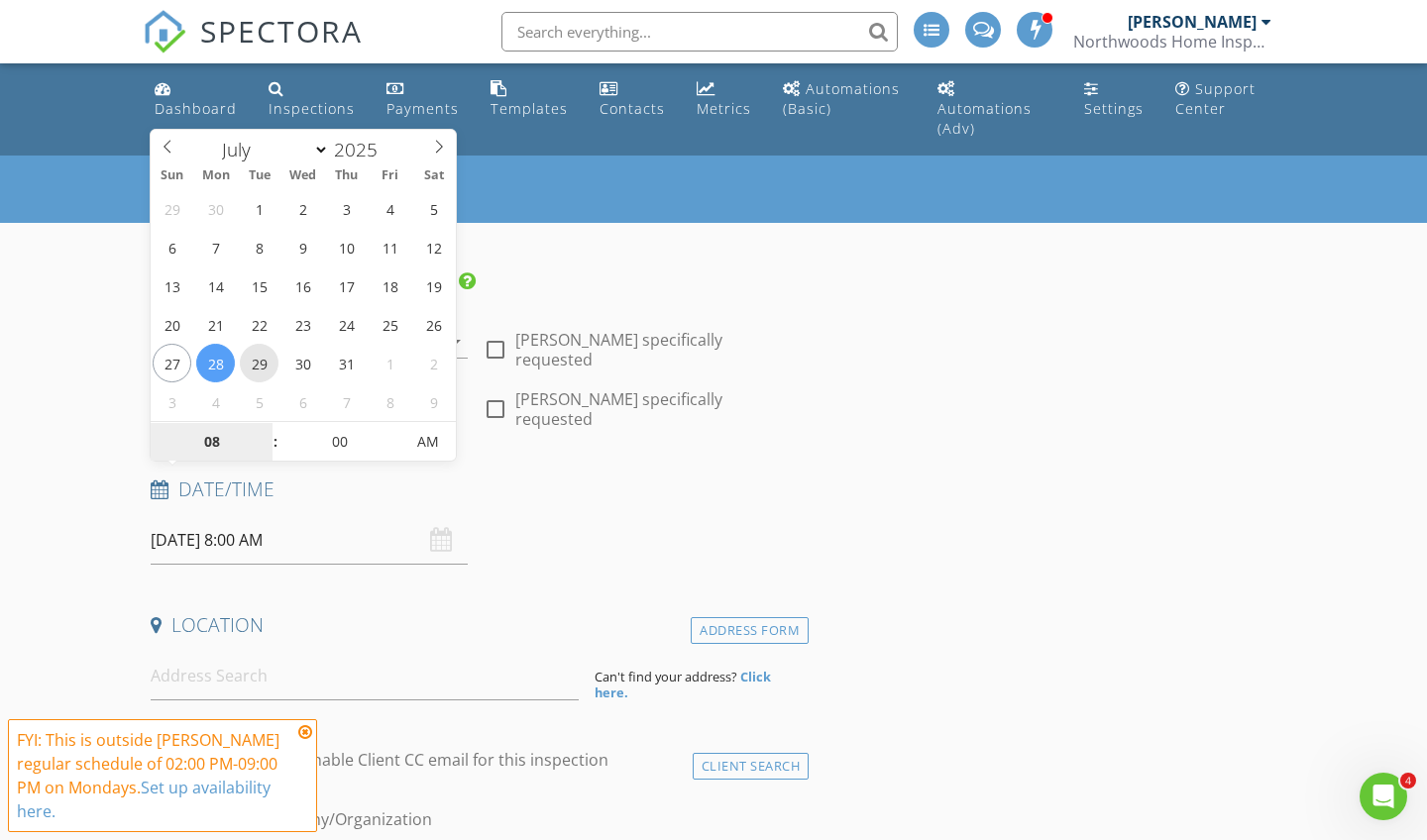 type on "07/29/2025 8:00 AM" 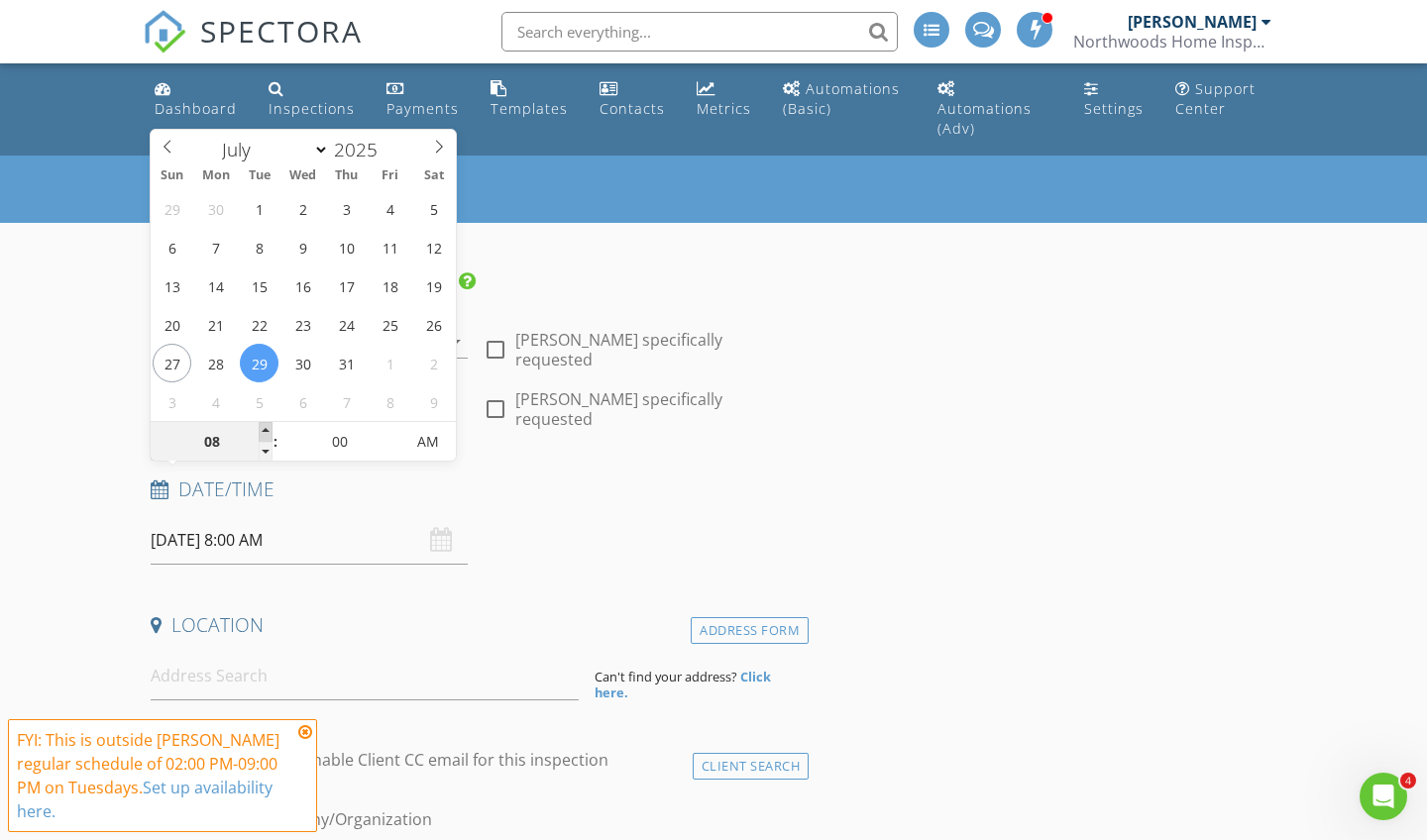 type on "09" 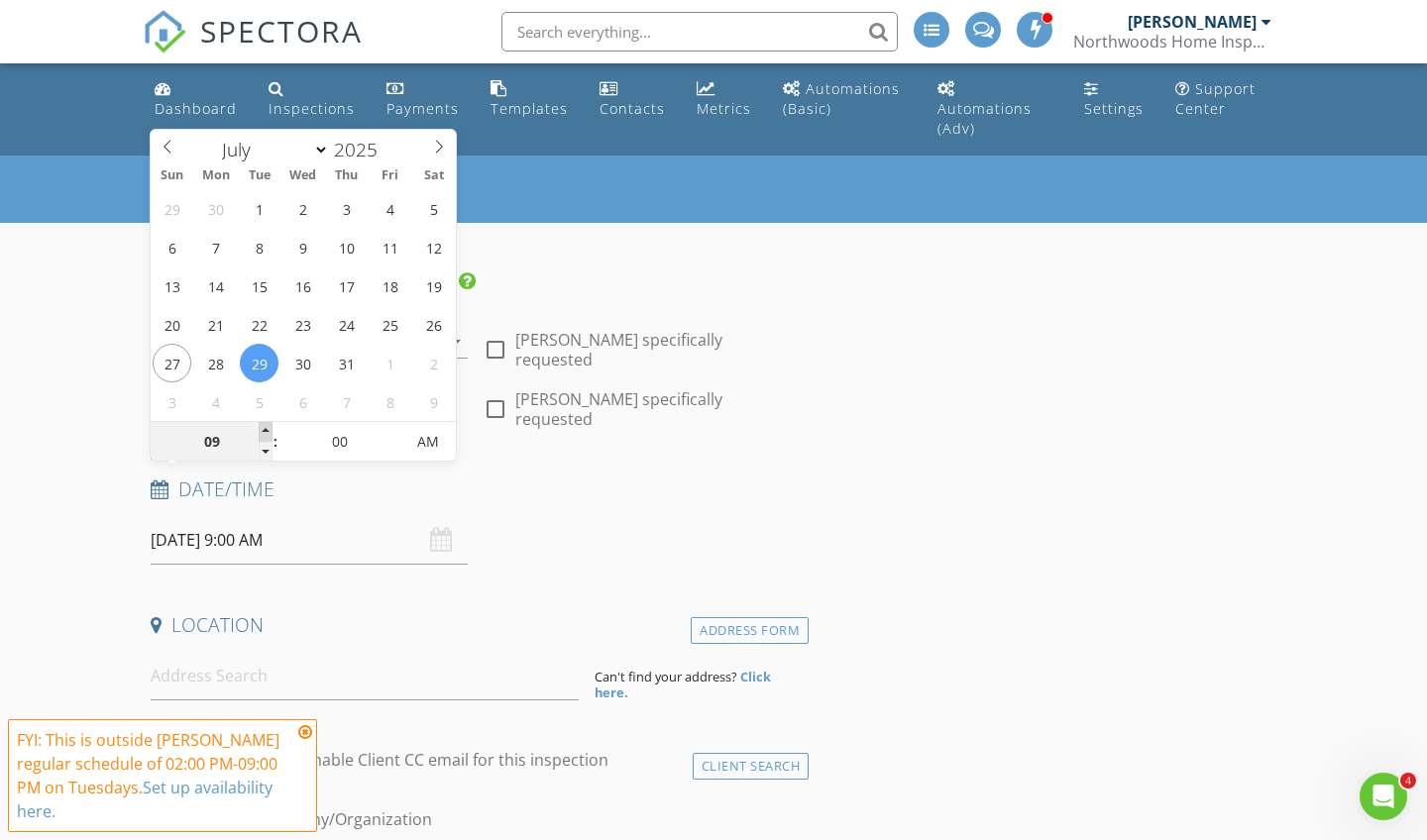 click at bounding box center (266, 432) 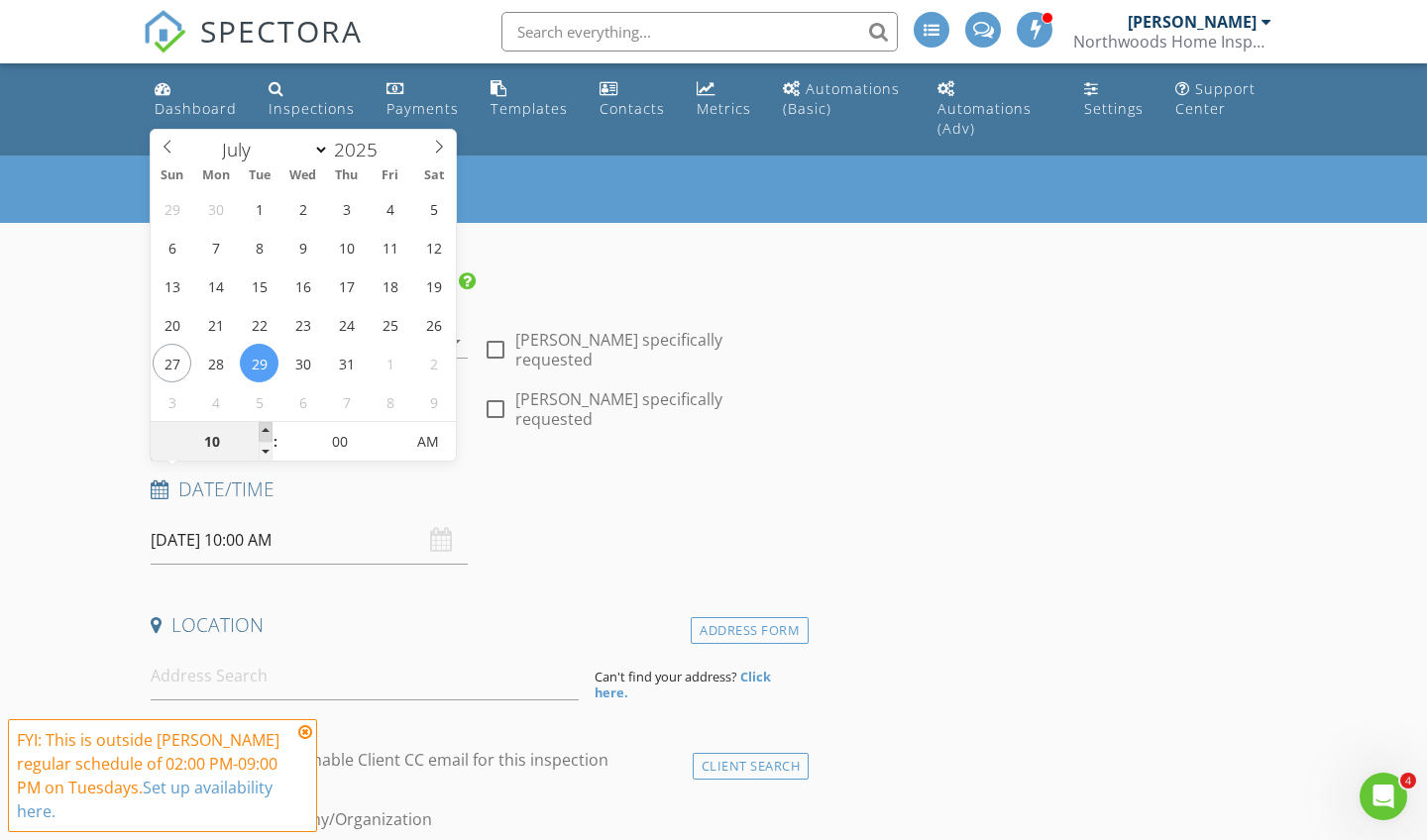 click at bounding box center (266, 432) 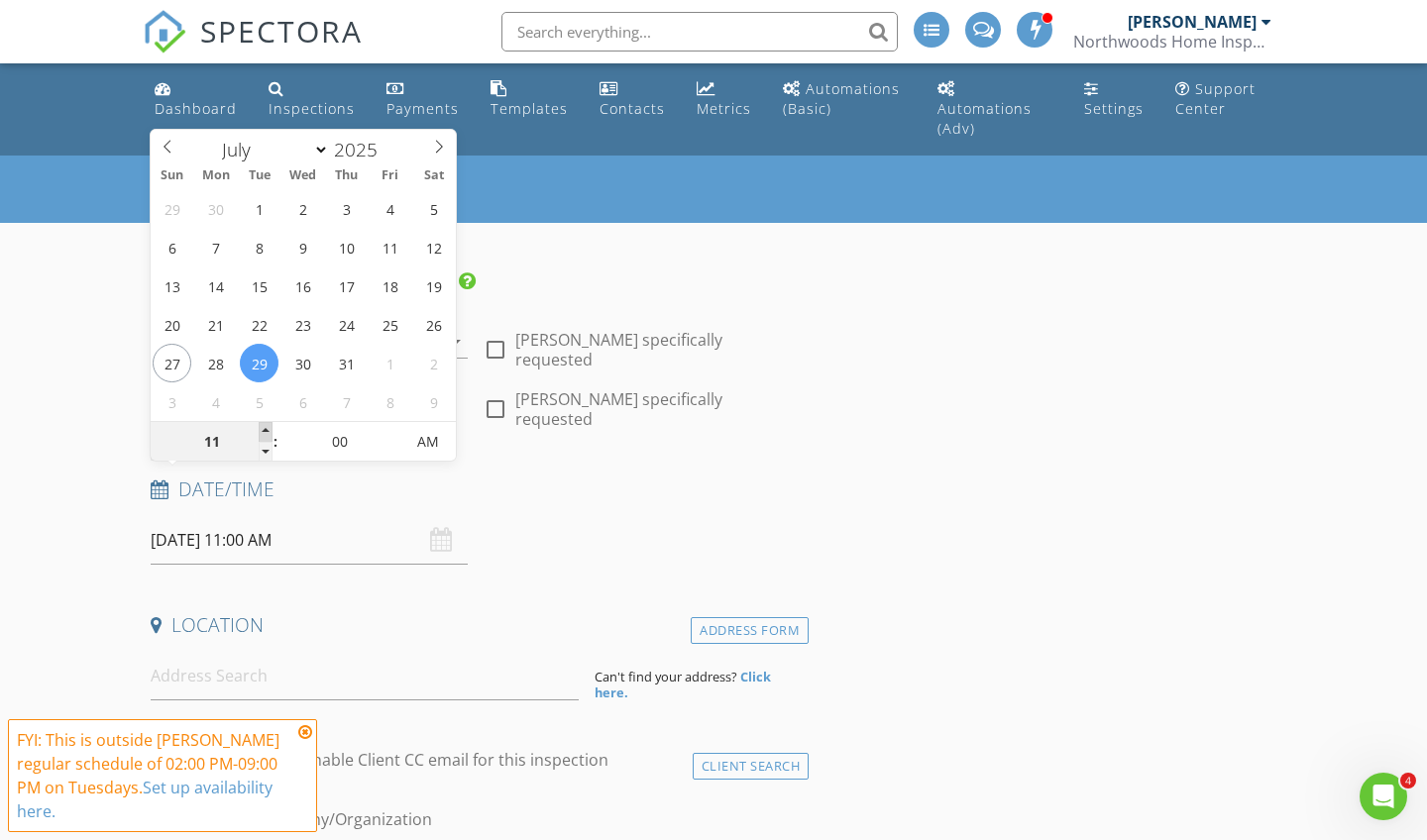 click at bounding box center [266, 432] 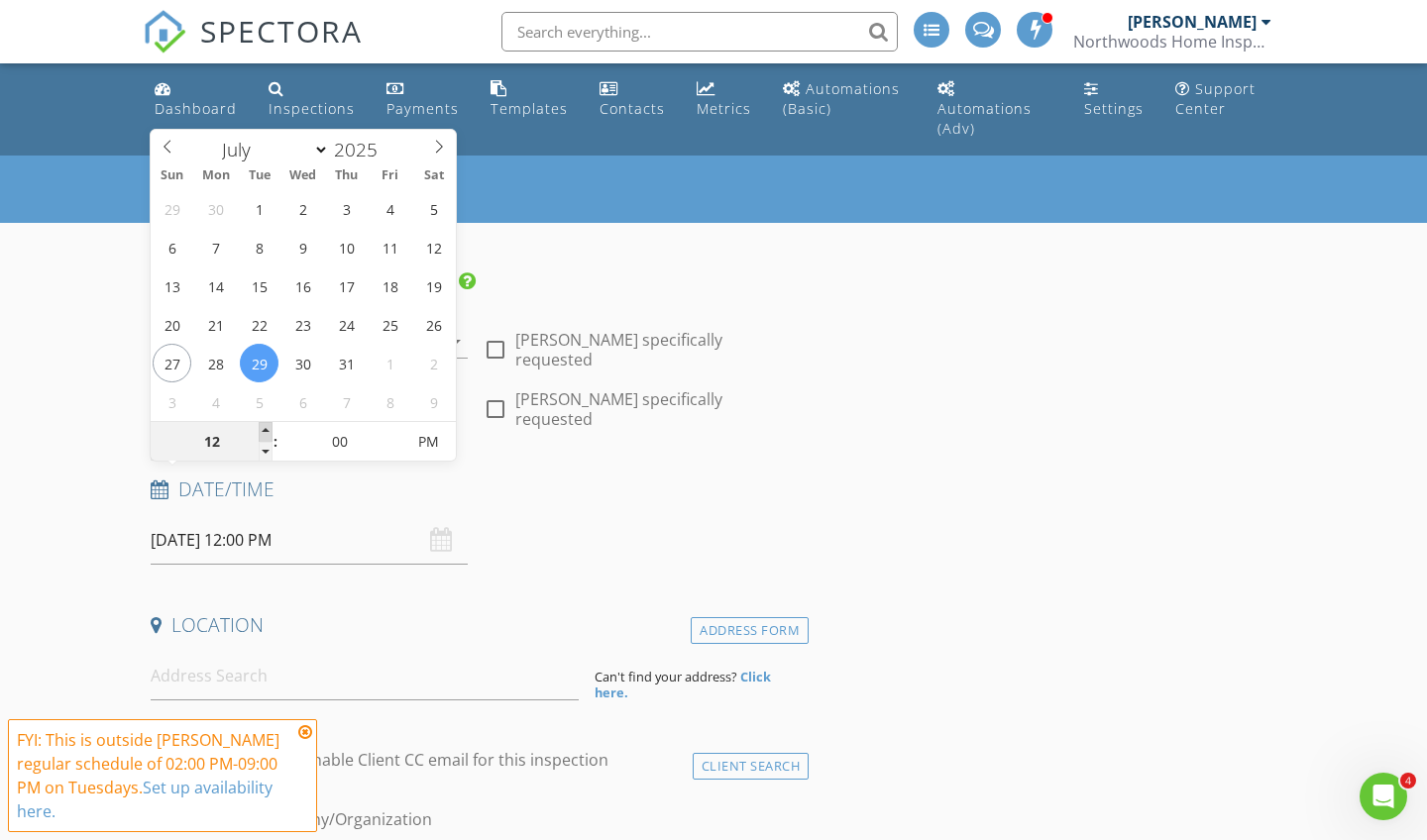 click at bounding box center (266, 432) 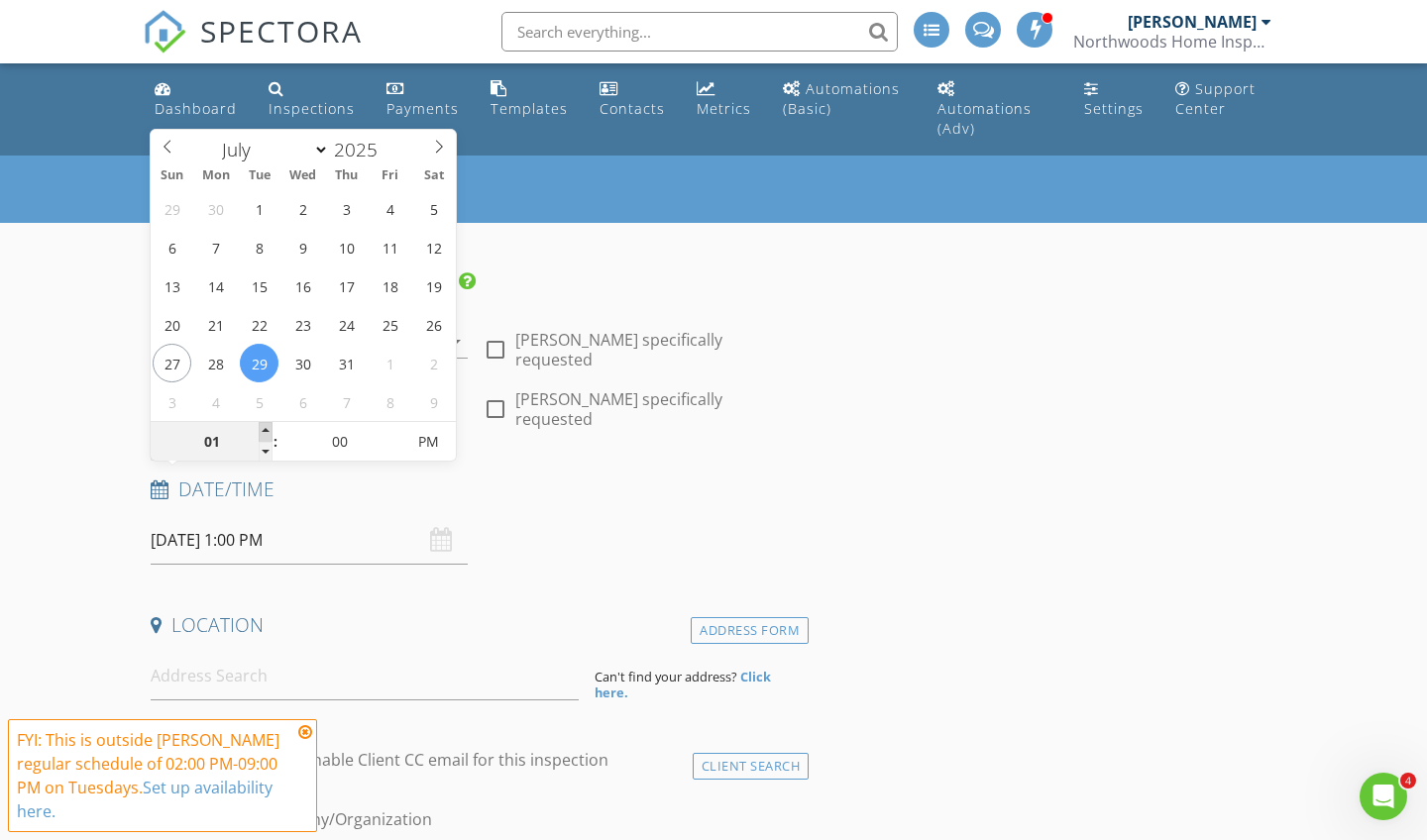 click at bounding box center (266, 432) 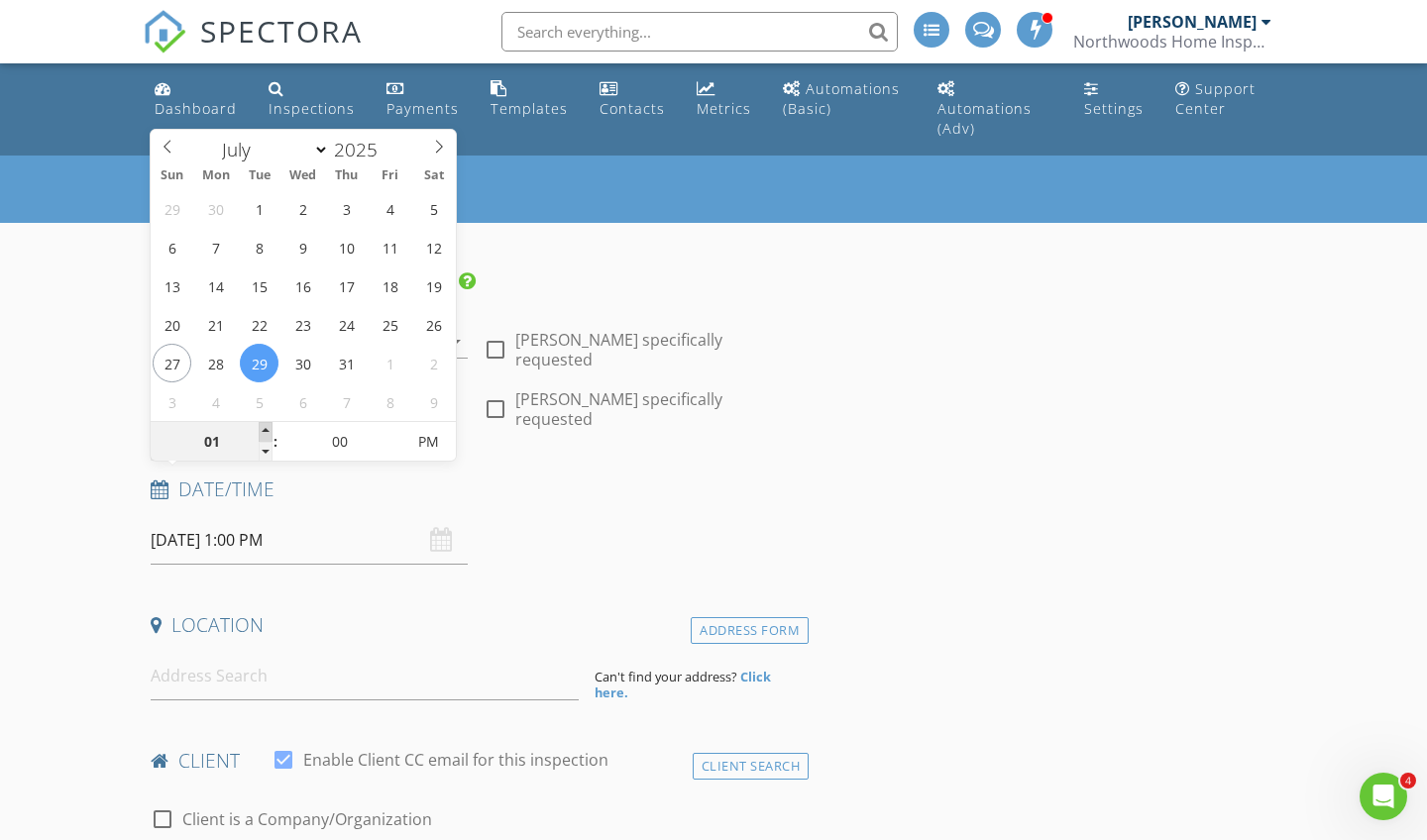 type on "02" 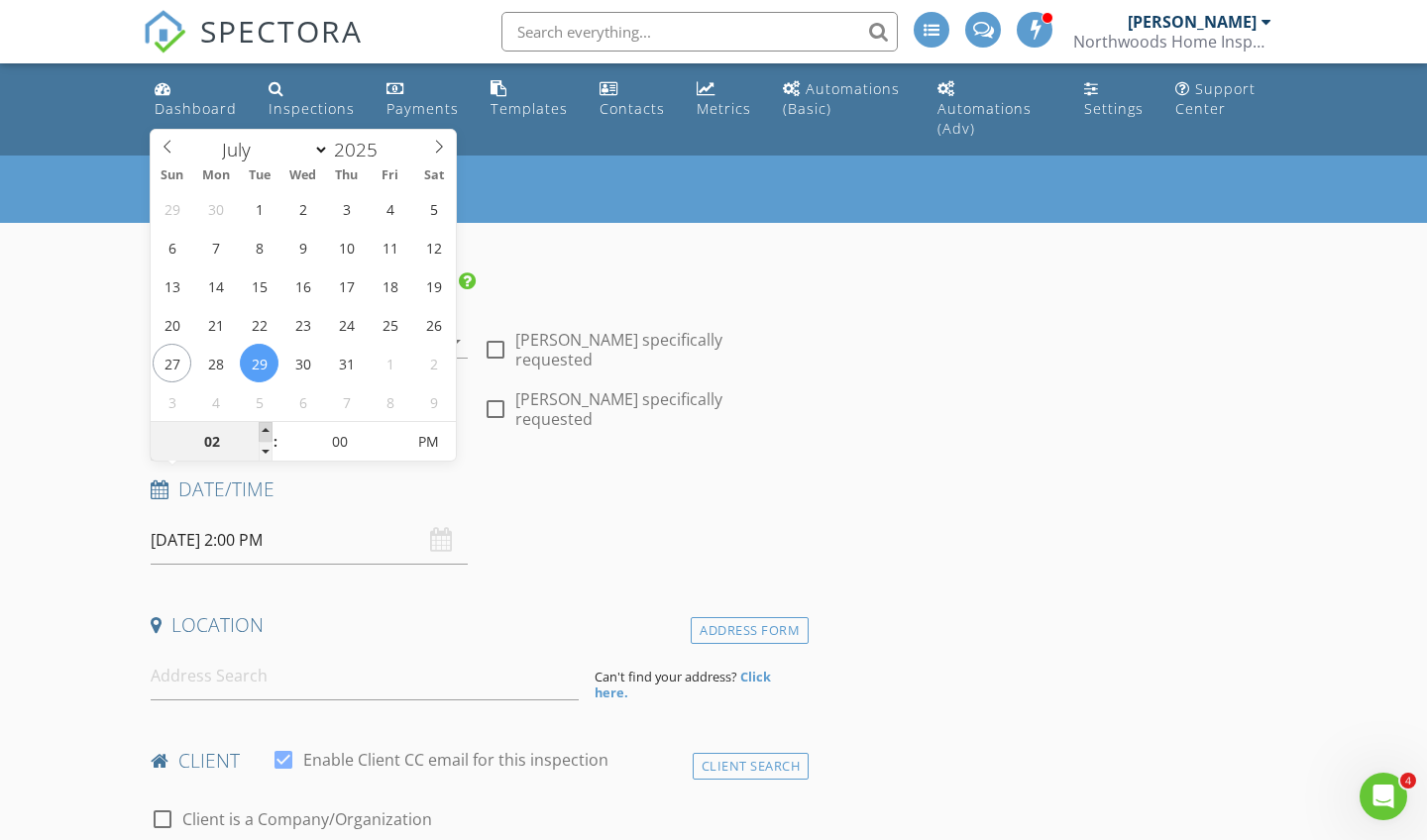 click at bounding box center (266, 432) 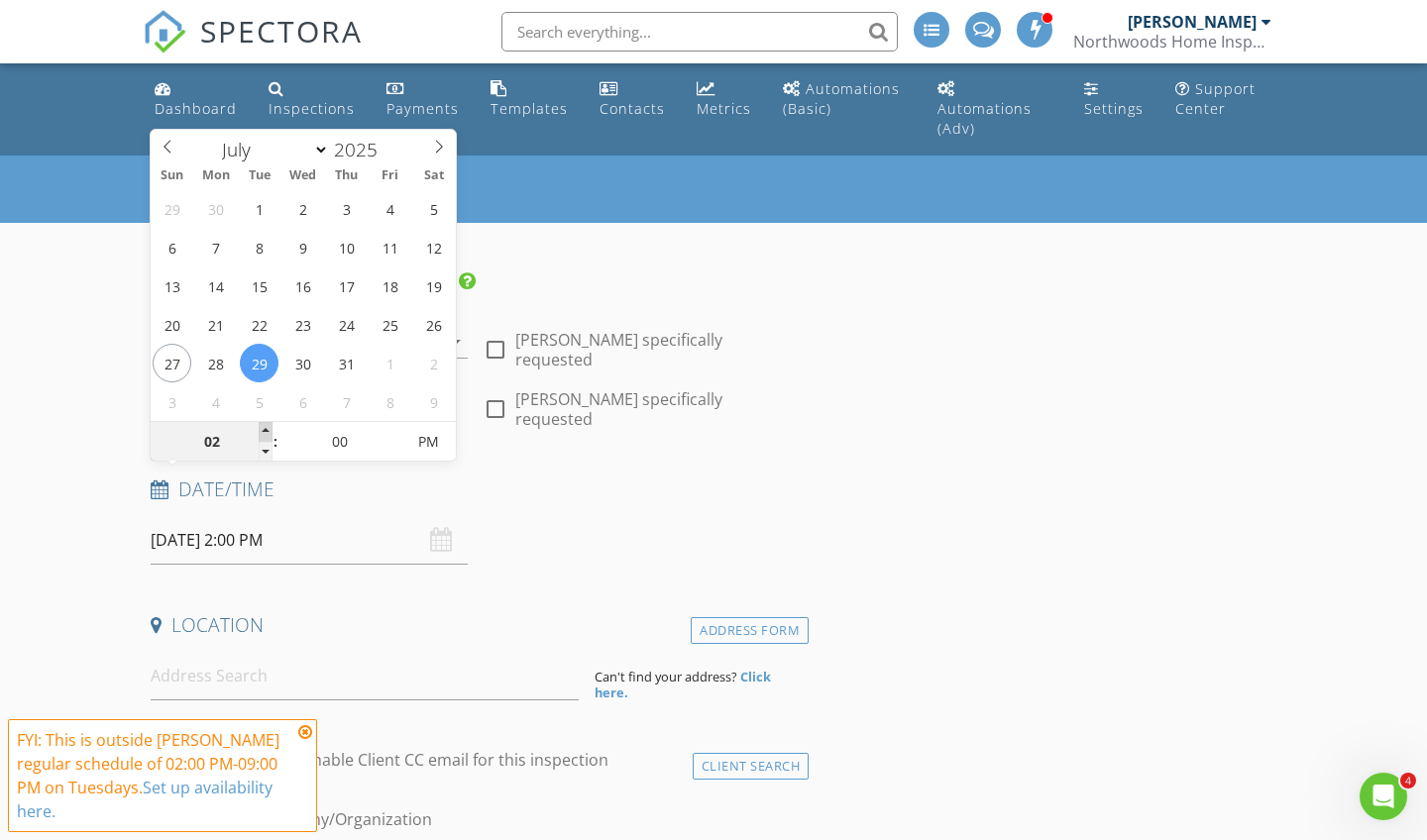 type on "03" 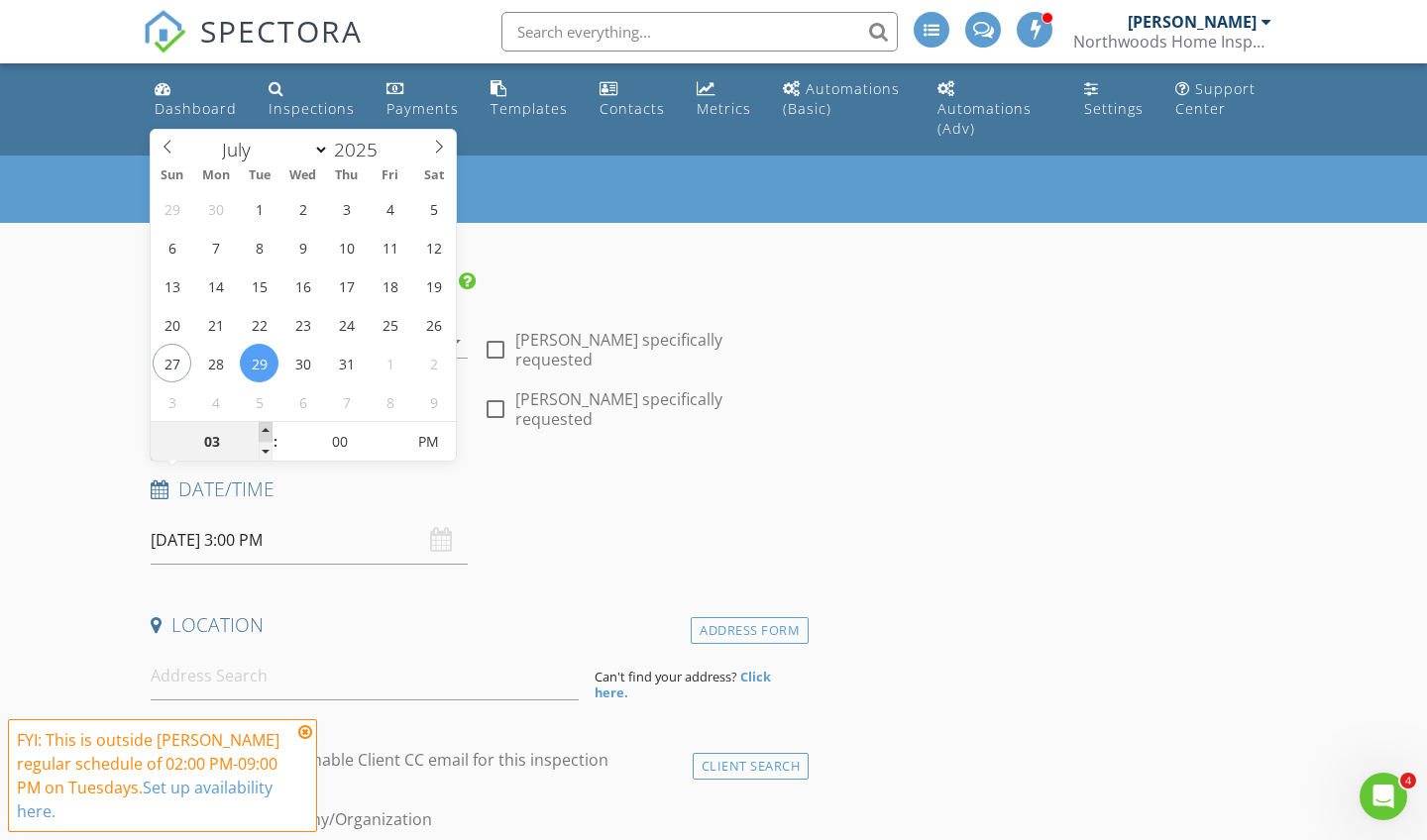 click at bounding box center (266, 432) 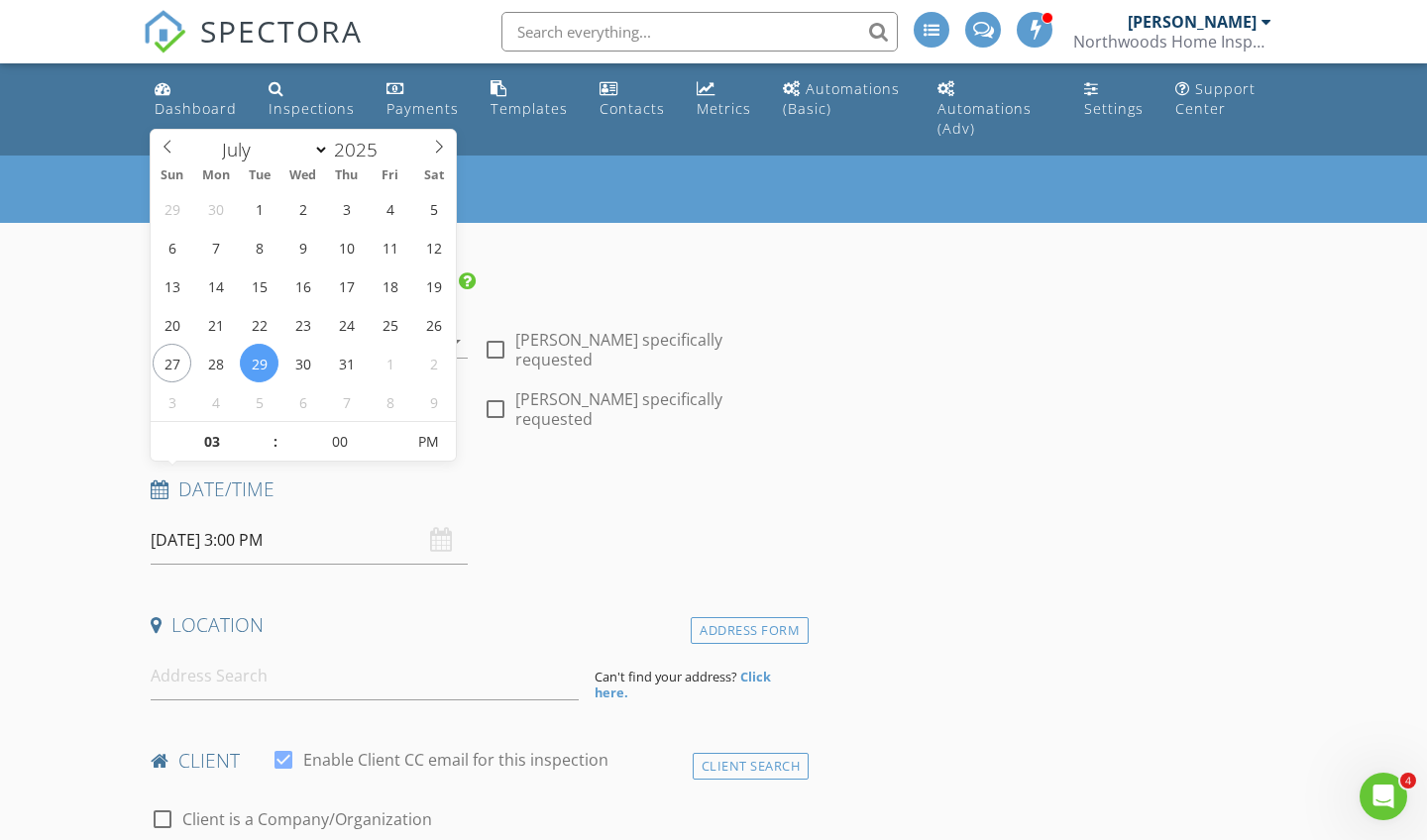 click on "New Inspection
INSPECTOR(S)
check_box   Ryan Moore   PRIMARY   check_box   James Franklin     Ryan Moore,  James Franklin arrow_drop_down   check_box_outline_blank Ryan Moore specifically requested check_box_outline_blank James Franklin specifically requested
Date/Time
07/29/2025 3:00 PM
Location
Address Form       Can't find your address?   Click here.
client
check_box Enable Client CC email for this inspection   Client Search     check_box_outline_blank Client is a Company/Organization     First Name   Last Name   Email   CC Email   Phone         Tags         Notes   Private Notes
ADD ADDITIONAL client
SERVICES
check_box_outline_blank   Residential Single Family Home Inspection   check_box_outline_blank   Condo/Townhome Residential Inspection   check_box_outline_blank" at bounding box center [714, 1998] 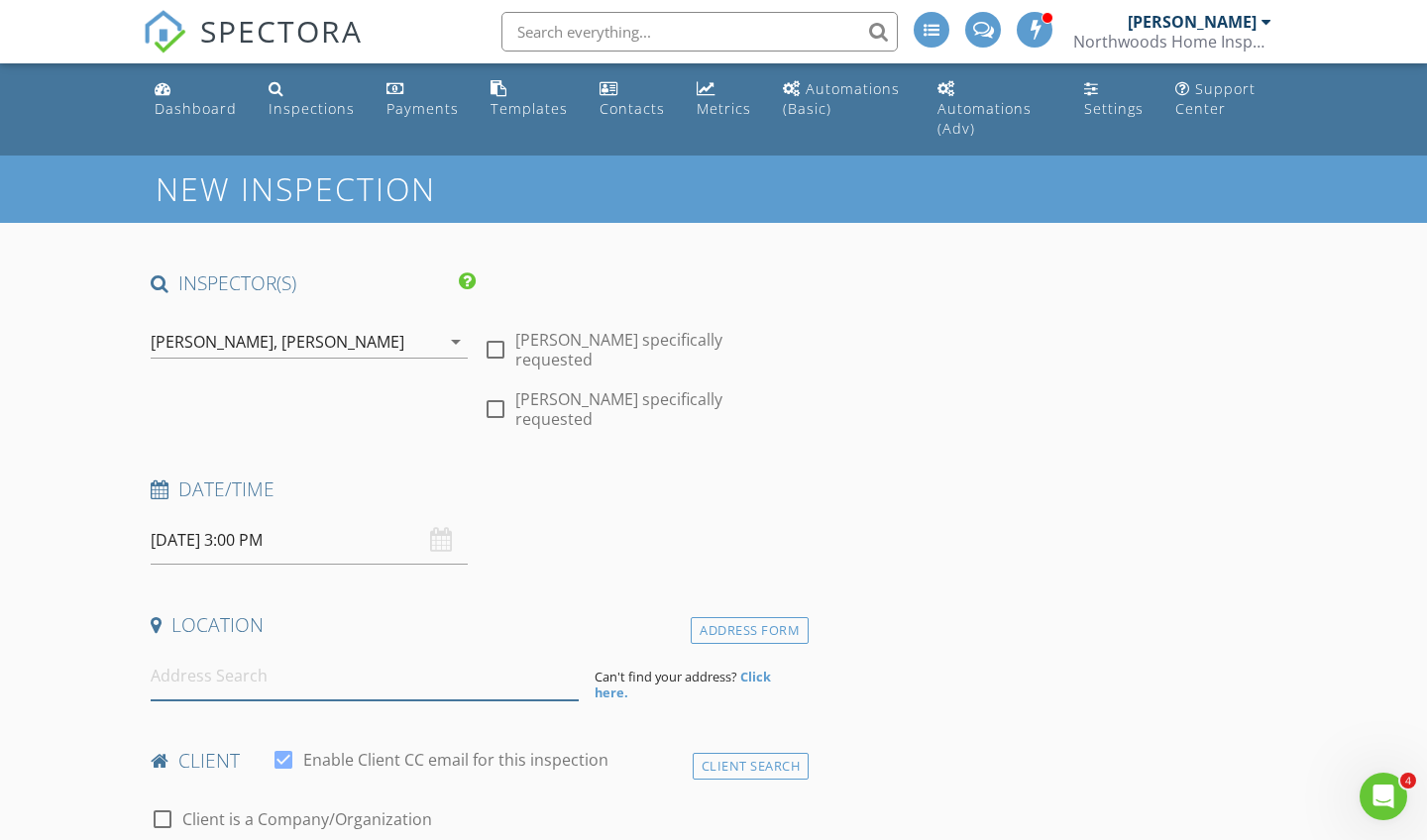 click at bounding box center [365, 676] 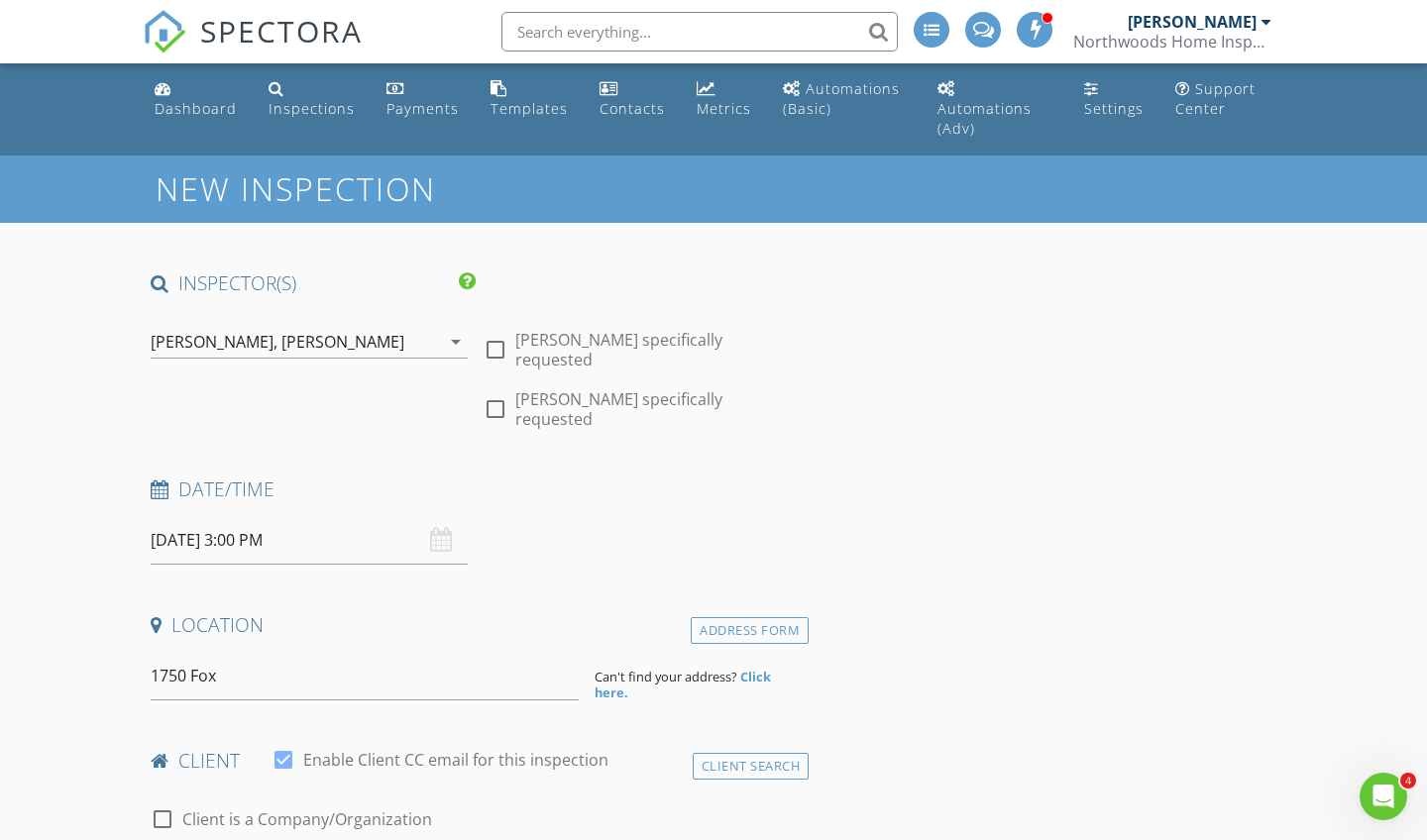 type on "1750 Fox Run, Shakopee, MN, USA" 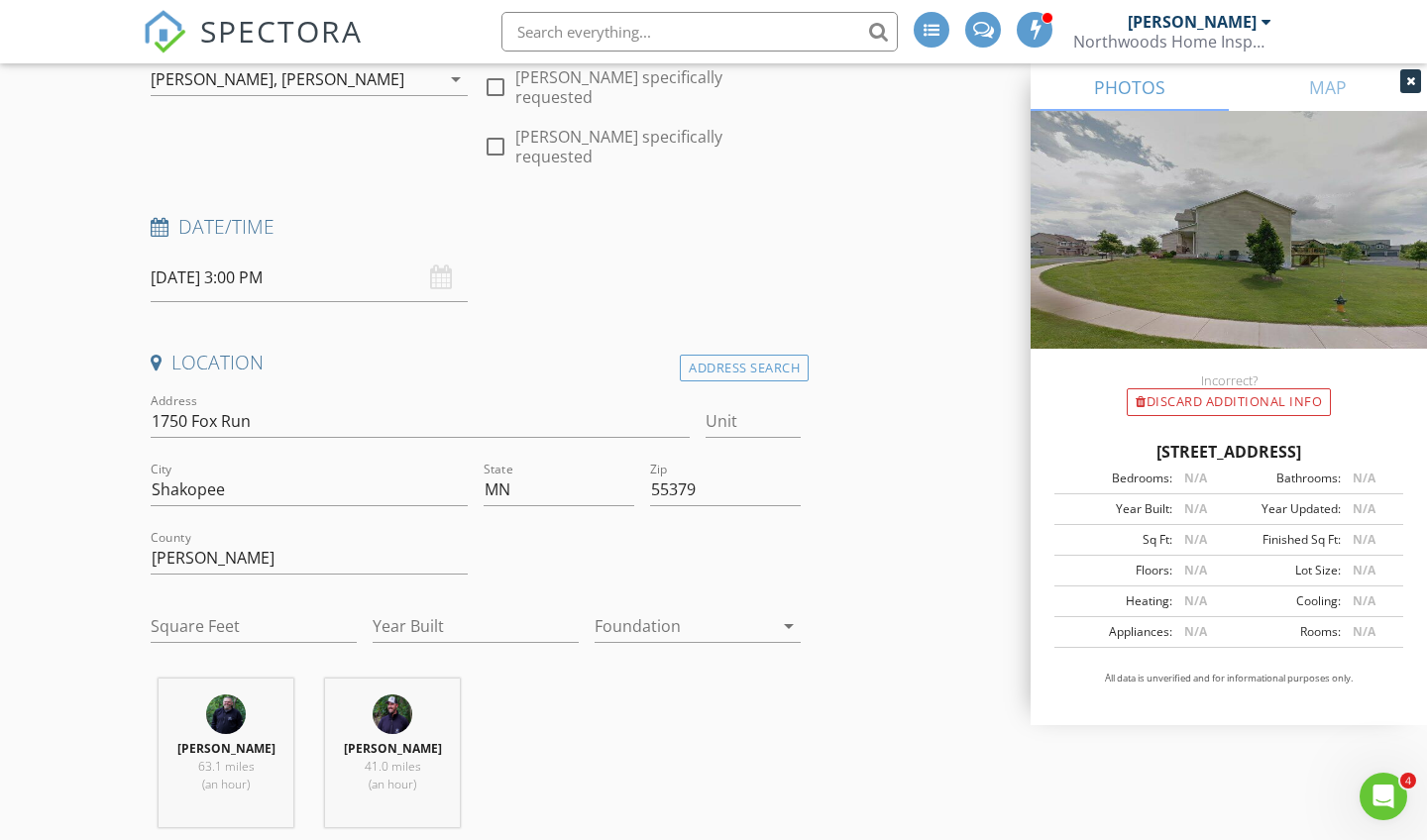scroll, scrollTop: 268, scrollLeft: 0, axis: vertical 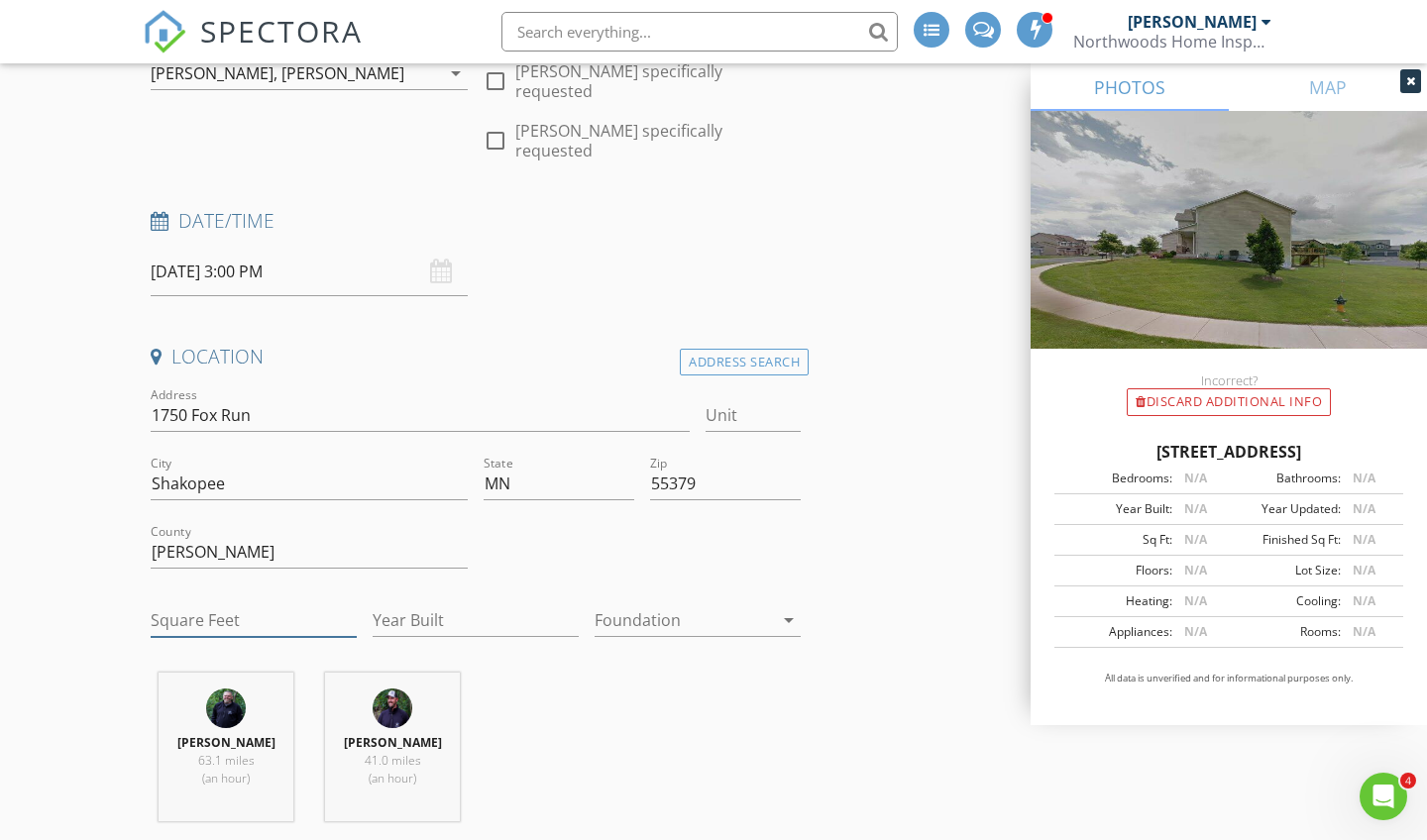 click on "Square Feet" at bounding box center (254, 620) 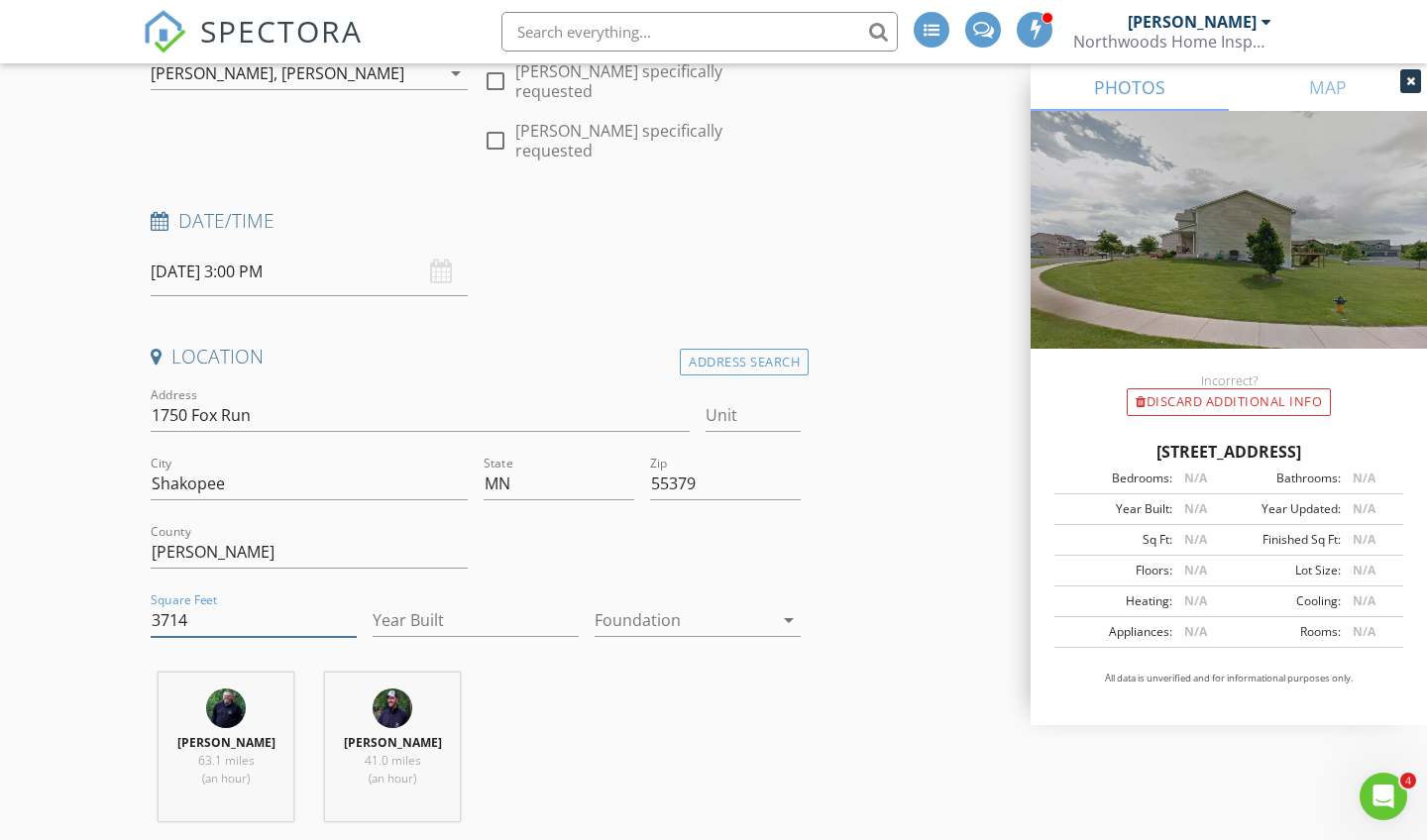 type on "3714" 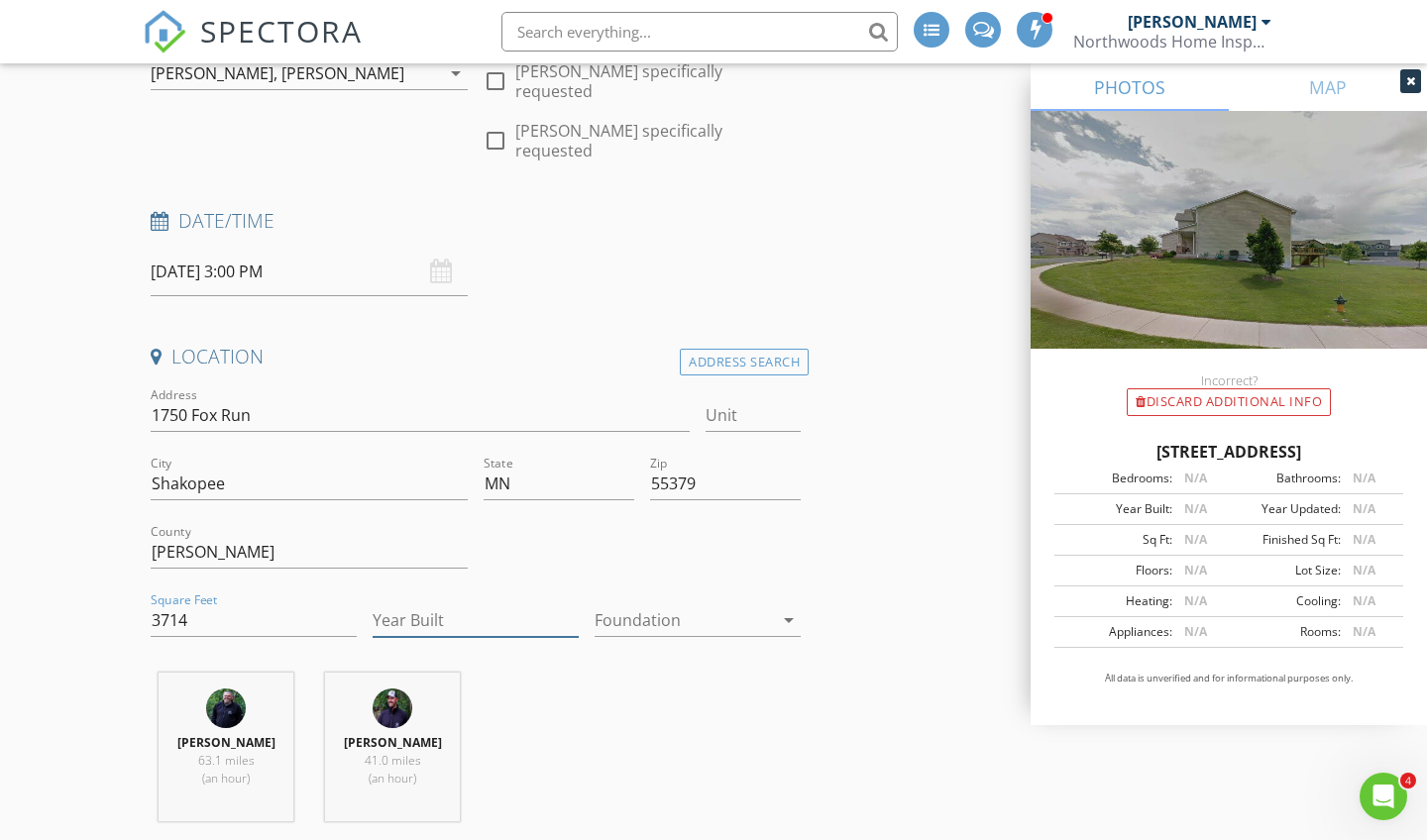 click on "Year Built" at bounding box center (476, 620) 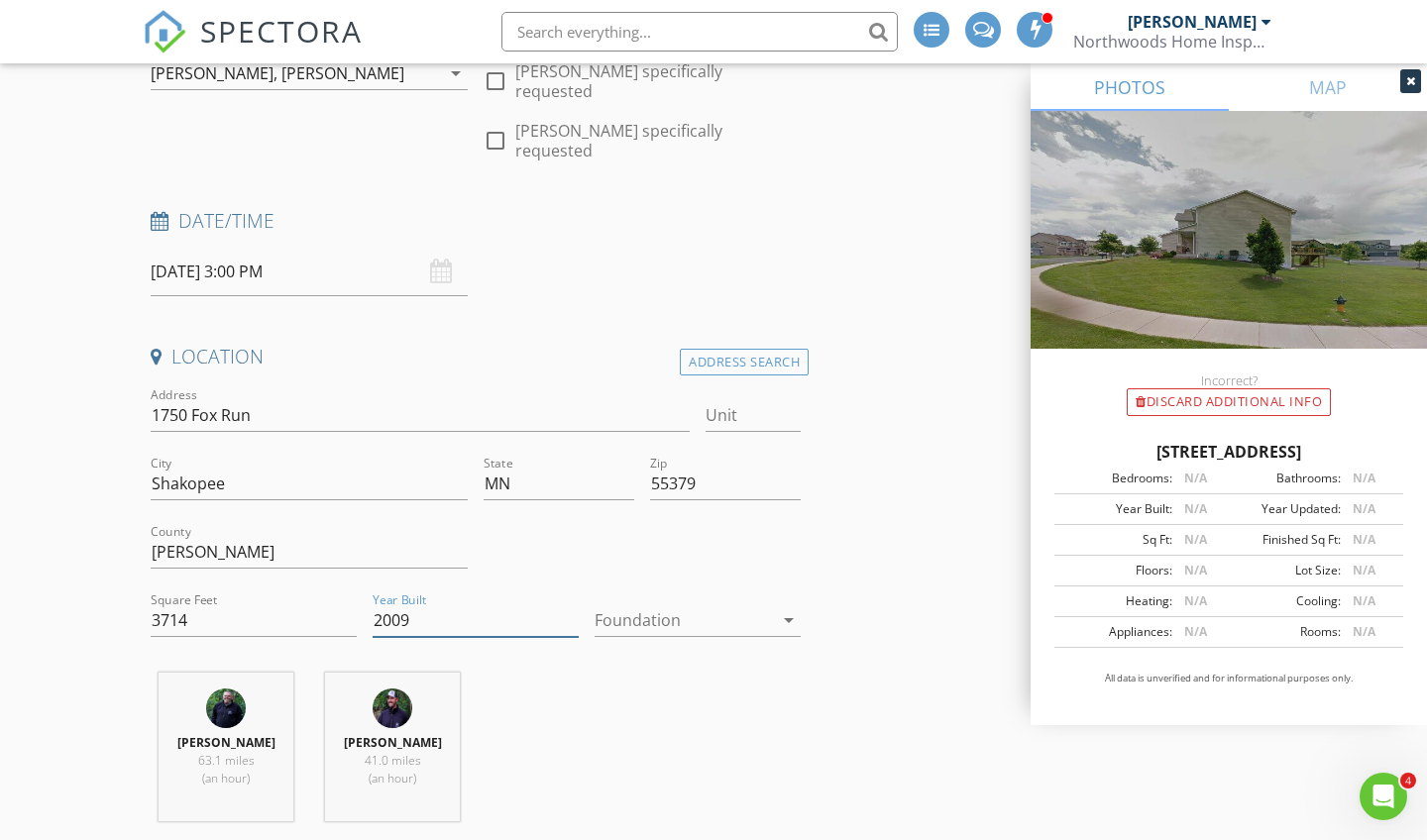 type on "2009" 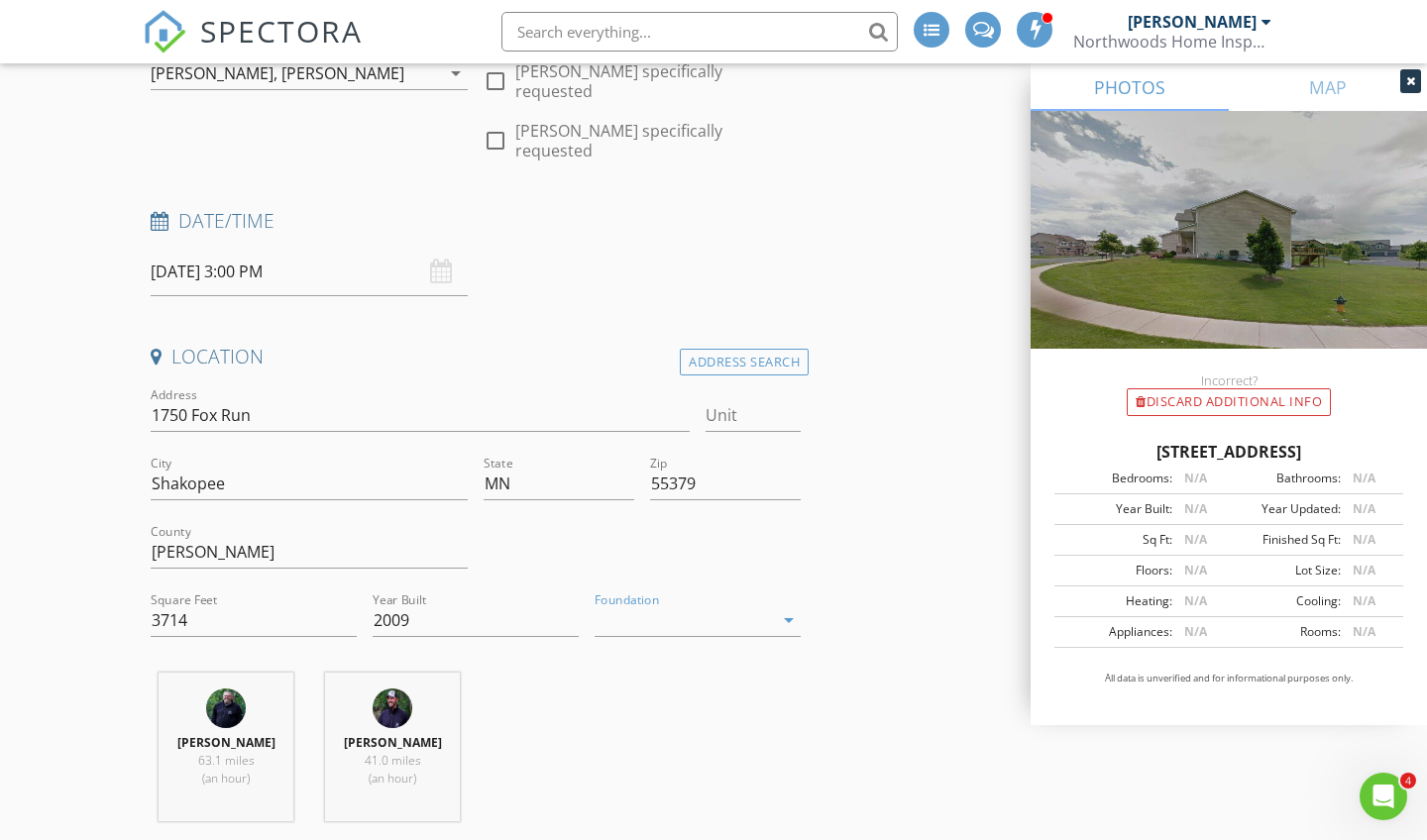 click at bounding box center [684, 620] 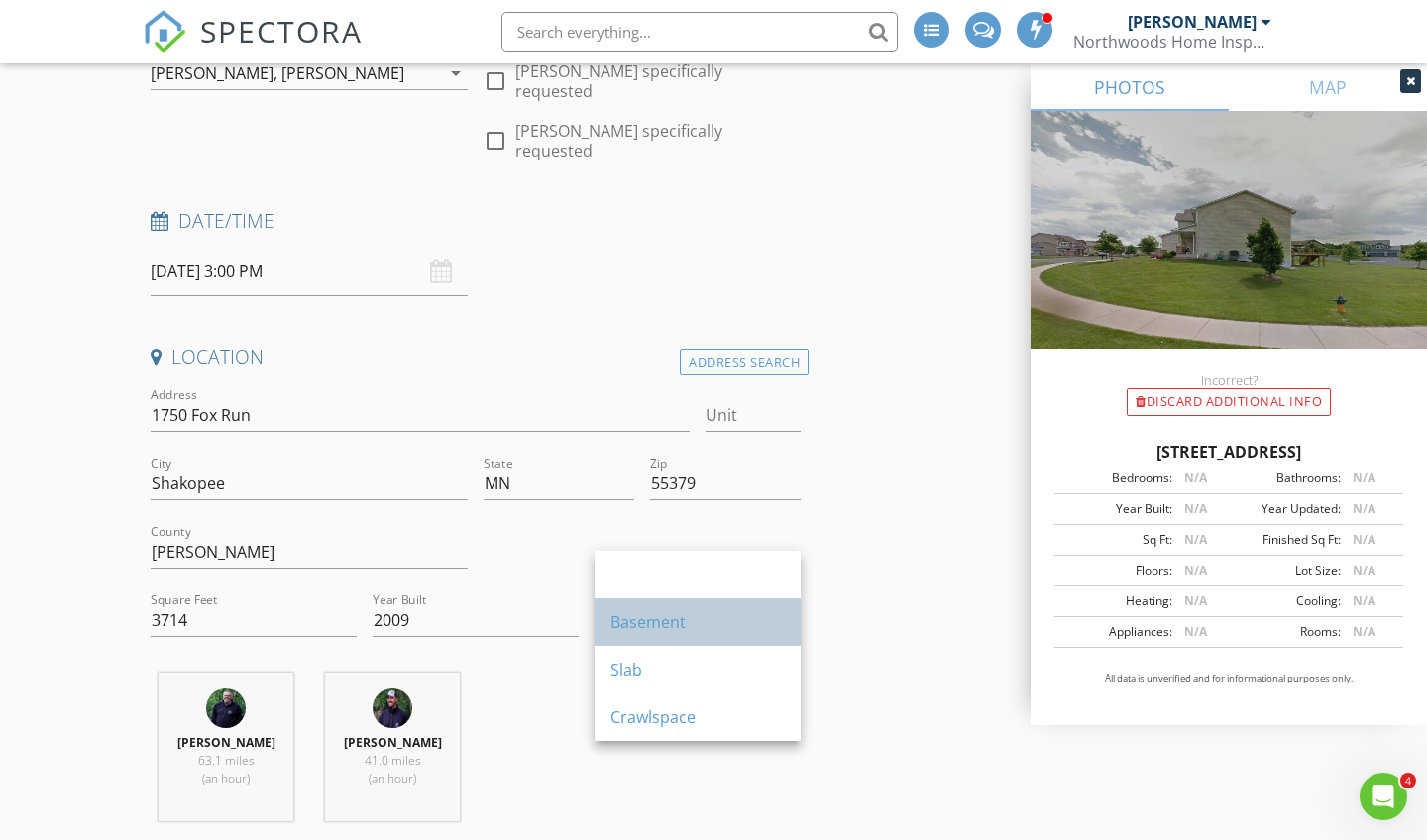 click on "Basement" at bounding box center [698, 622] 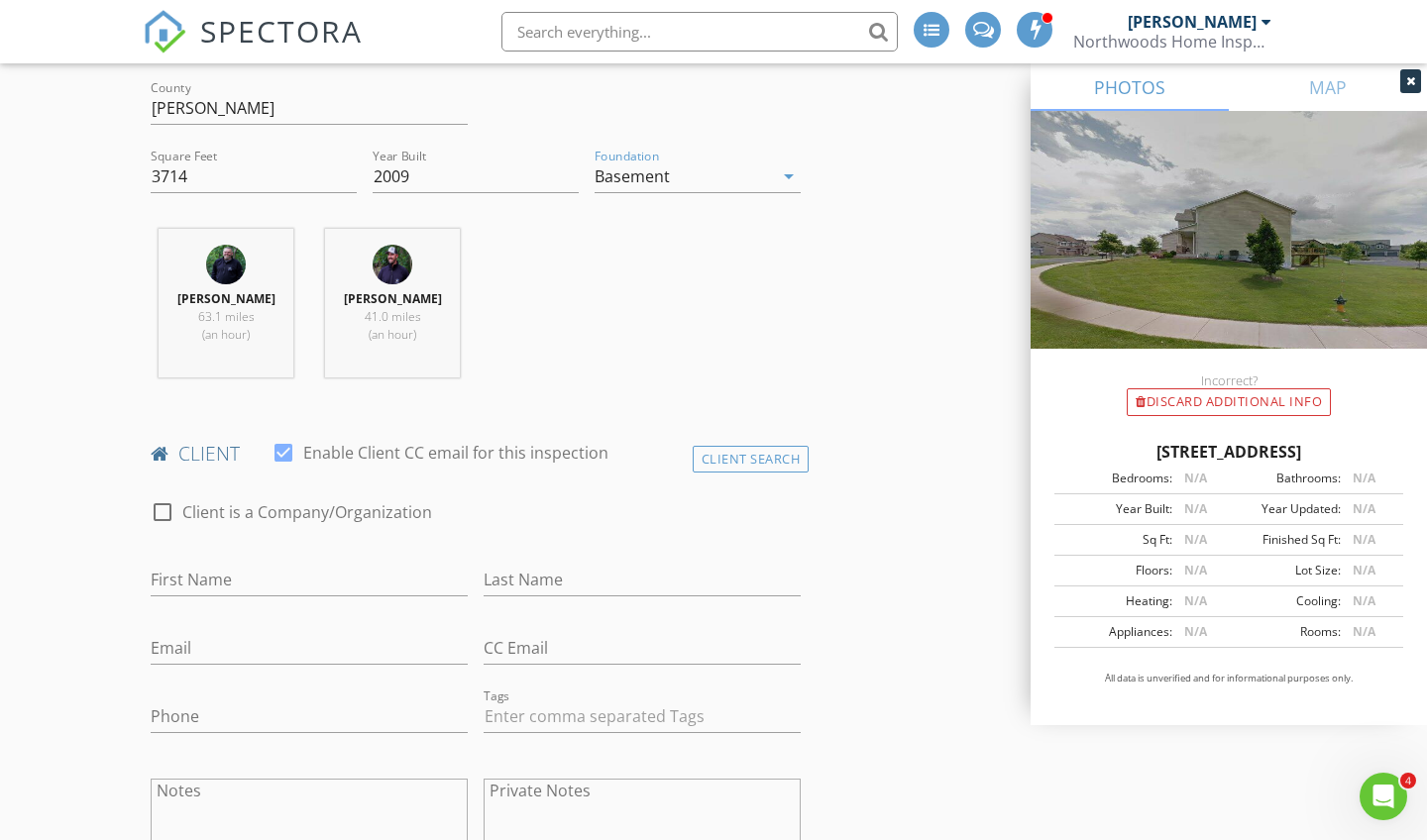 scroll, scrollTop: 813, scrollLeft: 0, axis: vertical 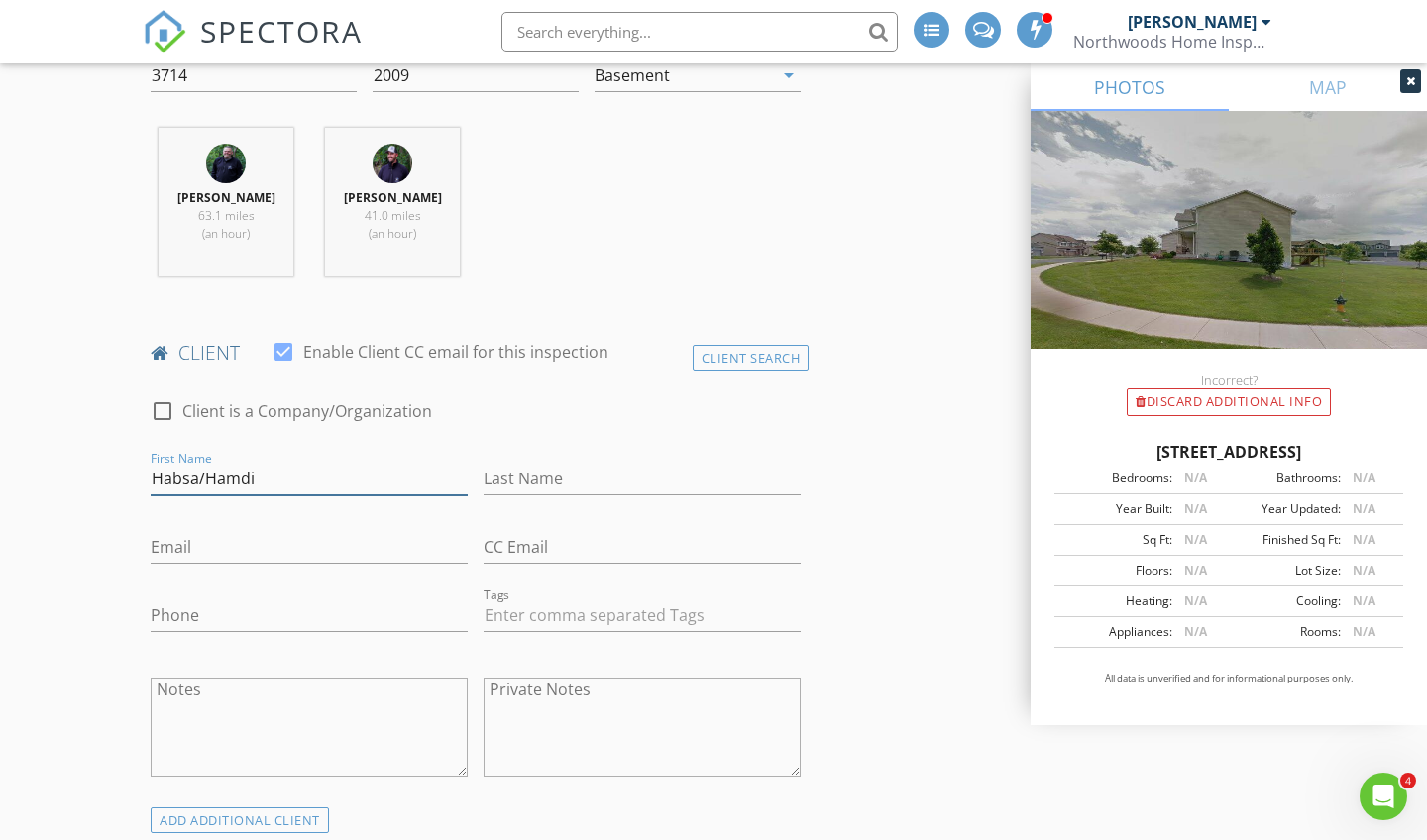 type on "Habsa/Hamdi" 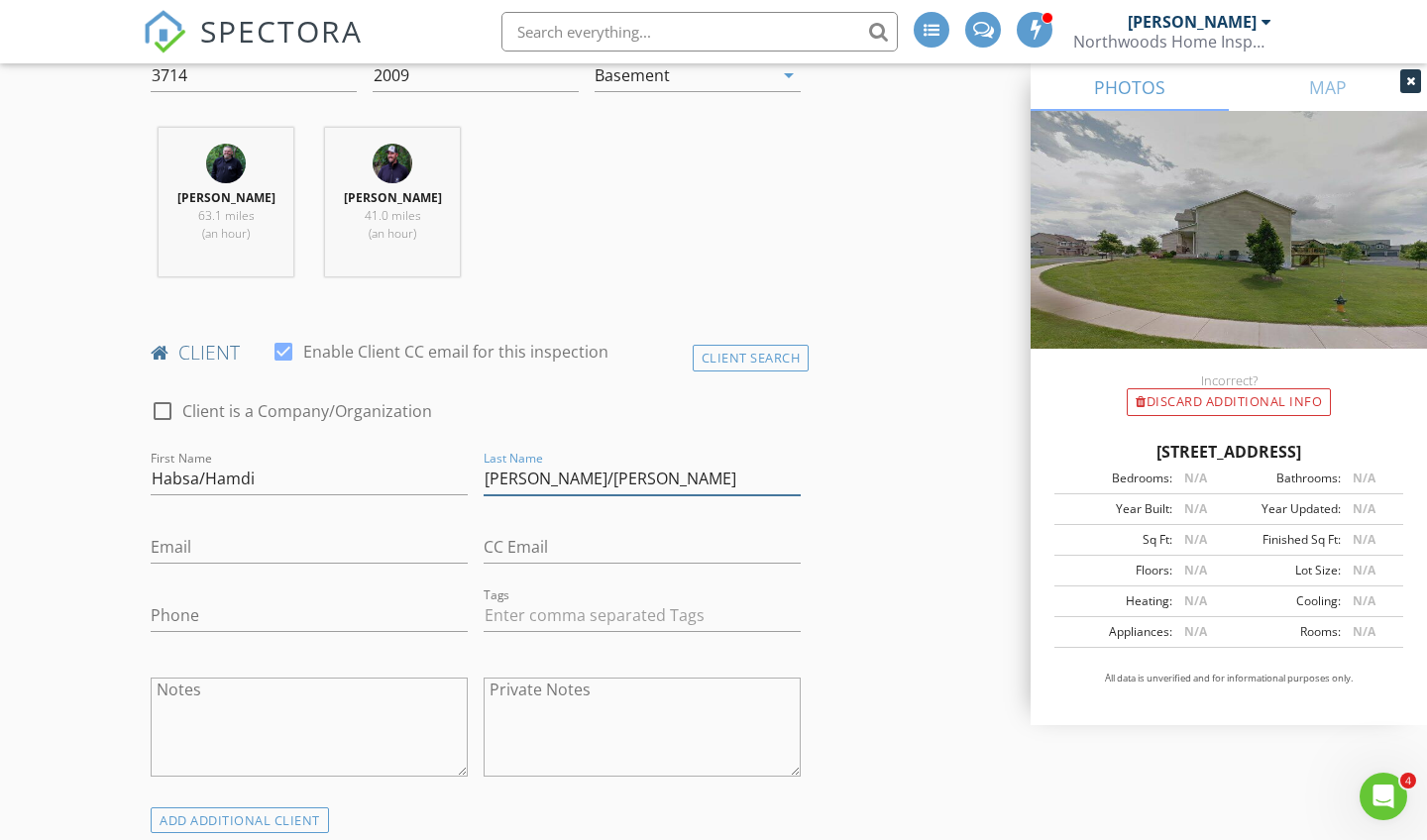 type on "Yusuf/Abdi" 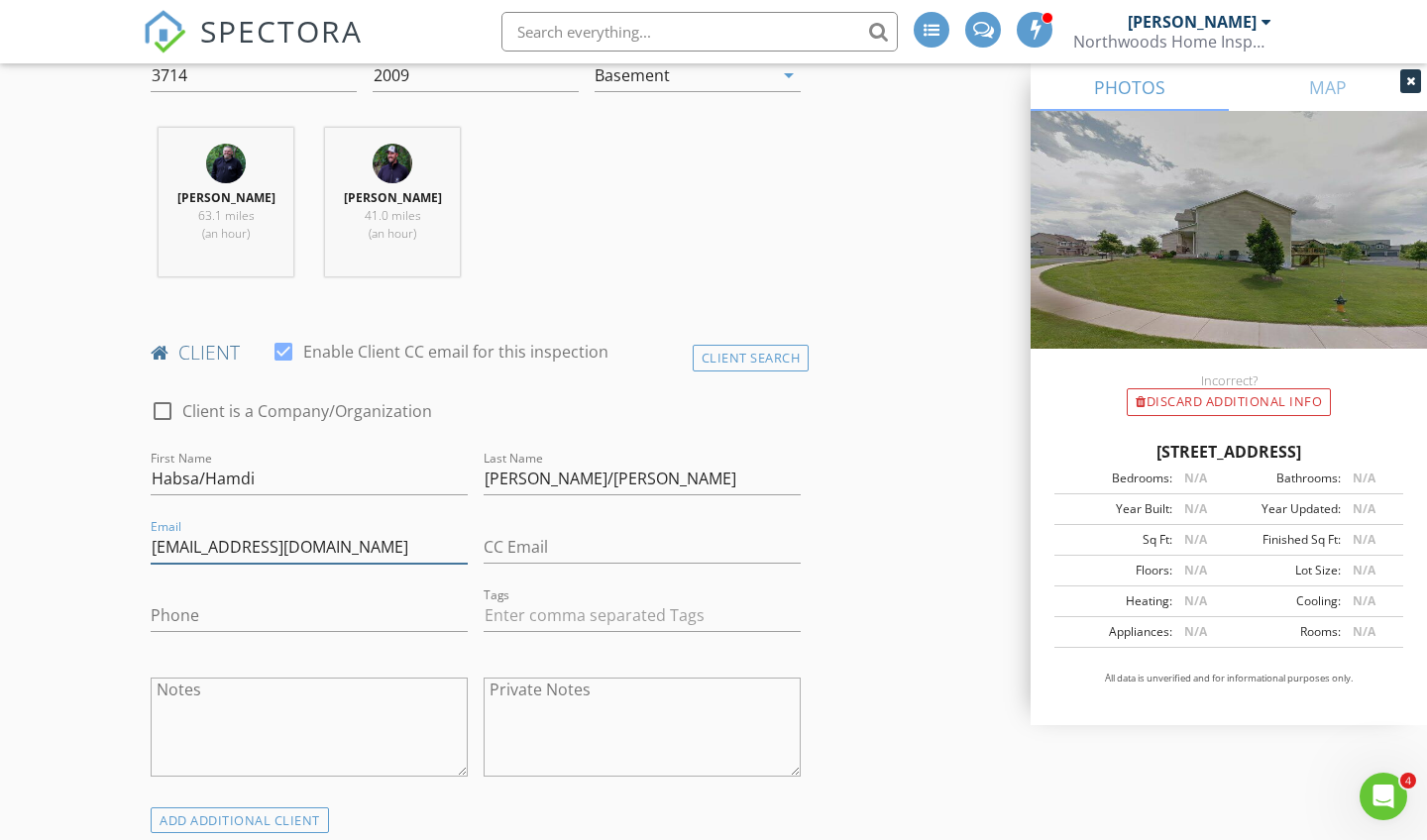 type on "[EMAIL_ADDRESS][DOMAIN_NAME]" 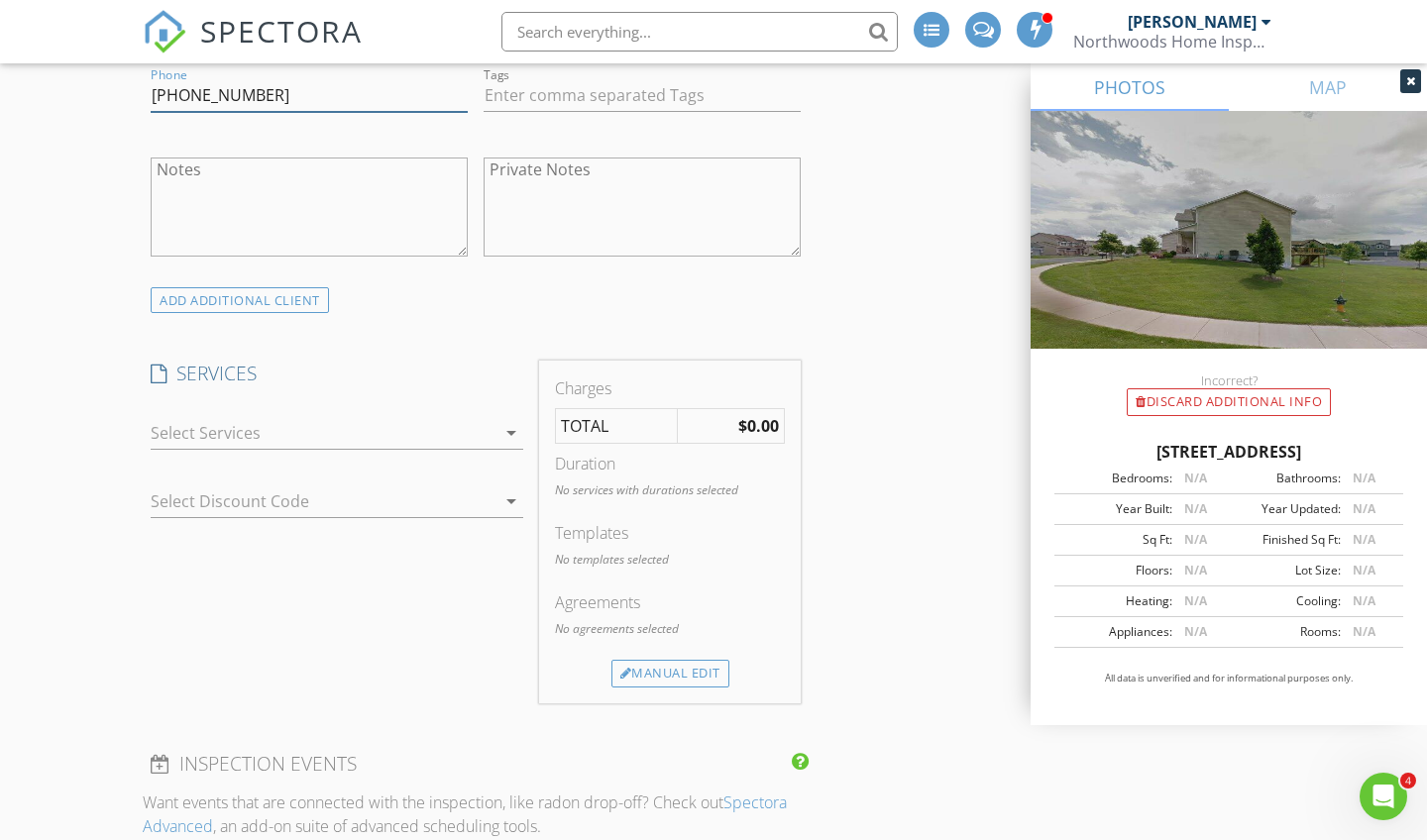 scroll, scrollTop: 1362, scrollLeft: 0, axis: vertical 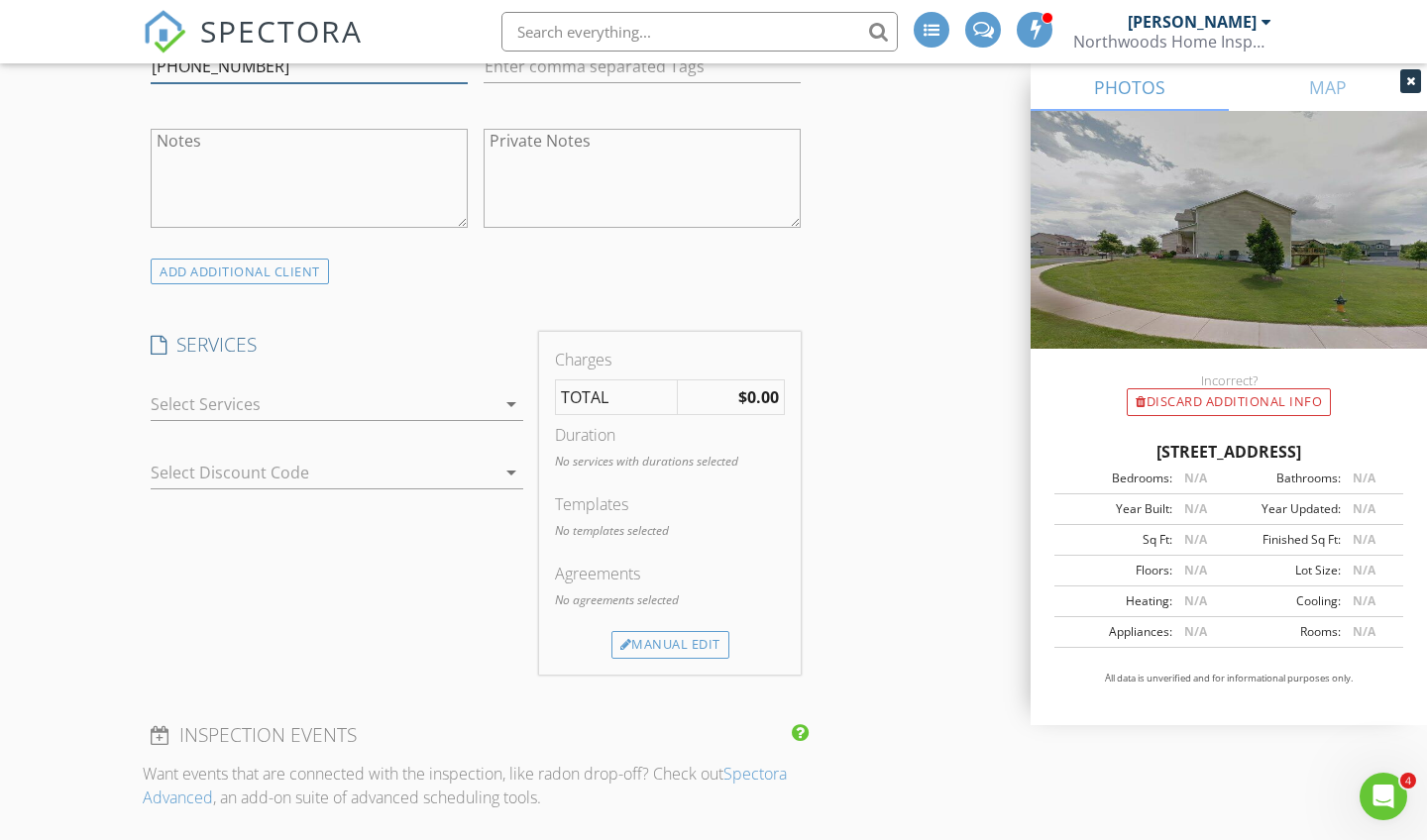 type on "612-232-1617" 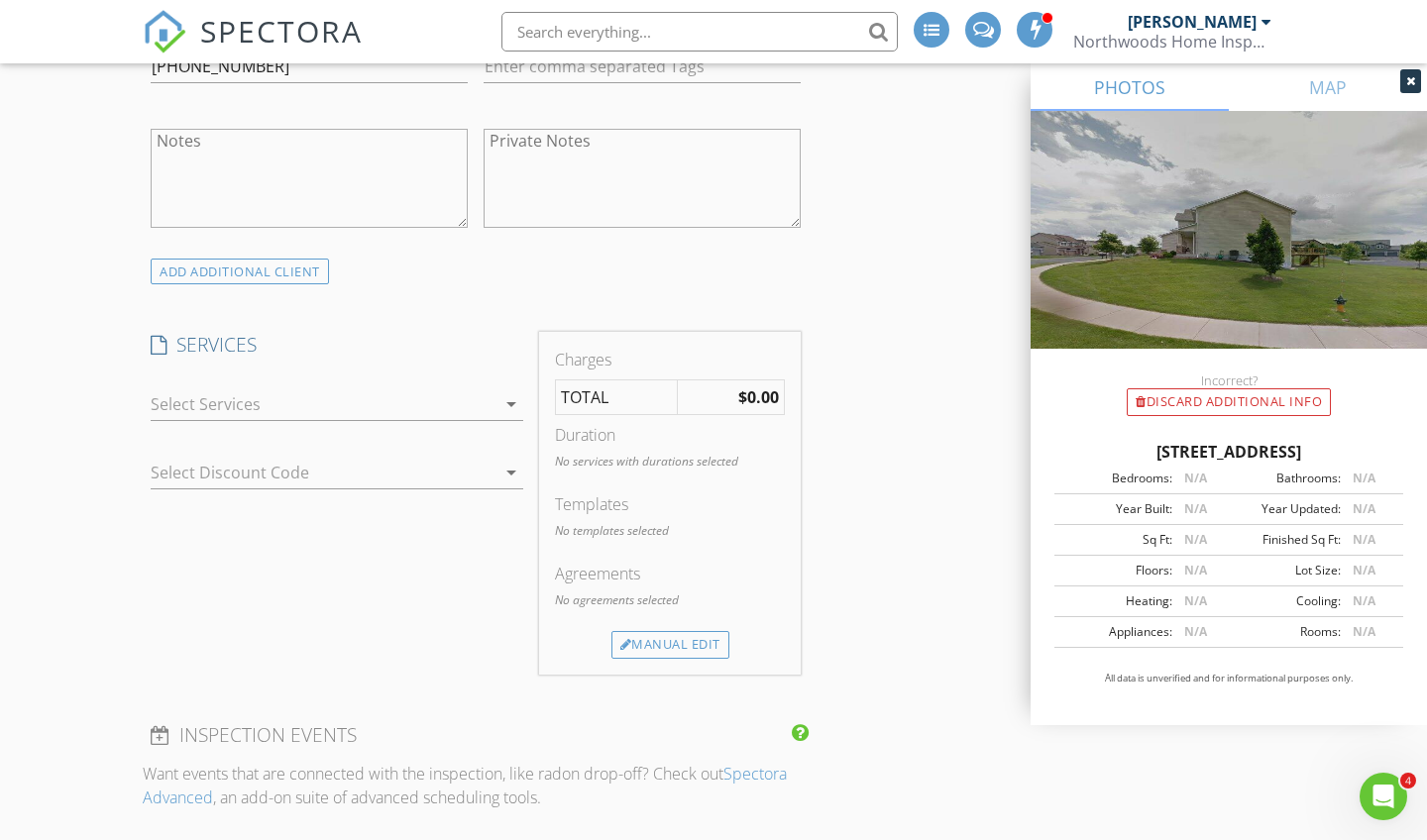 click at bounding box center (323, 404) 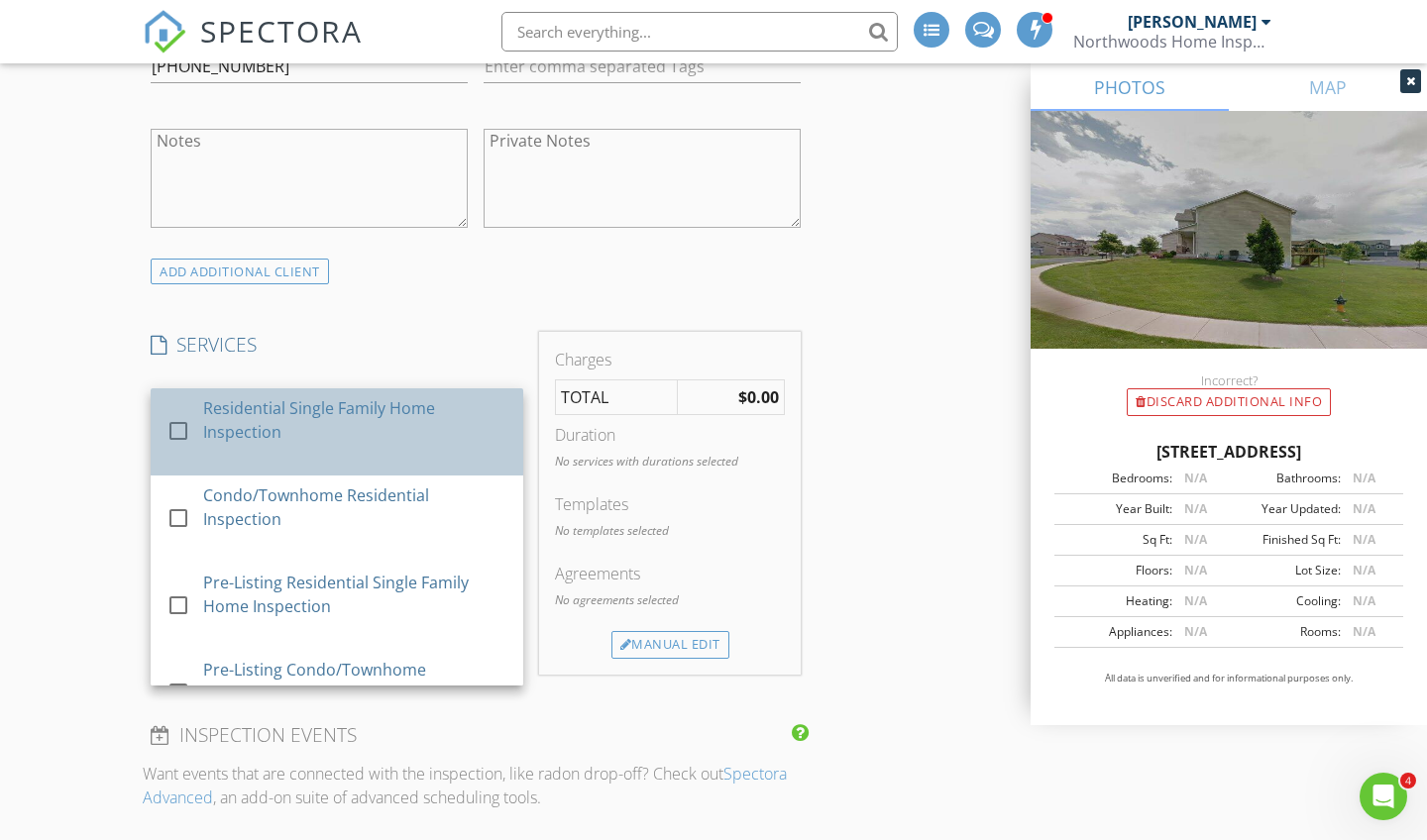 click on "check_box_outline_blank" at bounding box center [182, 430] 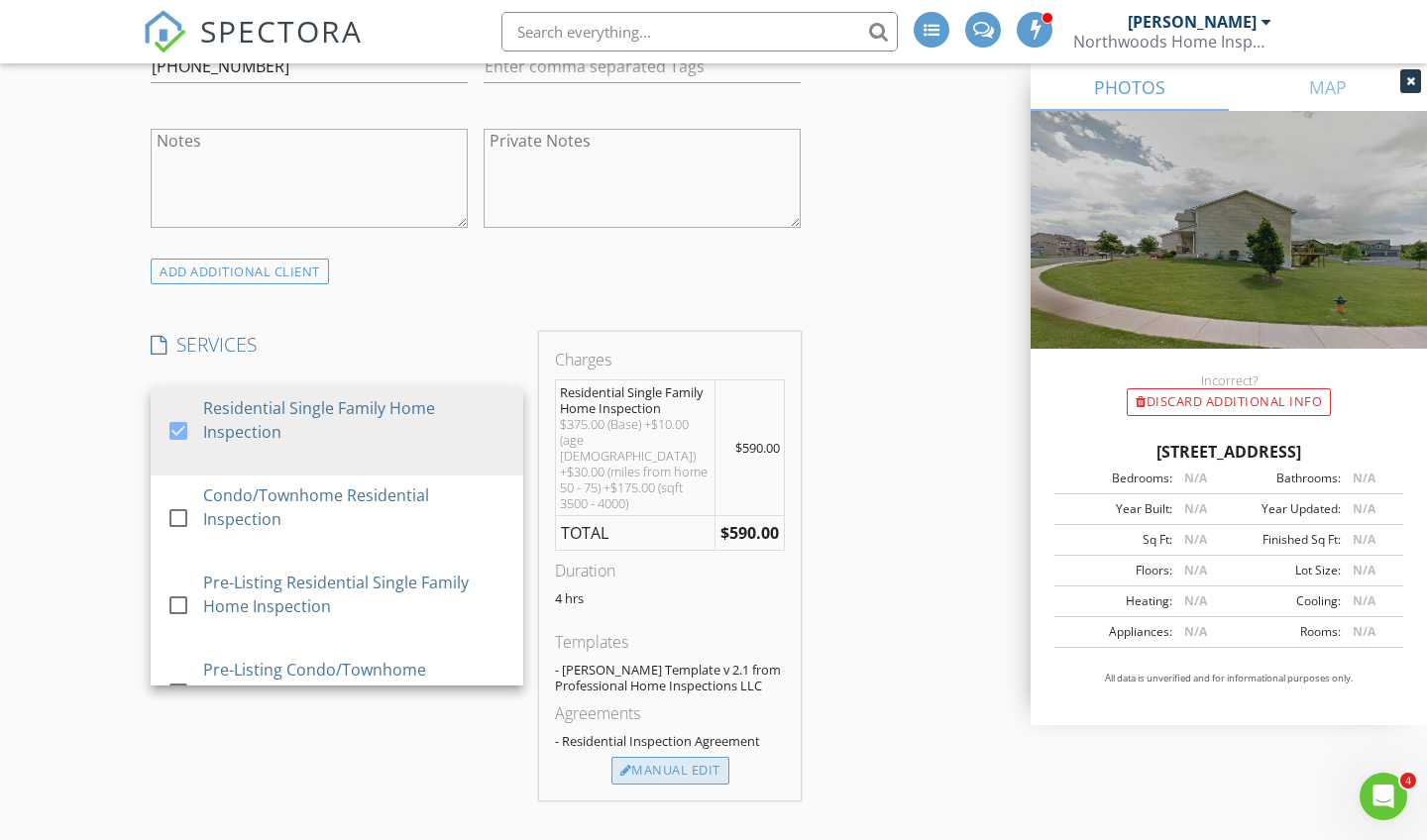 click on "Manual Edit" at bounding box center [670, 771] 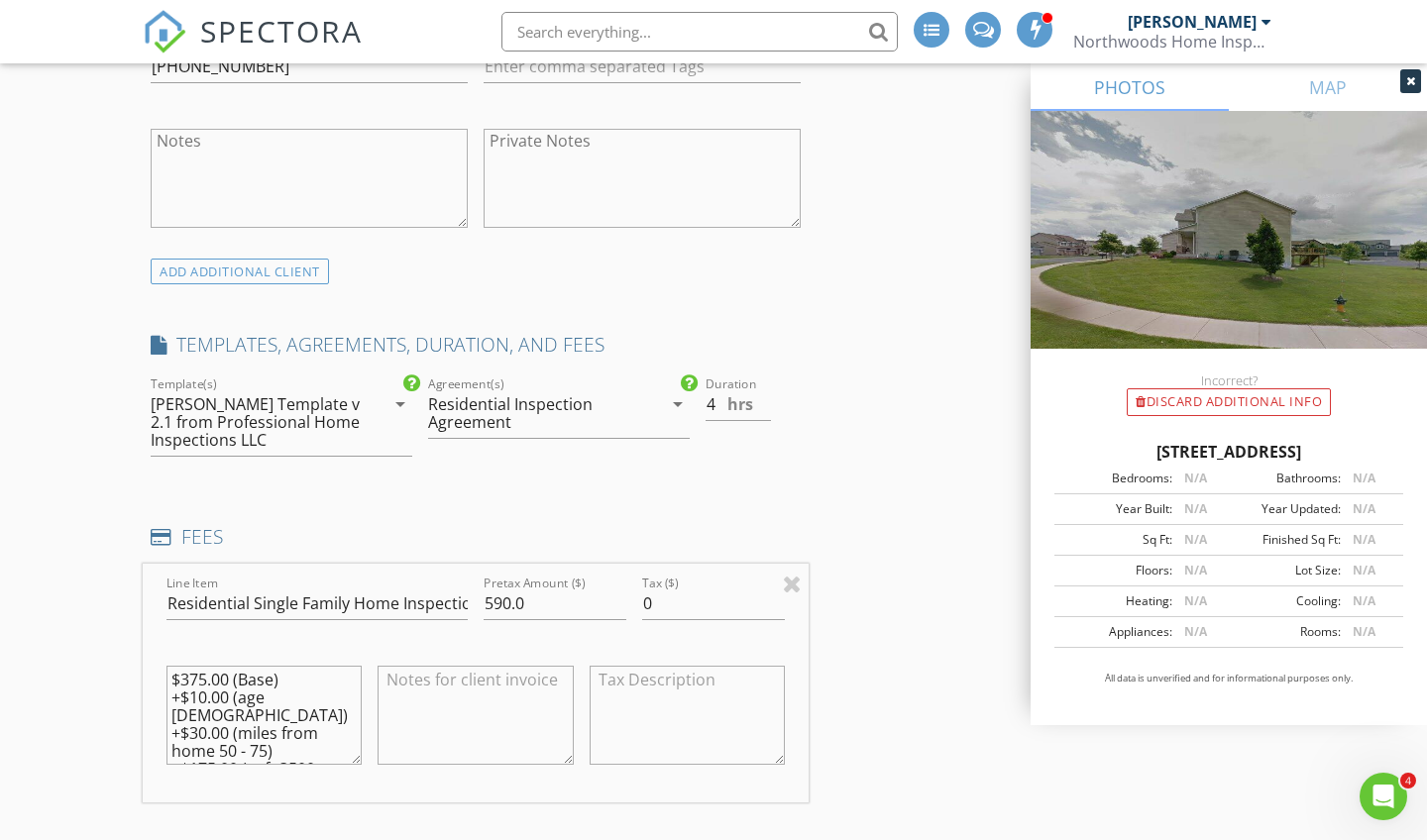 click on "$375.00 (Base)
+$10.00 (age 10 - 20)
+$30.00 (miles from home 50 - 75)
+$175.00 (sqft 3500 - 4000)" at bounding box center (264, 715) 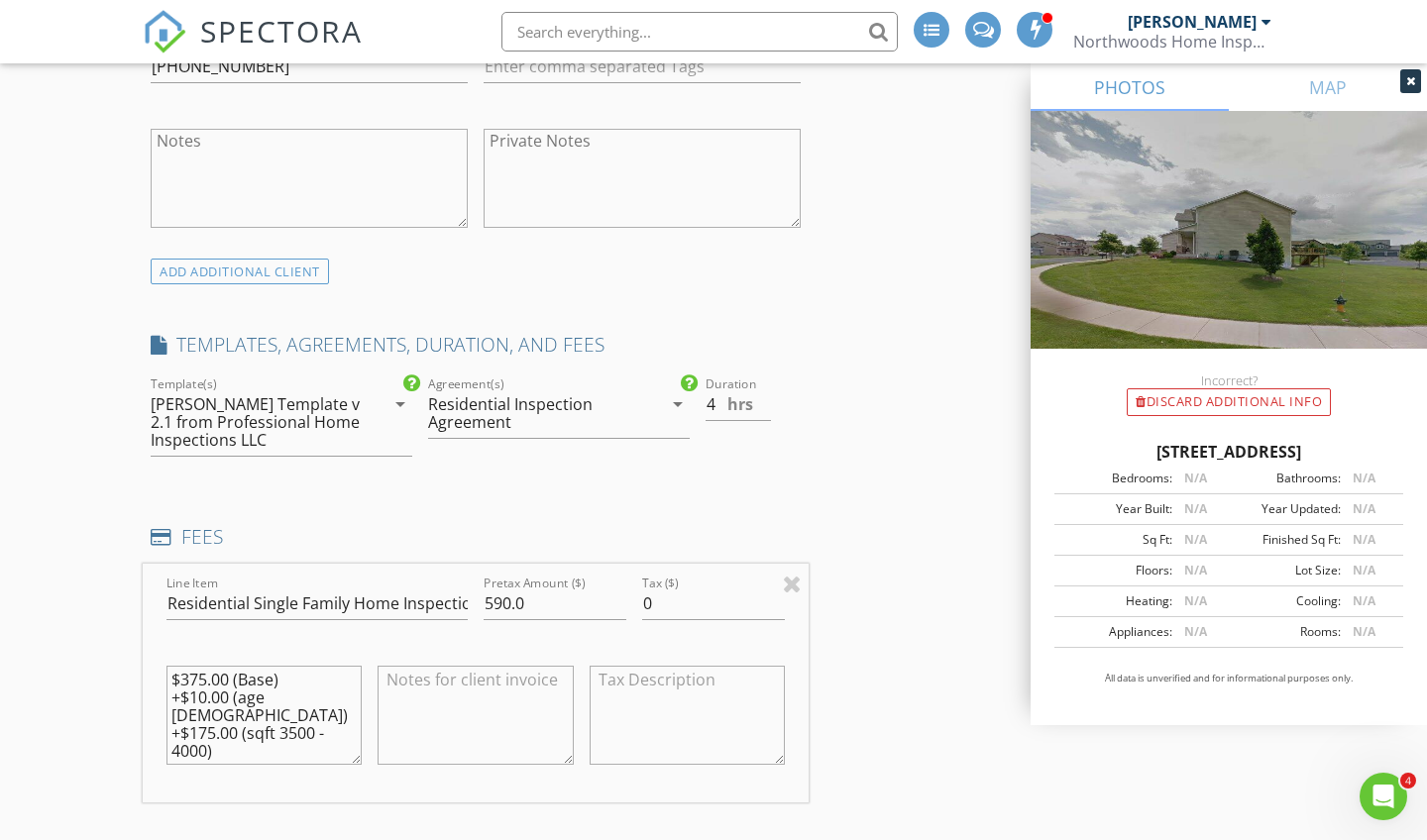 type on "$375.00 (Base)
+$10.00 (age 10 - 20)
+$175.00 (sqft 3500 - 4000)" 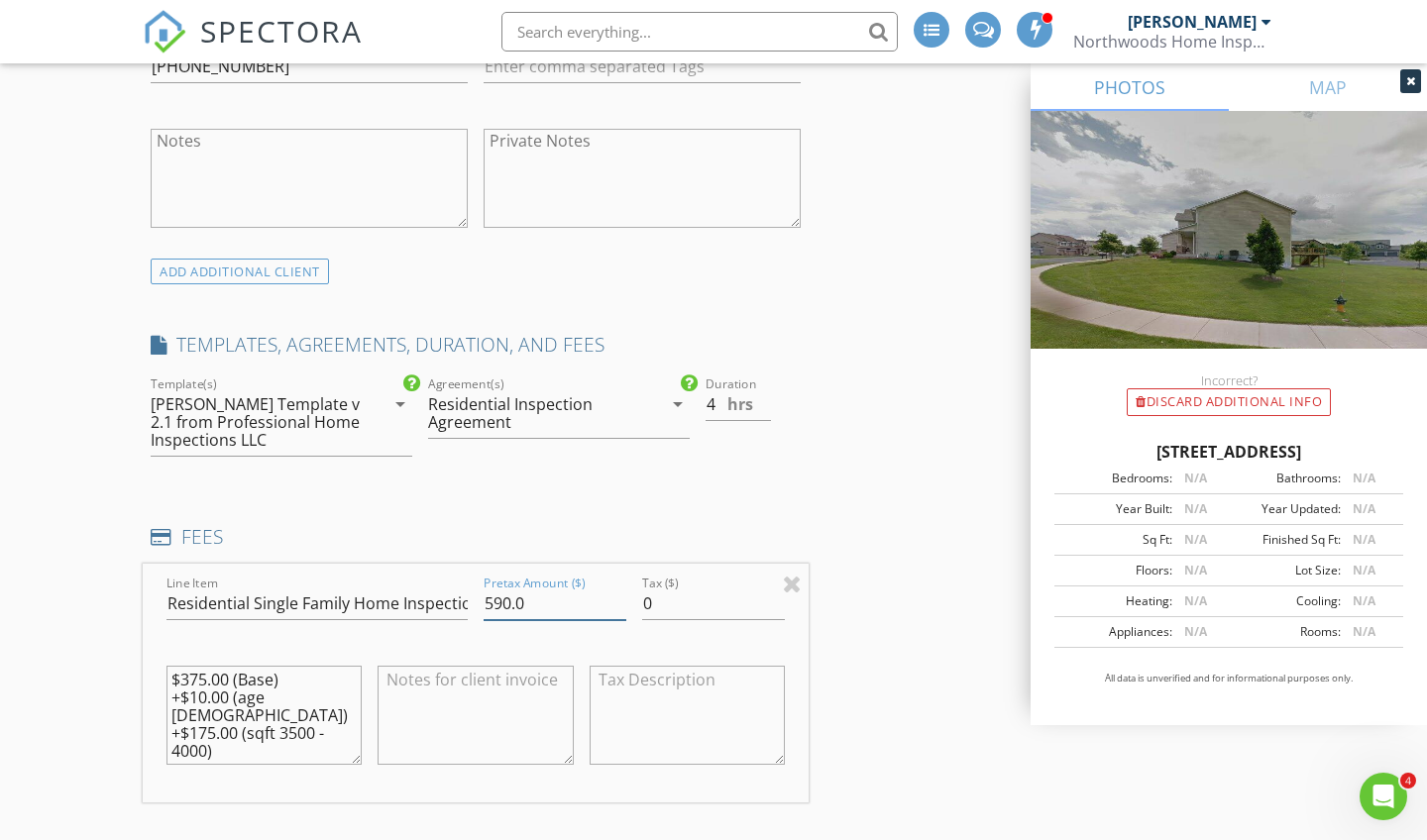 click on "590.0" at bounding box center (555, 603) 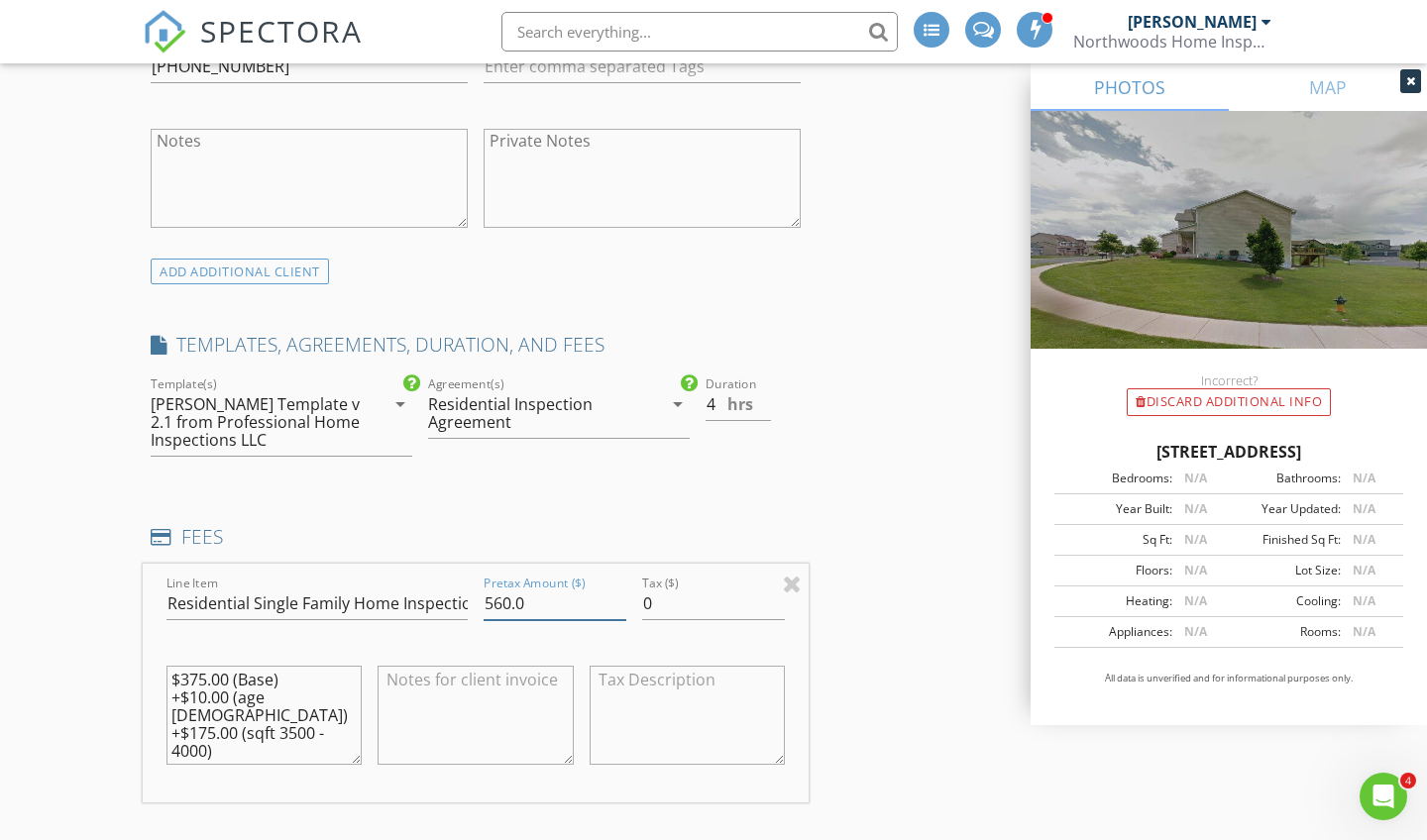 type on "560.0" 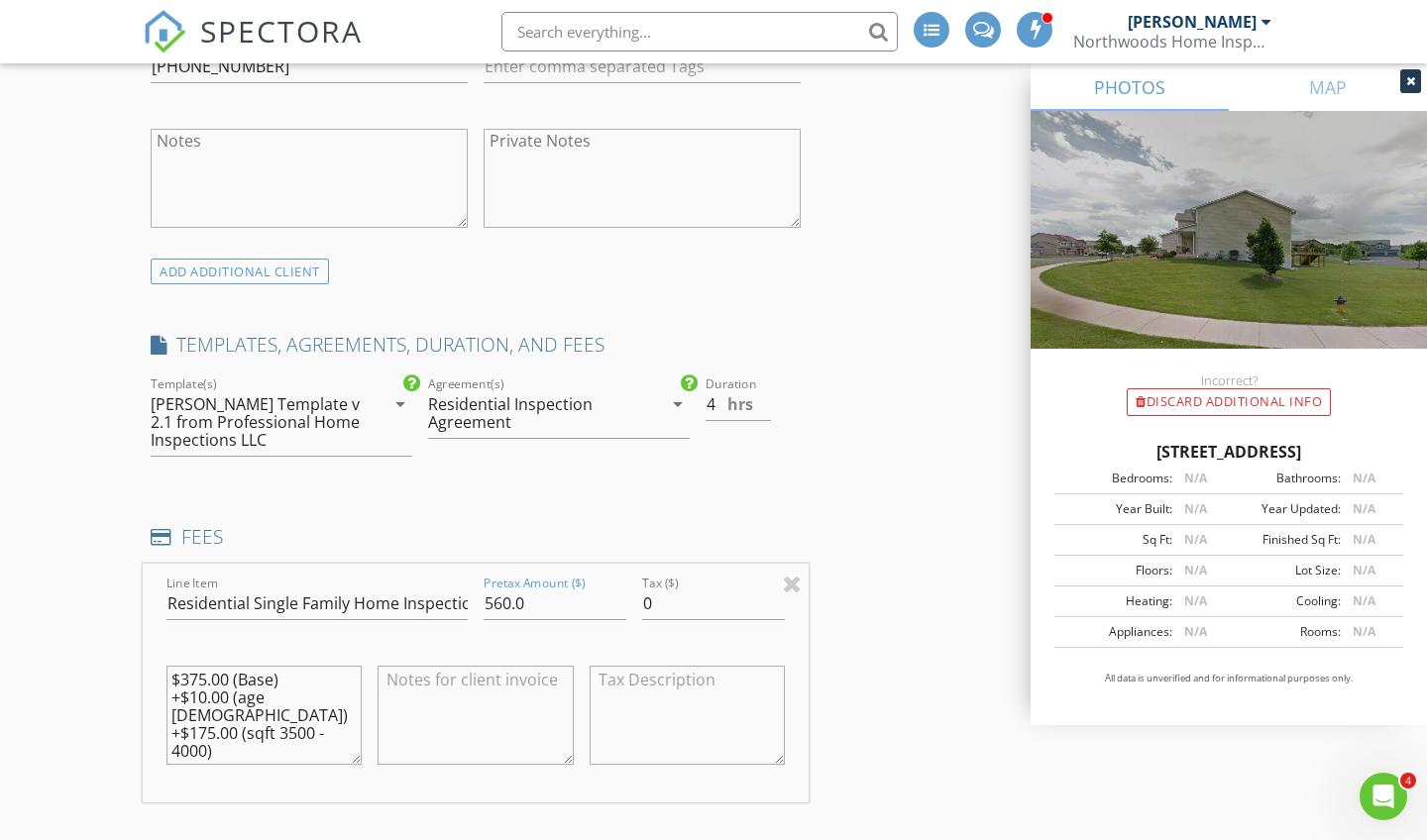 click on "New Inspection
INSPECTOR(S)
check_box   Ryan Moore   PRIMARY   check_box   James Franklin     Ryan Moore,  James Franklin arrow_drop_down   check_box_outline_blank Ryan Moore specifically requested check_box_outline_blank James Franklin specifically requested
Date/Time
07/29/2025 3:00 PM
Location
Address Search       Address 1750 Fox Run   Unit   City Shakopee   State MN   Zip 55379   County Scott     Square Feet 3714   Year Built 2009   Foundation Basement arrow_drop_down     Ryan Moore     63.1 miles     (an hour)         James Franklin     41.0 miles     (an hour)
client
check_box Enable Client CC email for this inspection   Client Search     check_box_outline_blank Client is a Company/Organization     First Name Habsa/Hamdi   Last Name Yusuf/Abdi   Email habsa_yusuf@yahoo.com   CC Email   Phone 612-232-1617         Tags         Notes" at bounding box center (714, 965) 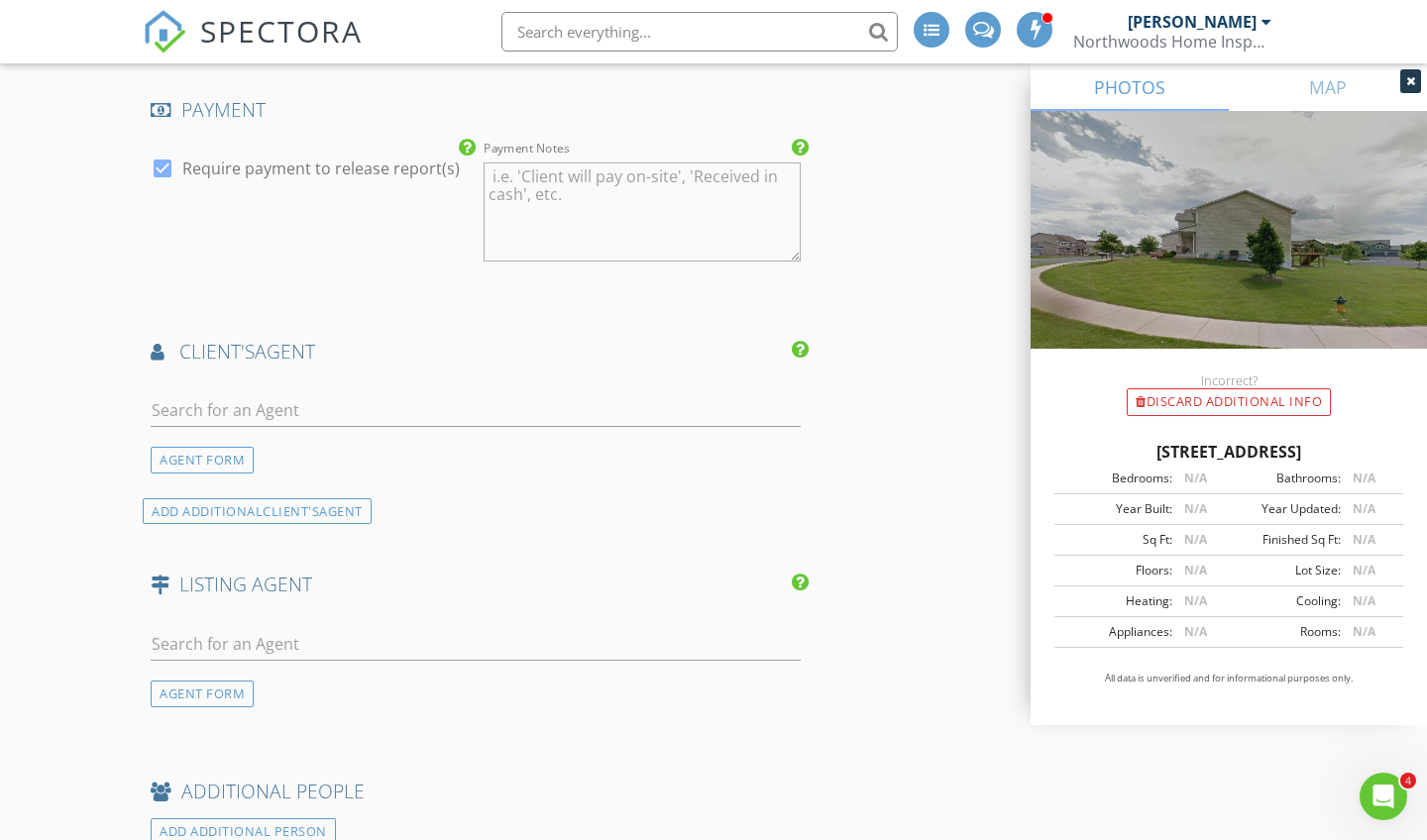 scroll, scrollTop: 2427, scrollLeft: 0, axis: vertical 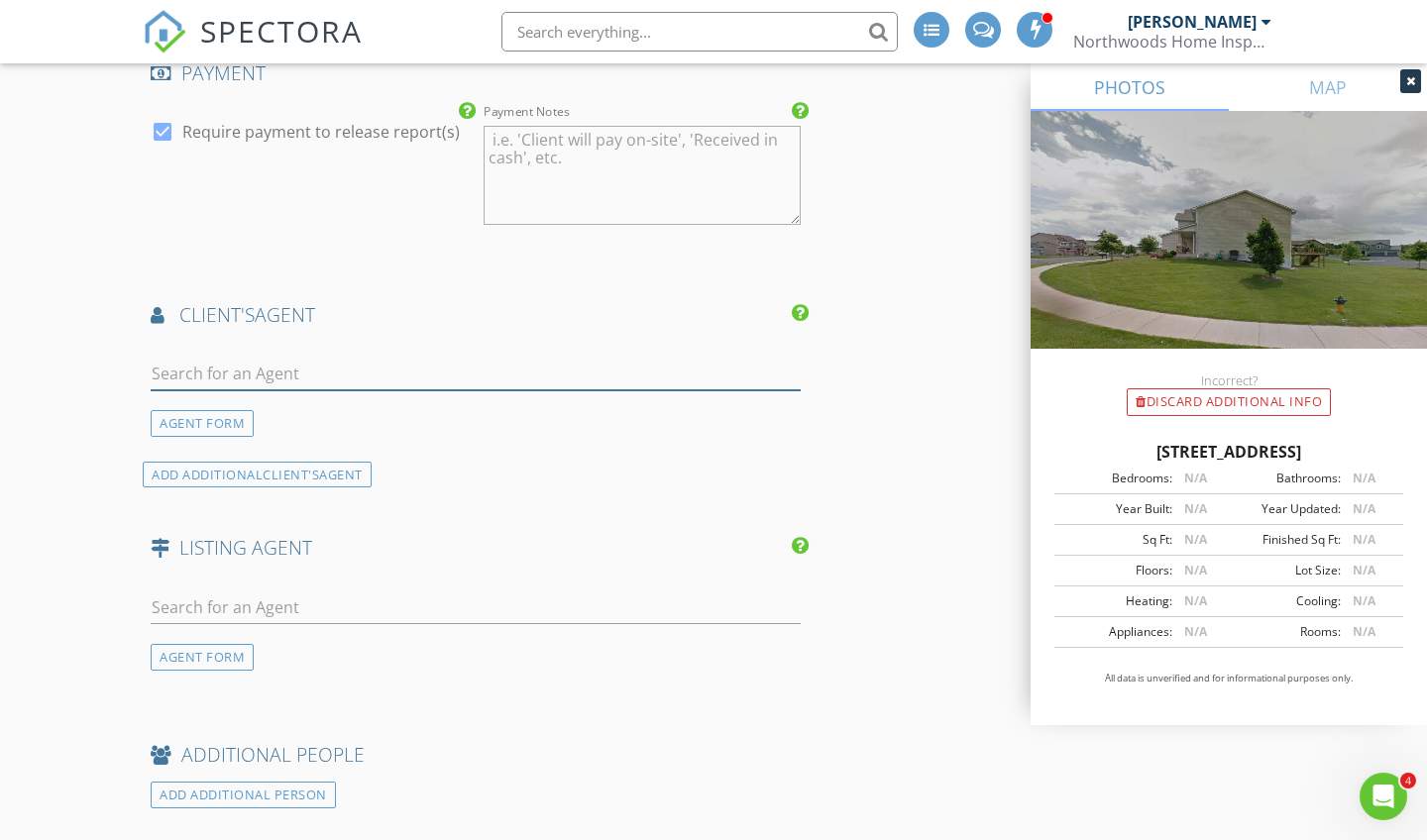 click at bounding box center (476, 373) 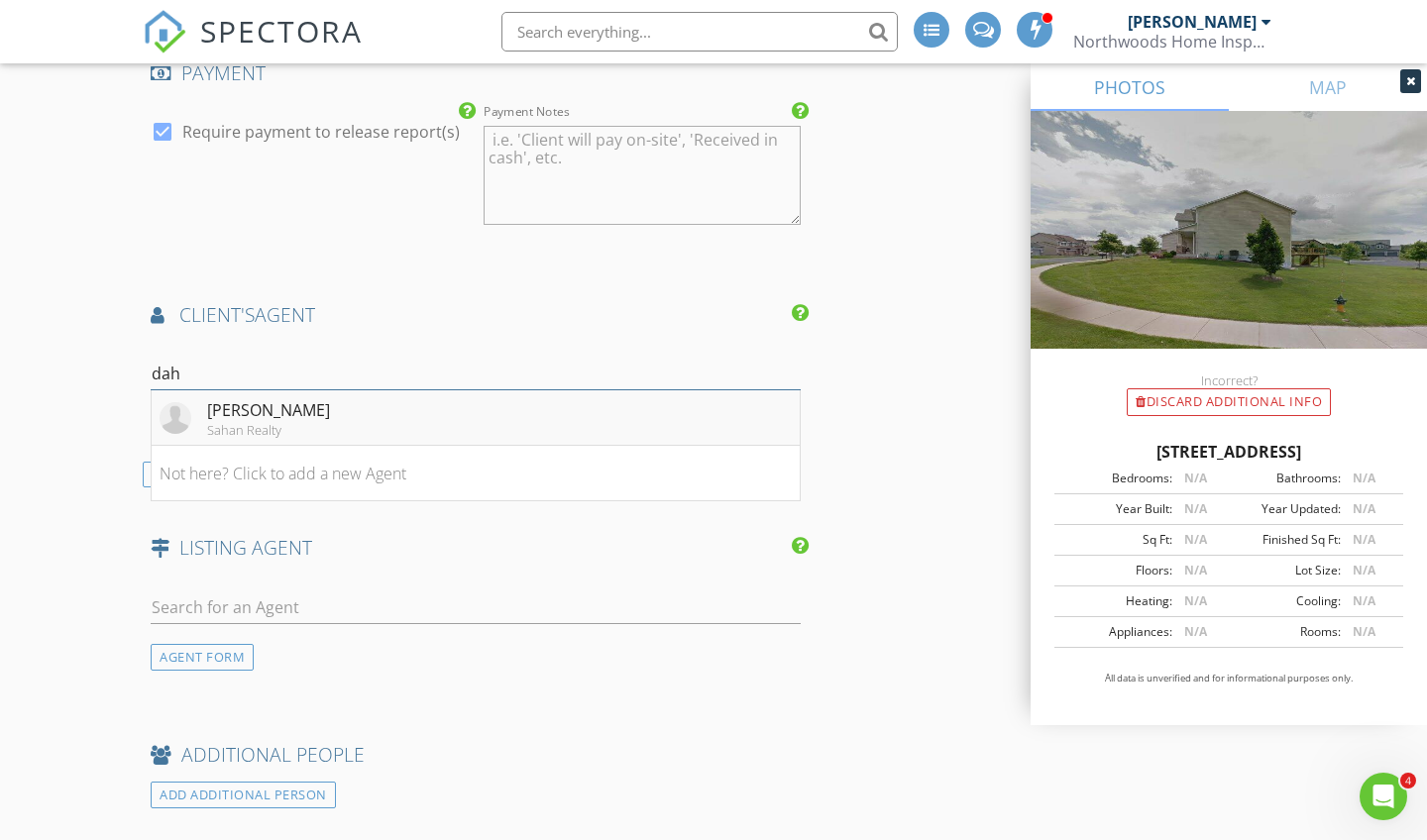 type on "dah" 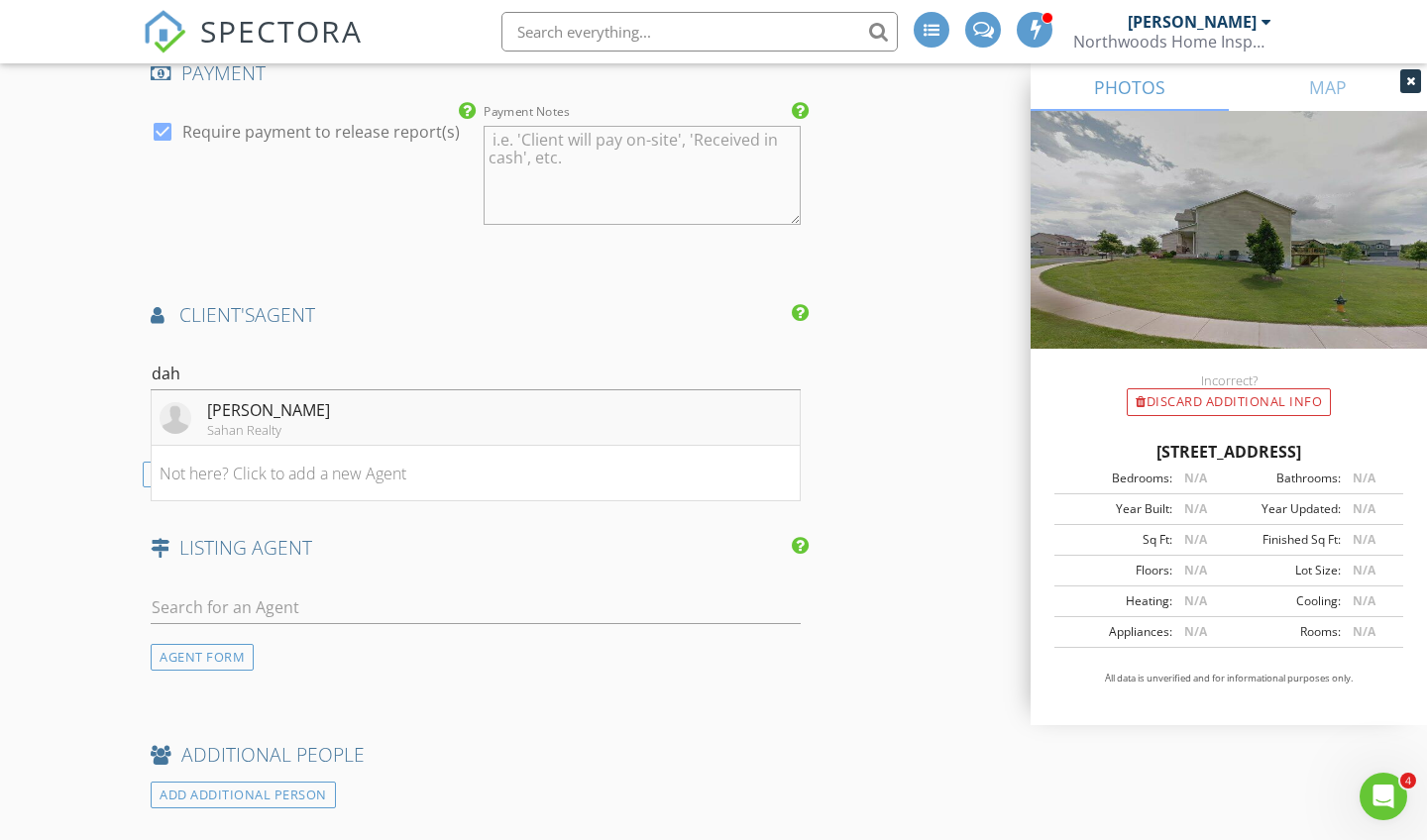 click on "Dahir Mohamed" at bounding box center [269, 410] 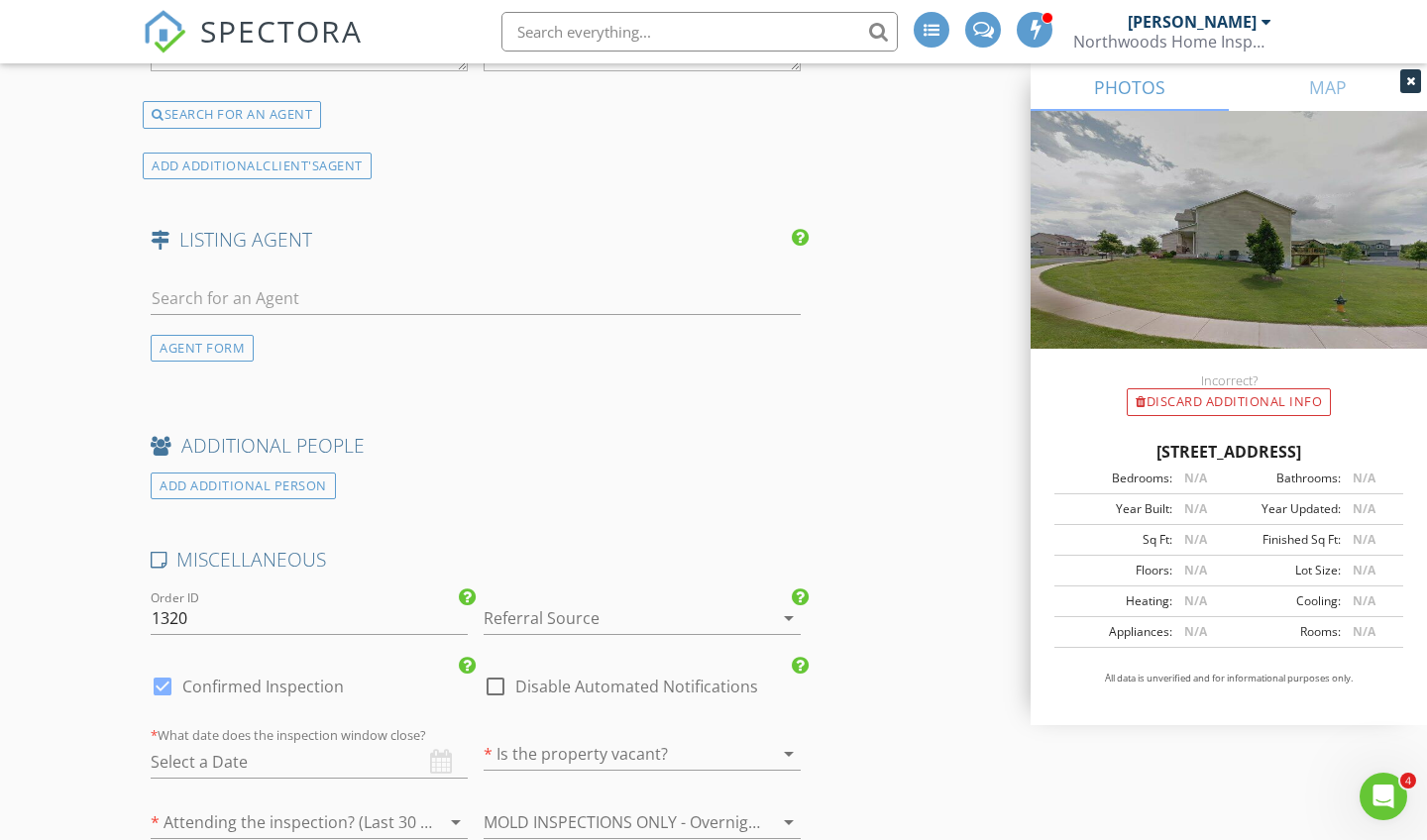 scroll, scrollTop: 3426, scrollLeft: 0, axis: vertical 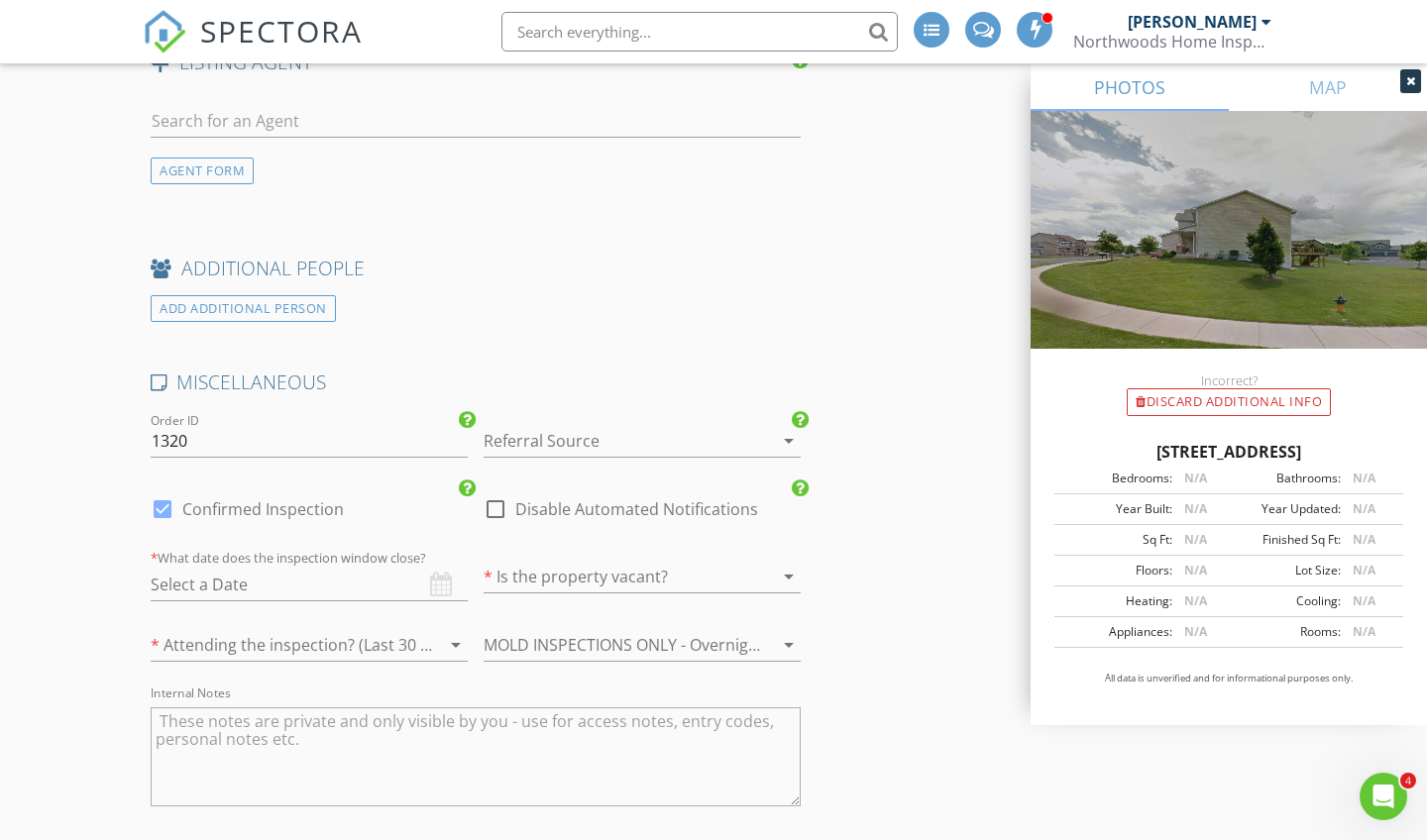 click at bounding box center (614, 441) 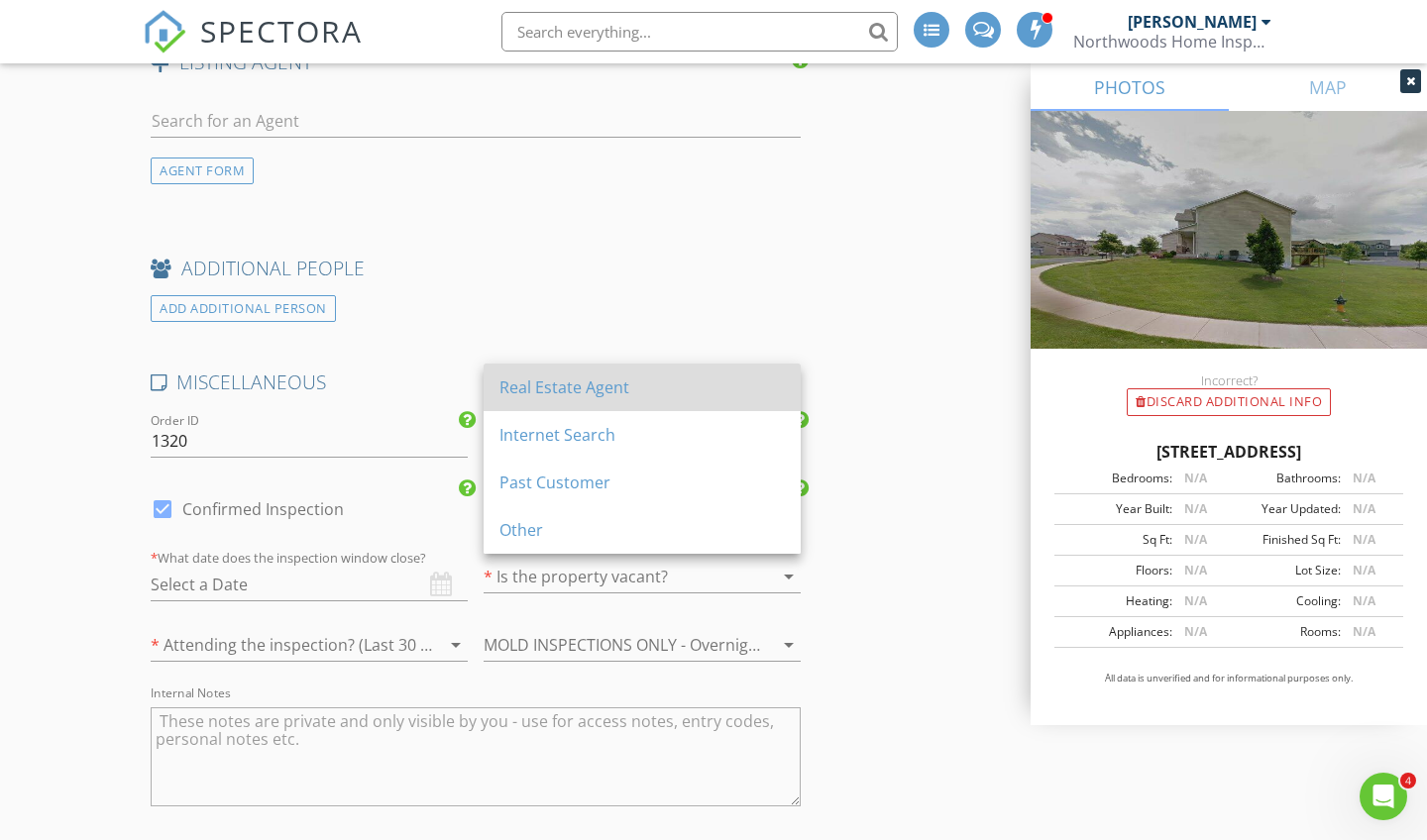 click on "Real Estate Agent" at bounding box center (642, 387) 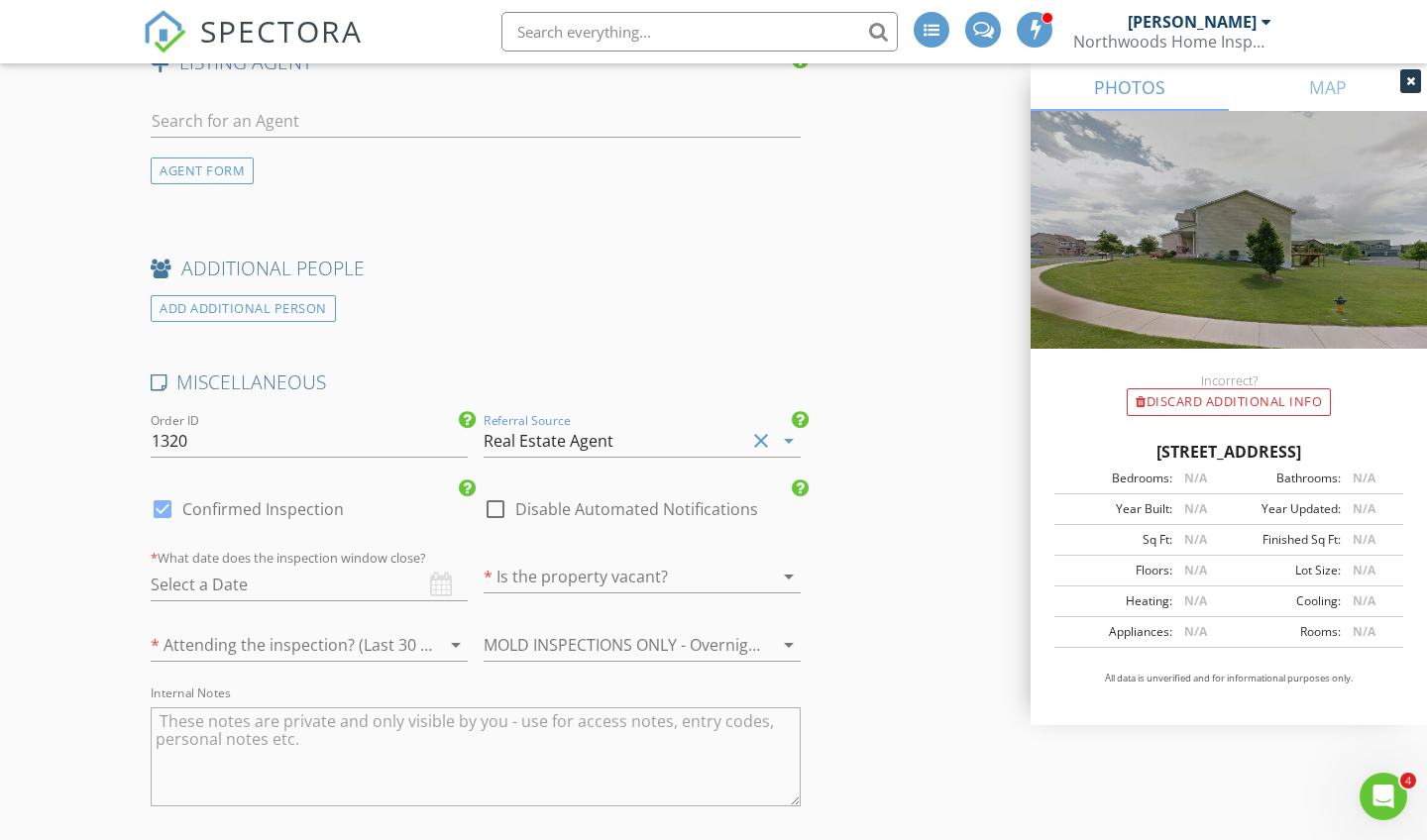 click on "*
What date does the inspection window close?" at bounding box center (309, 578) 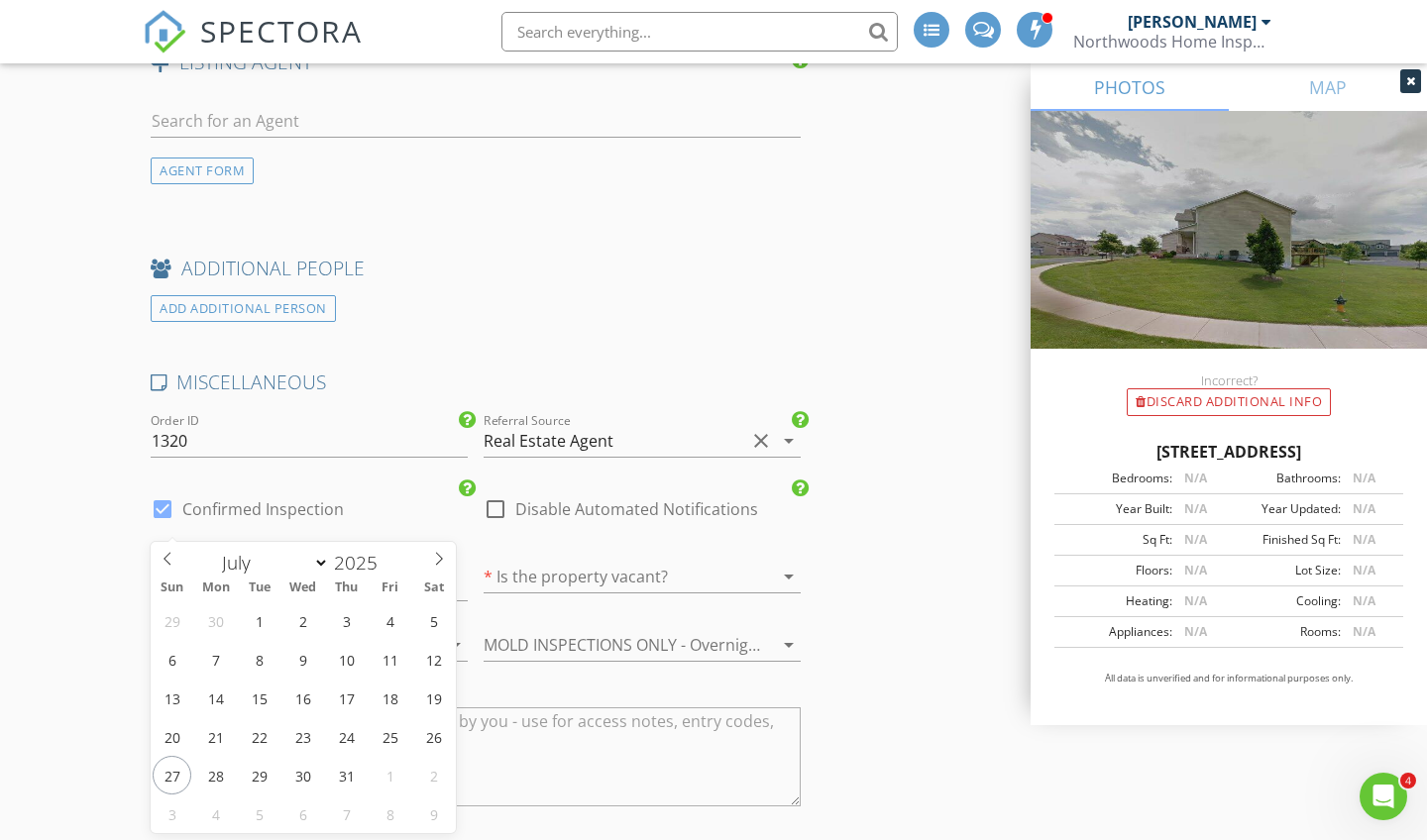 click at bounding box center [309, 584] 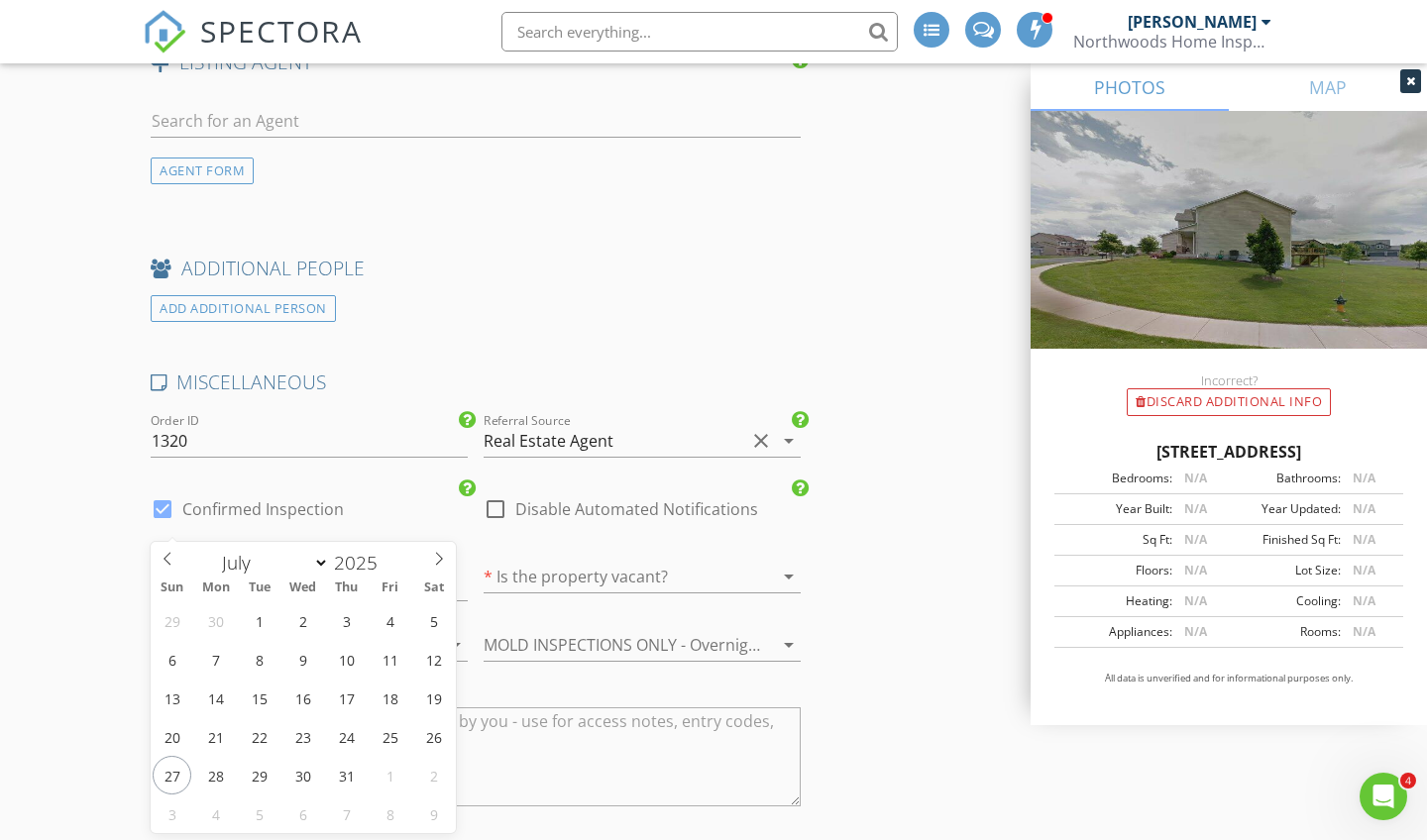 click at bounding box center [309, 584] 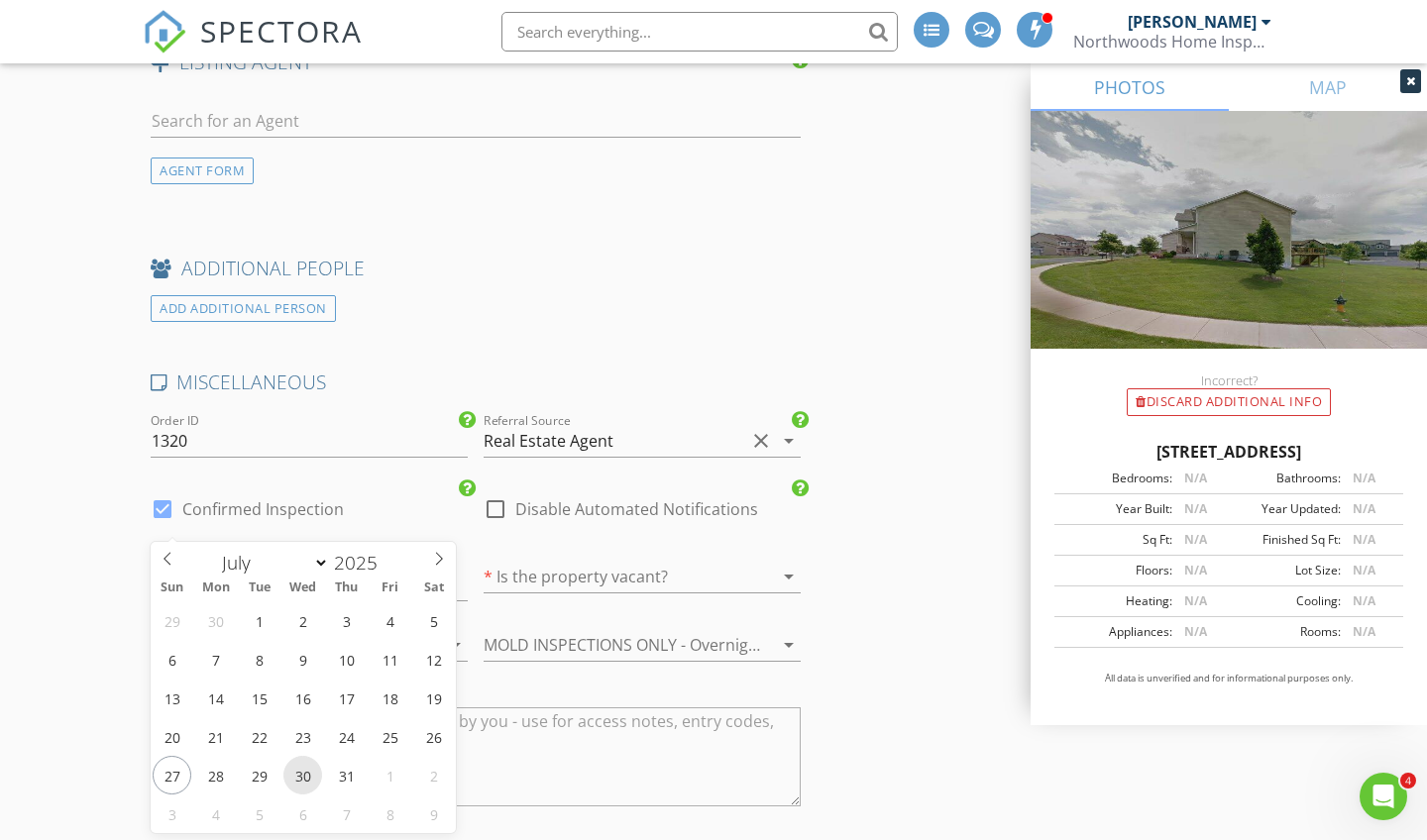 type on "07/30/2025" 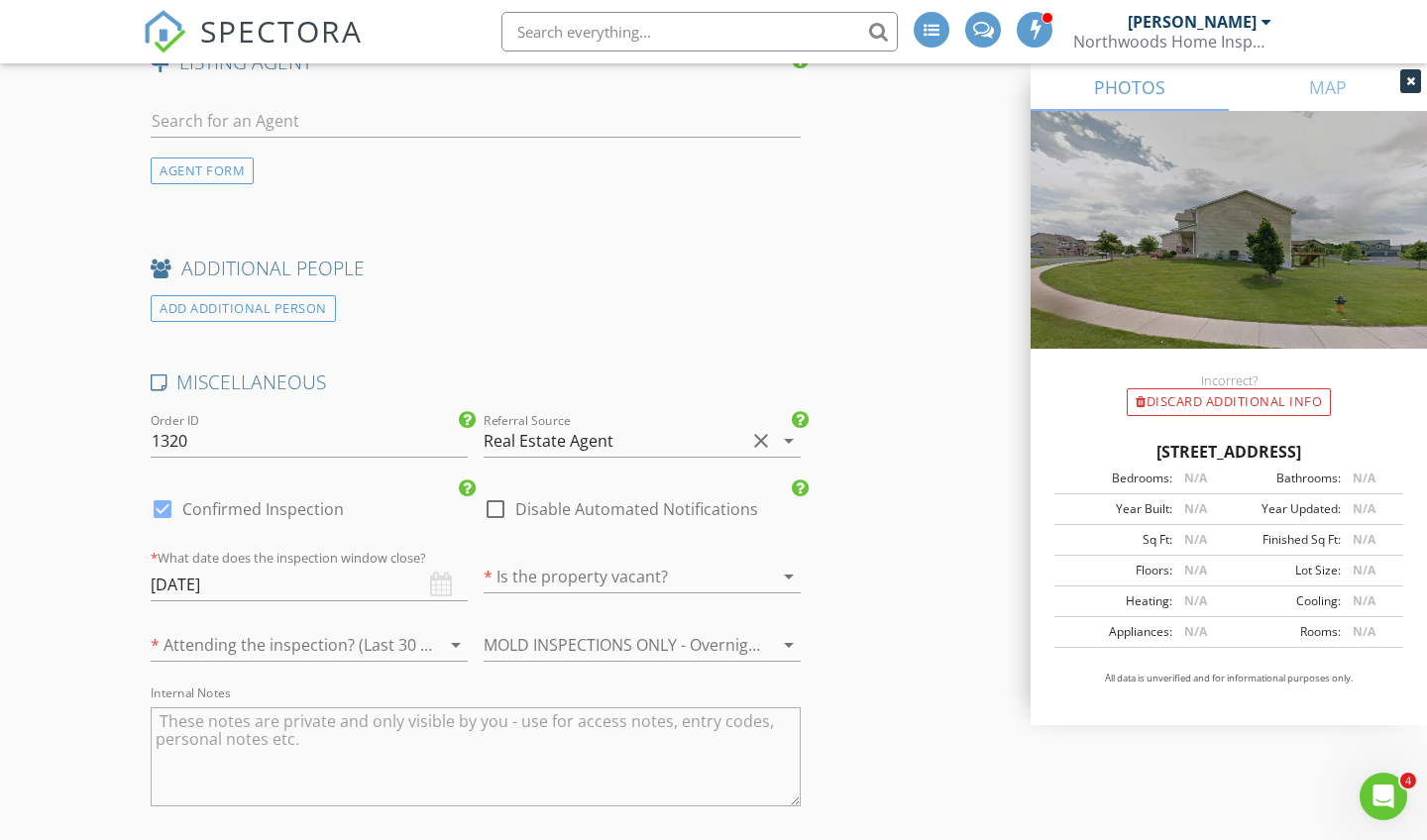 click at bounding box center [614, 577] 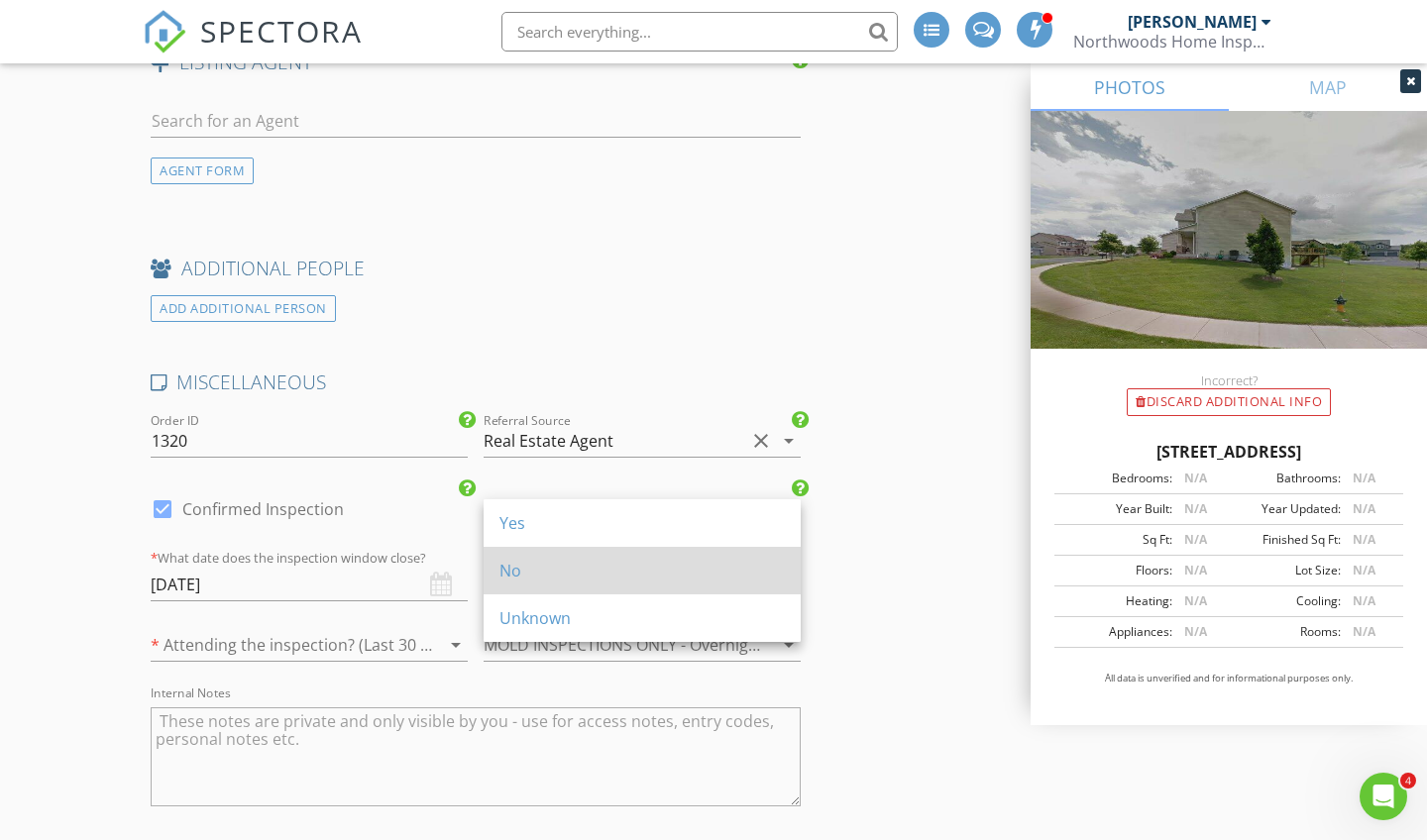 click on "No" at bounding box center (642, 571) 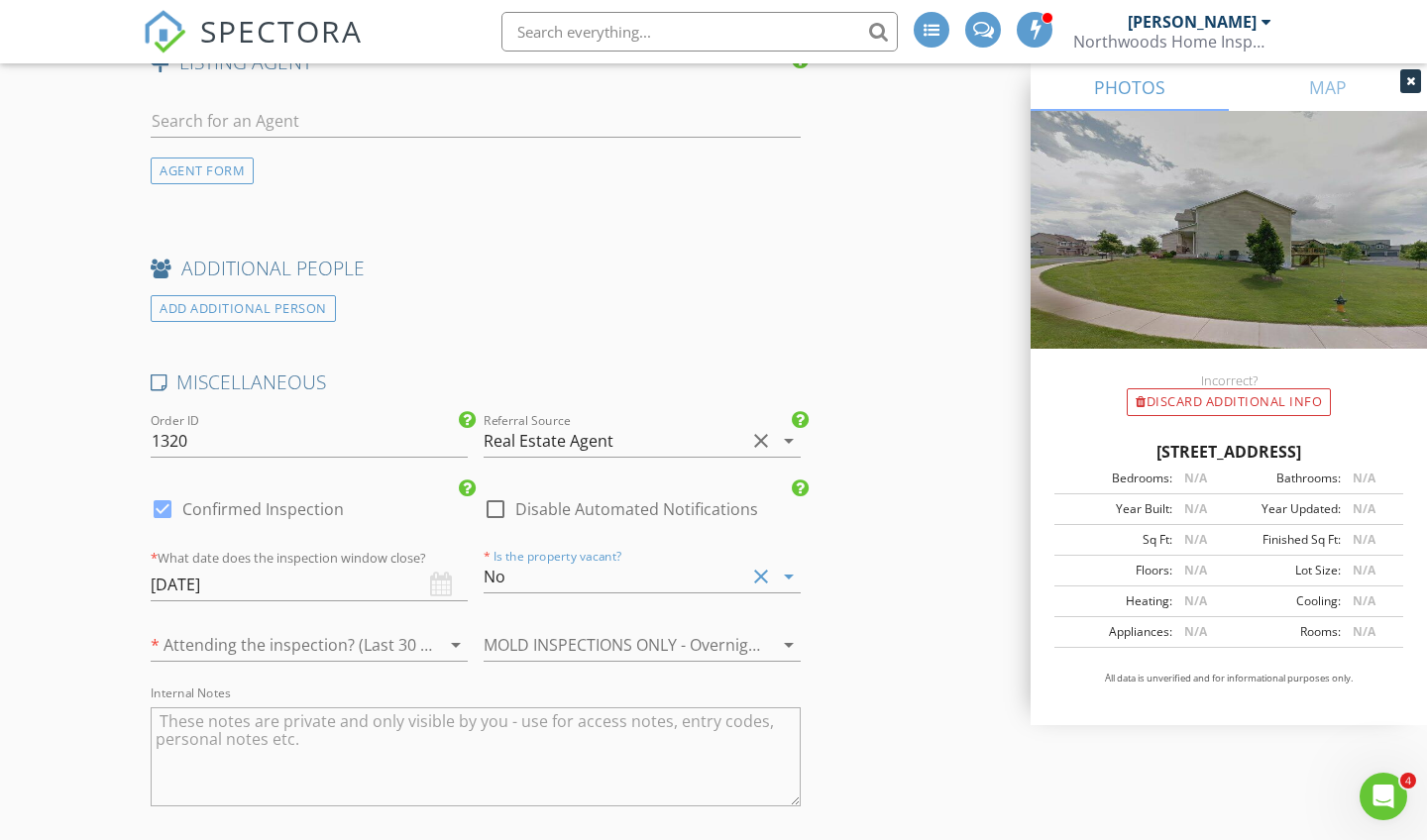 click at bounding box center [428, 645] 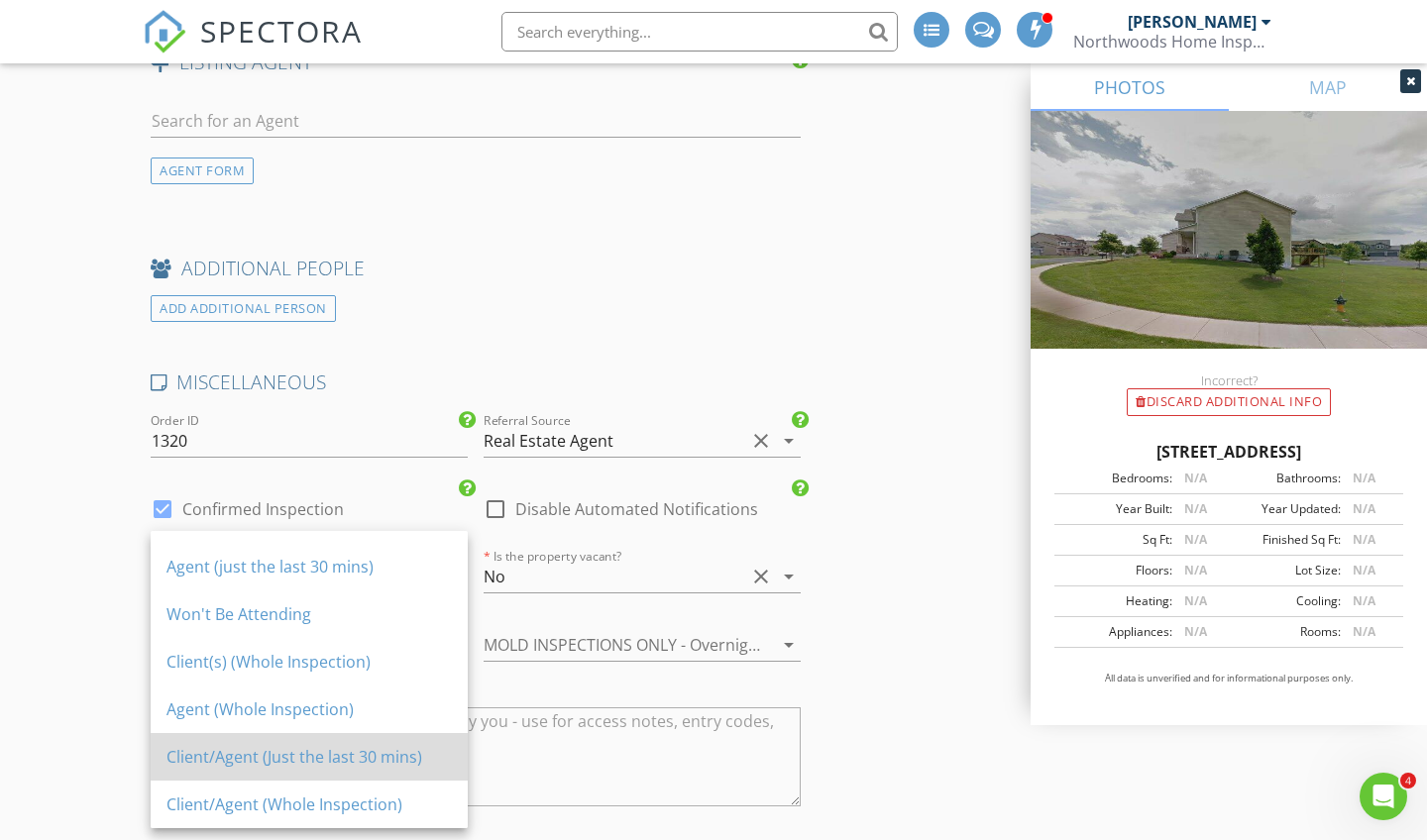 scroll, scrollTop: 36, scrollLeft: 0, axis: vertical 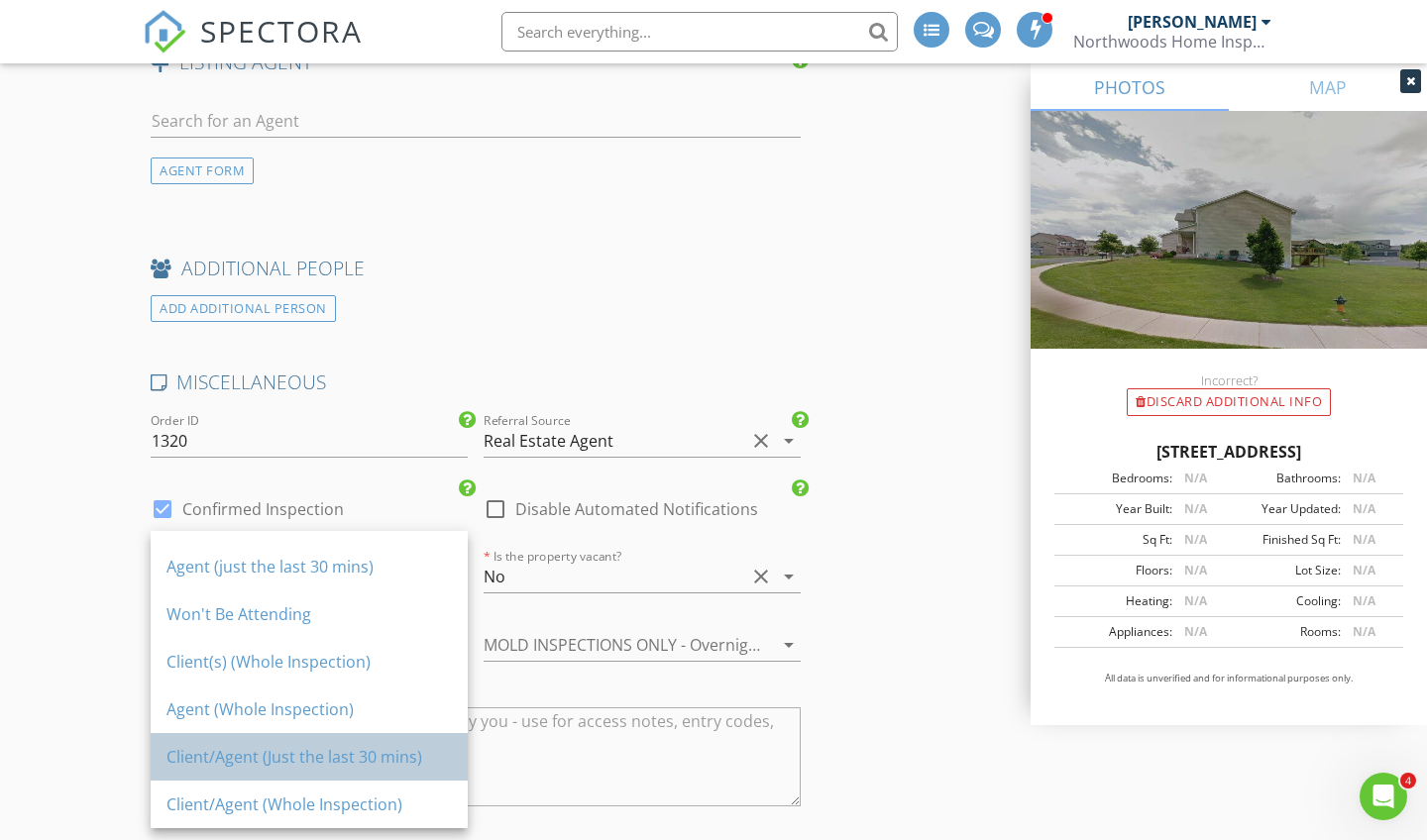 click on "Client/Agent (Just the last 30 mins)" at bounding box center (309, 757) 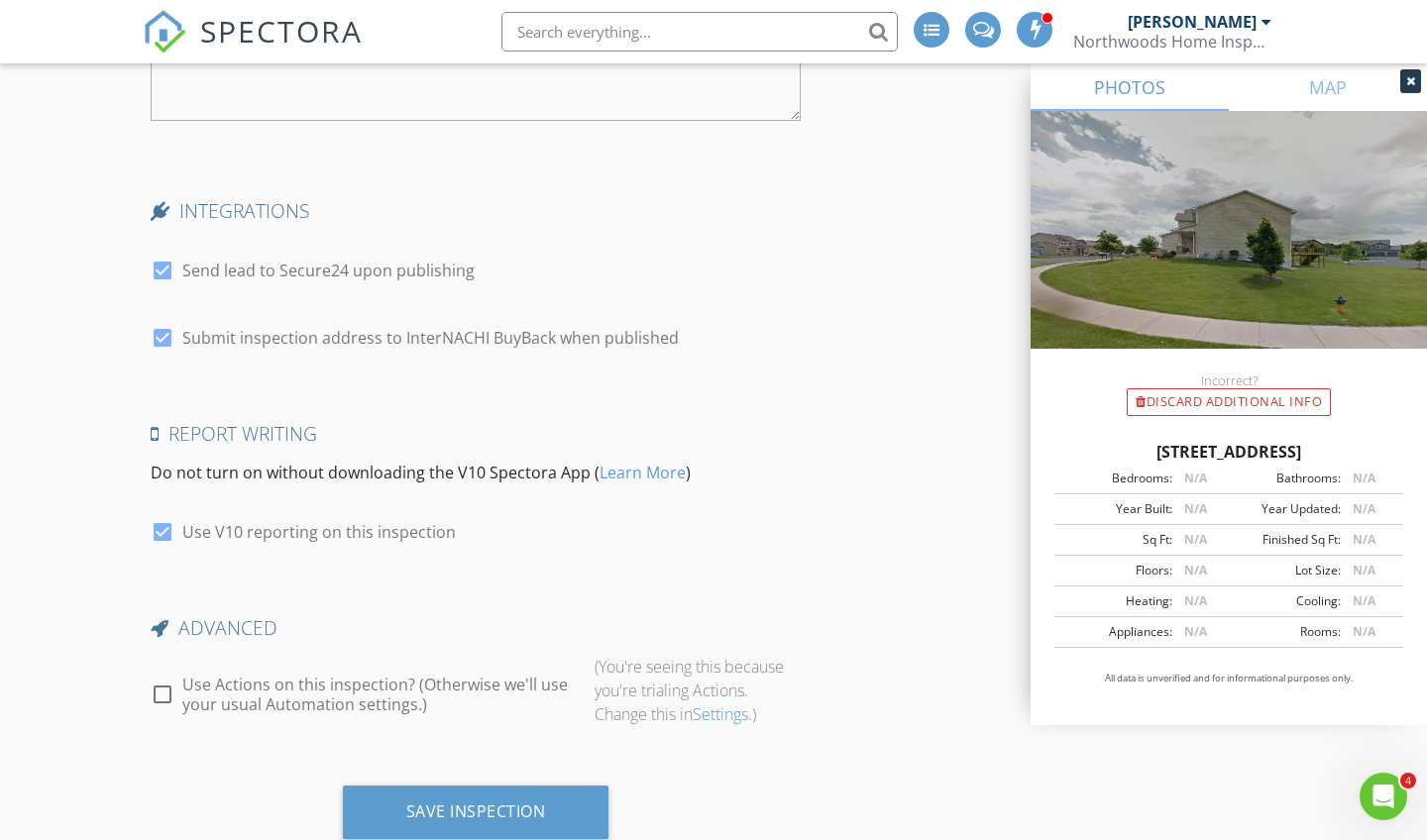 scroll, scrollTop: 4106, scrollLeft: 0, axis: vertical 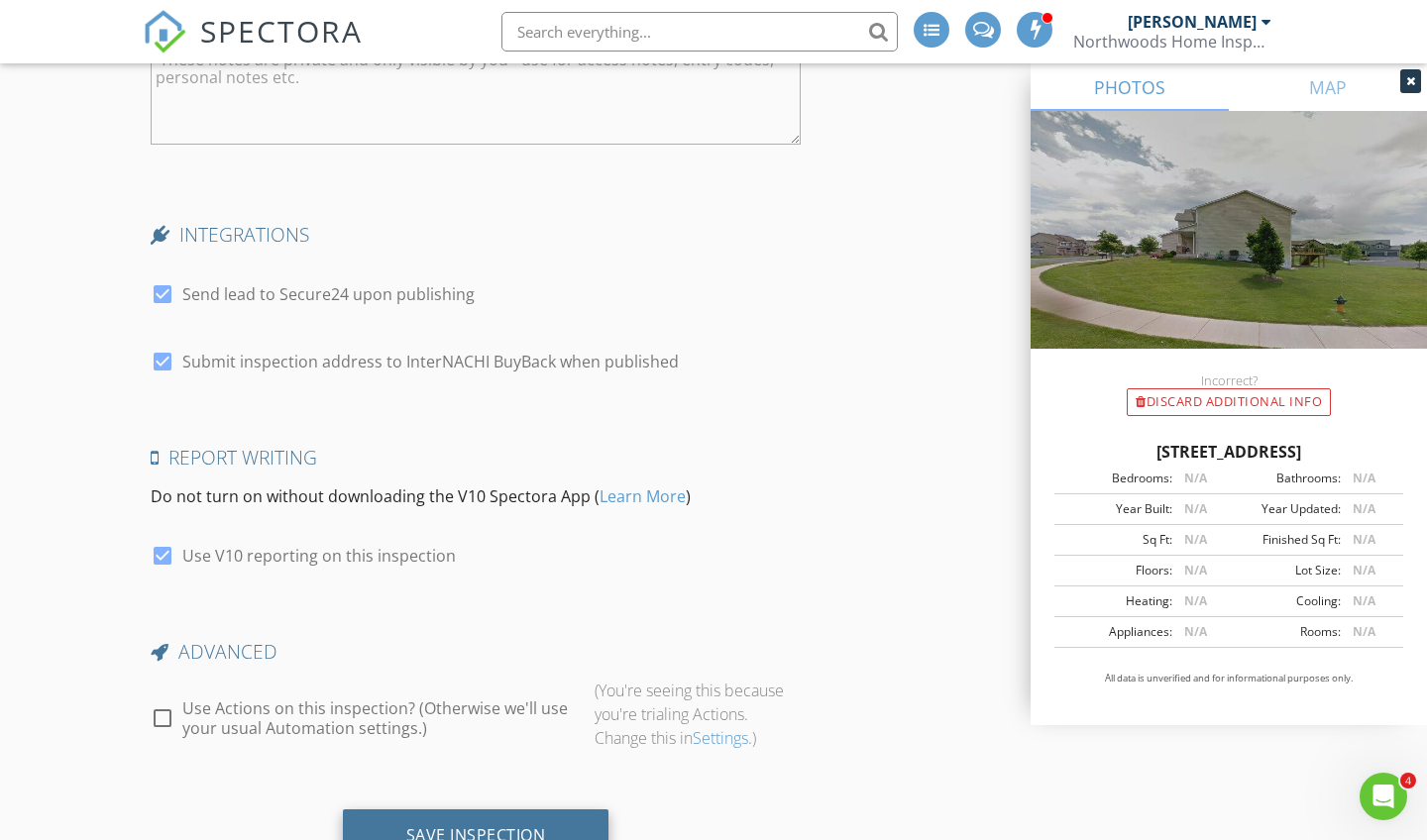 click on "Save Inspection" at bounding box center [476, 836] 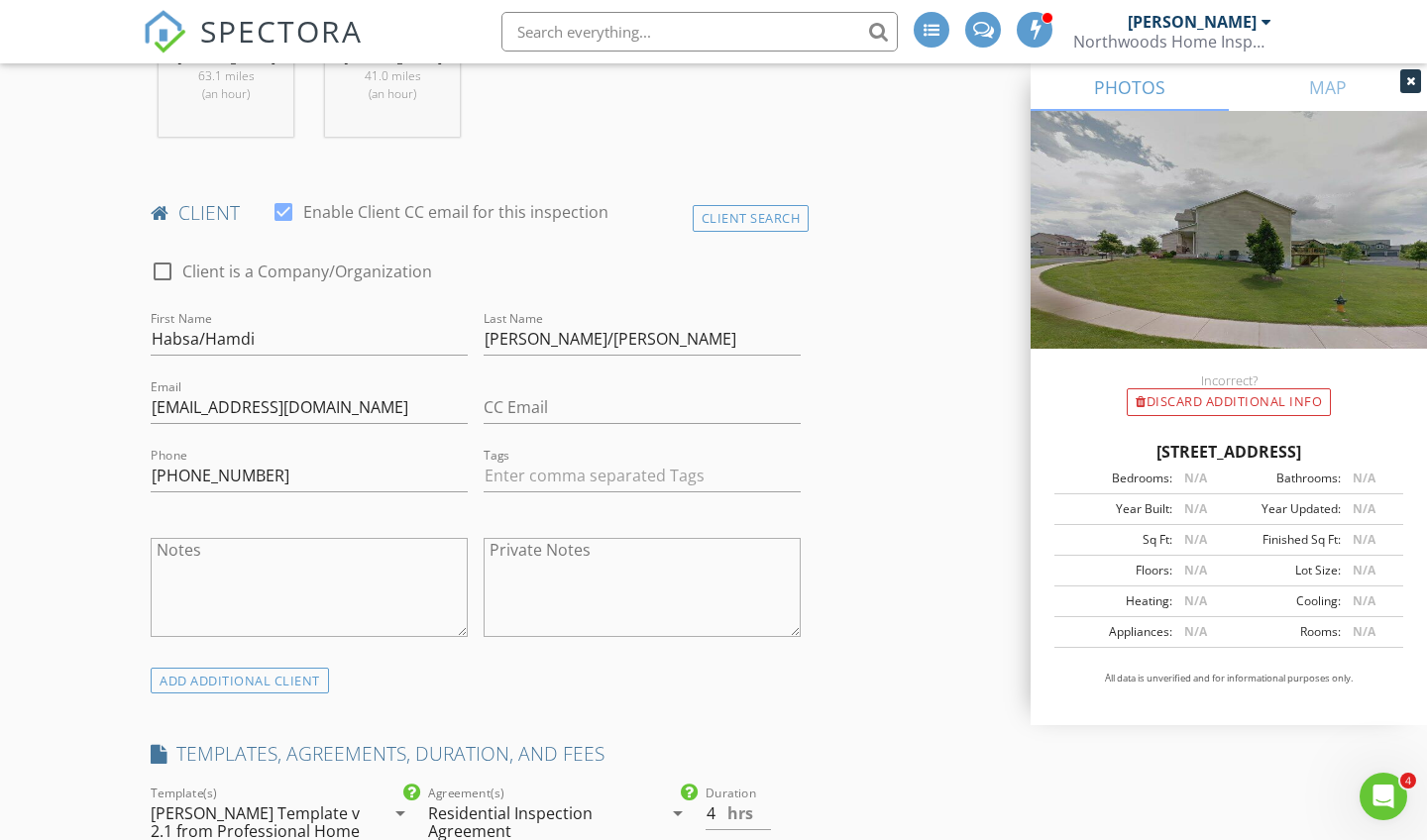 scroll, scrollTop: 950, scrollLeft: 0, axis: vertical 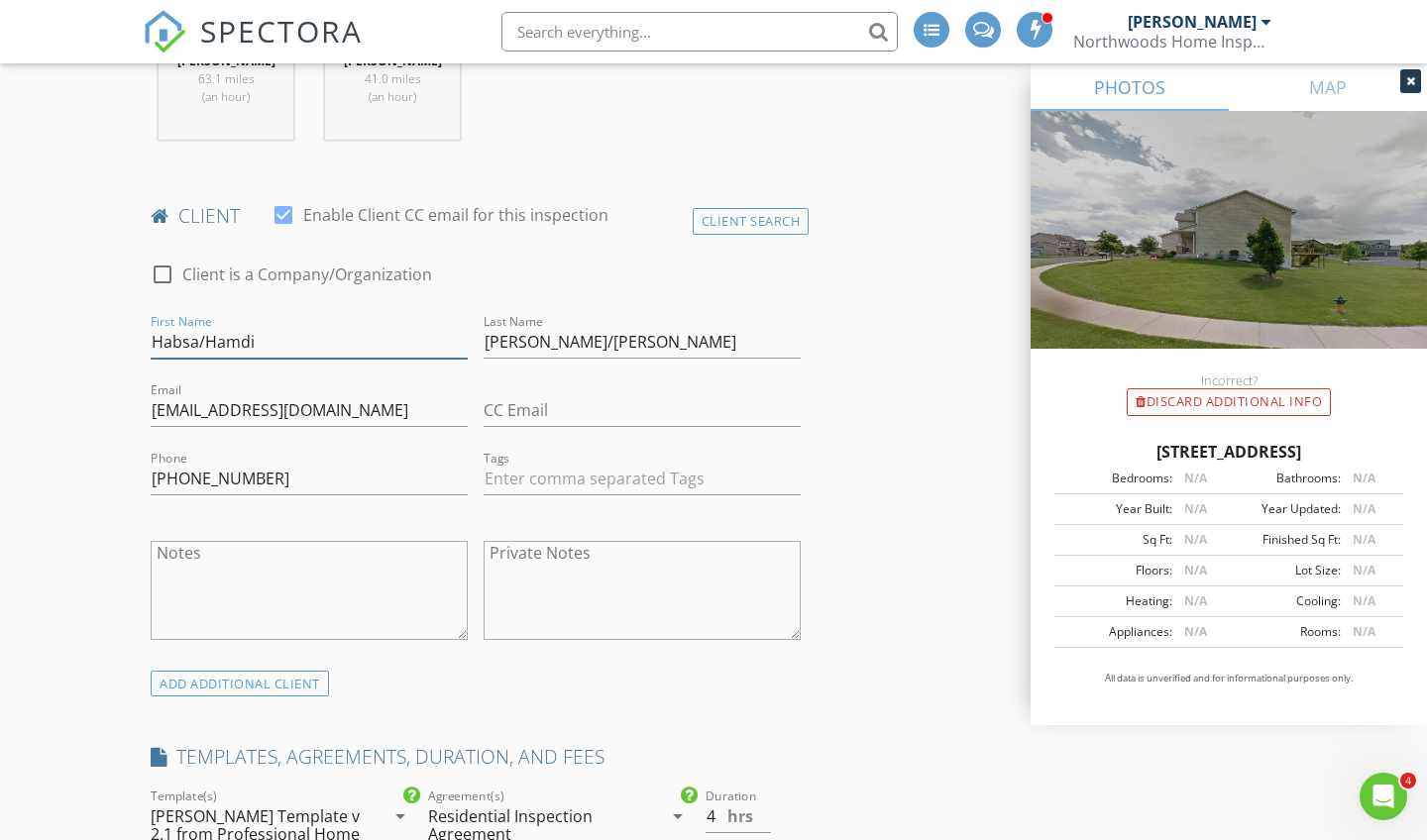 click on "Habsa/Hamdi" at bounding box center (309, 342) 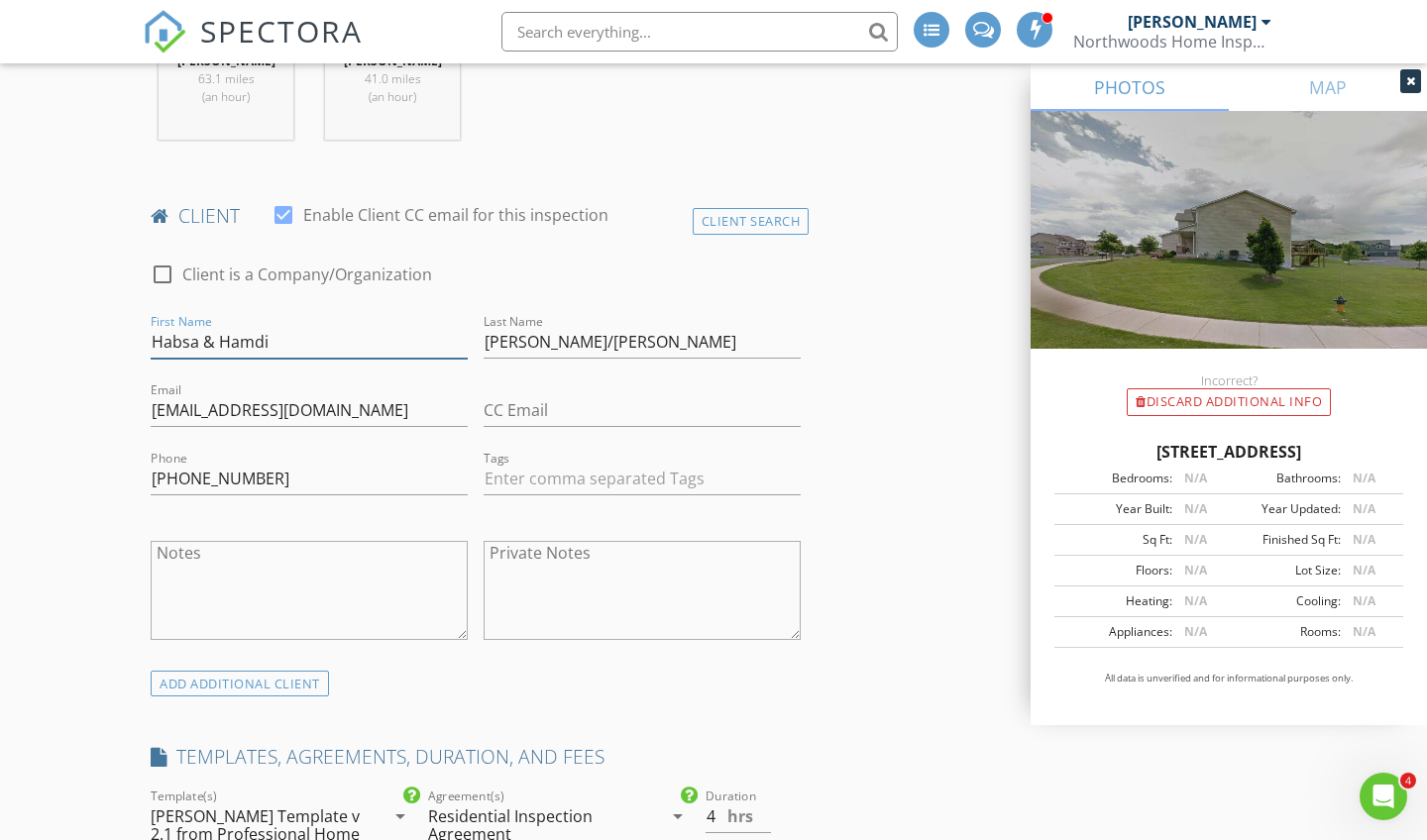 type on "Habsa & Hamdi" 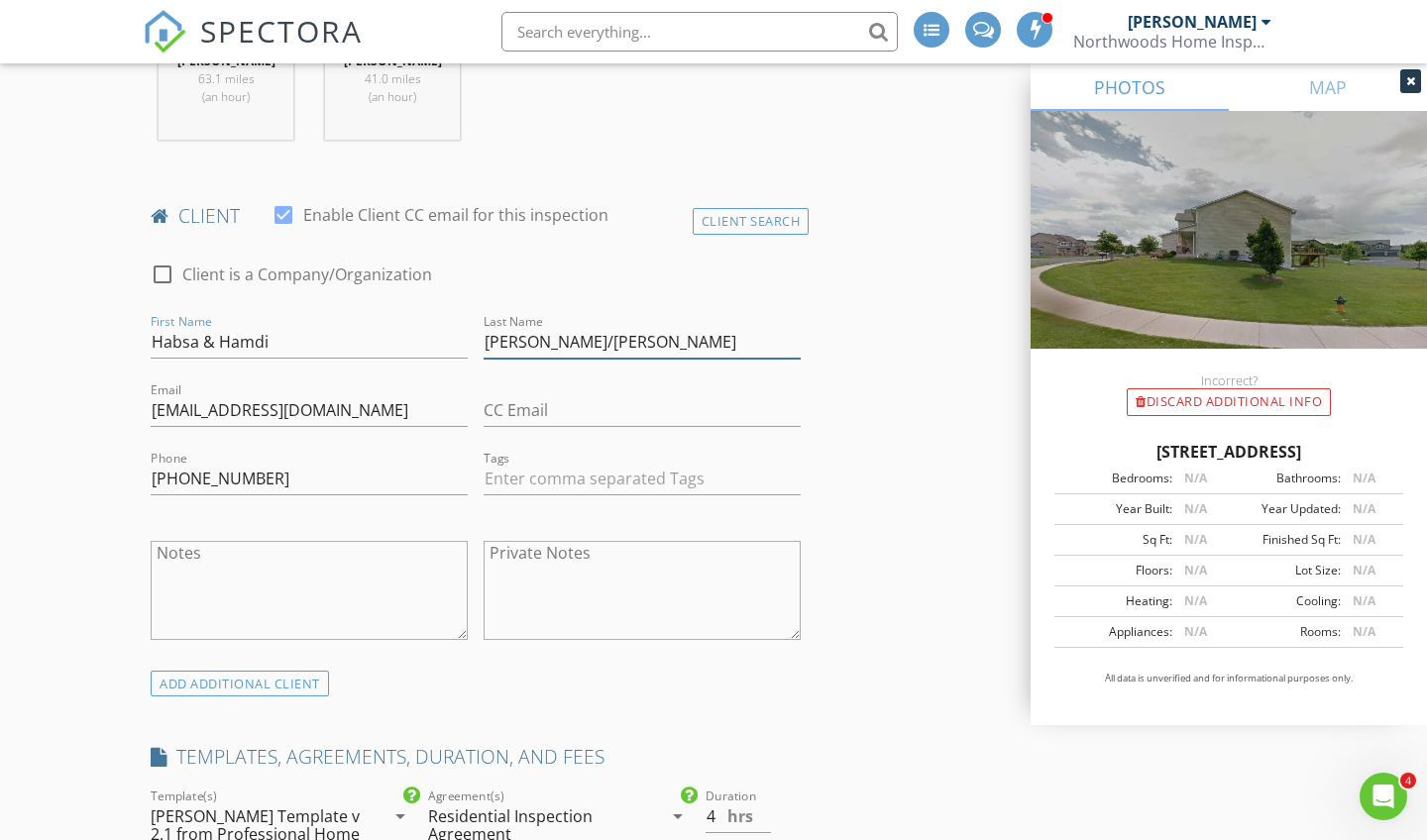 click on "Yusuf/Abdi" at bounding box center [642, 342] 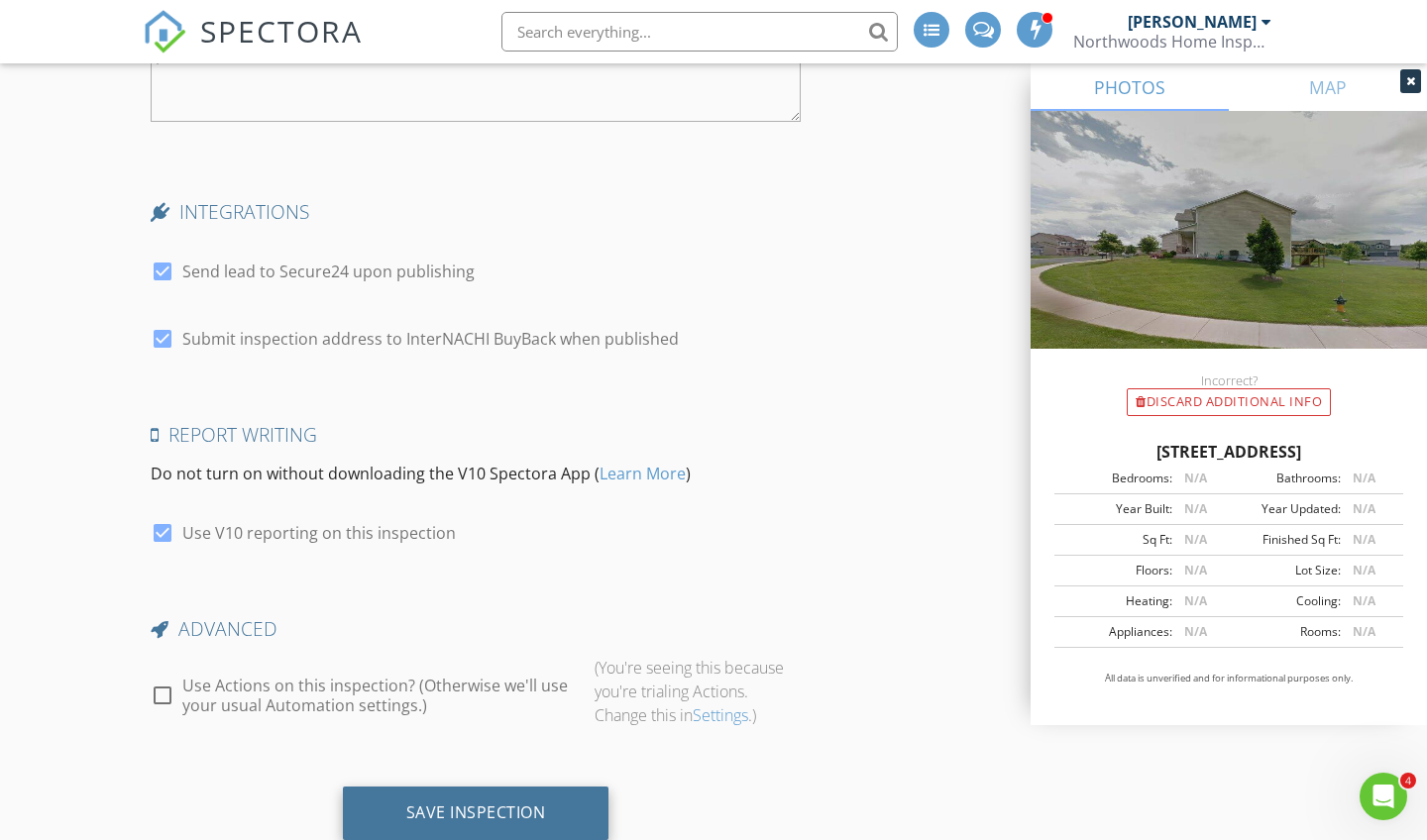 scroll, scrollTop: 4128, scrollLeft: 0, axis: vertical 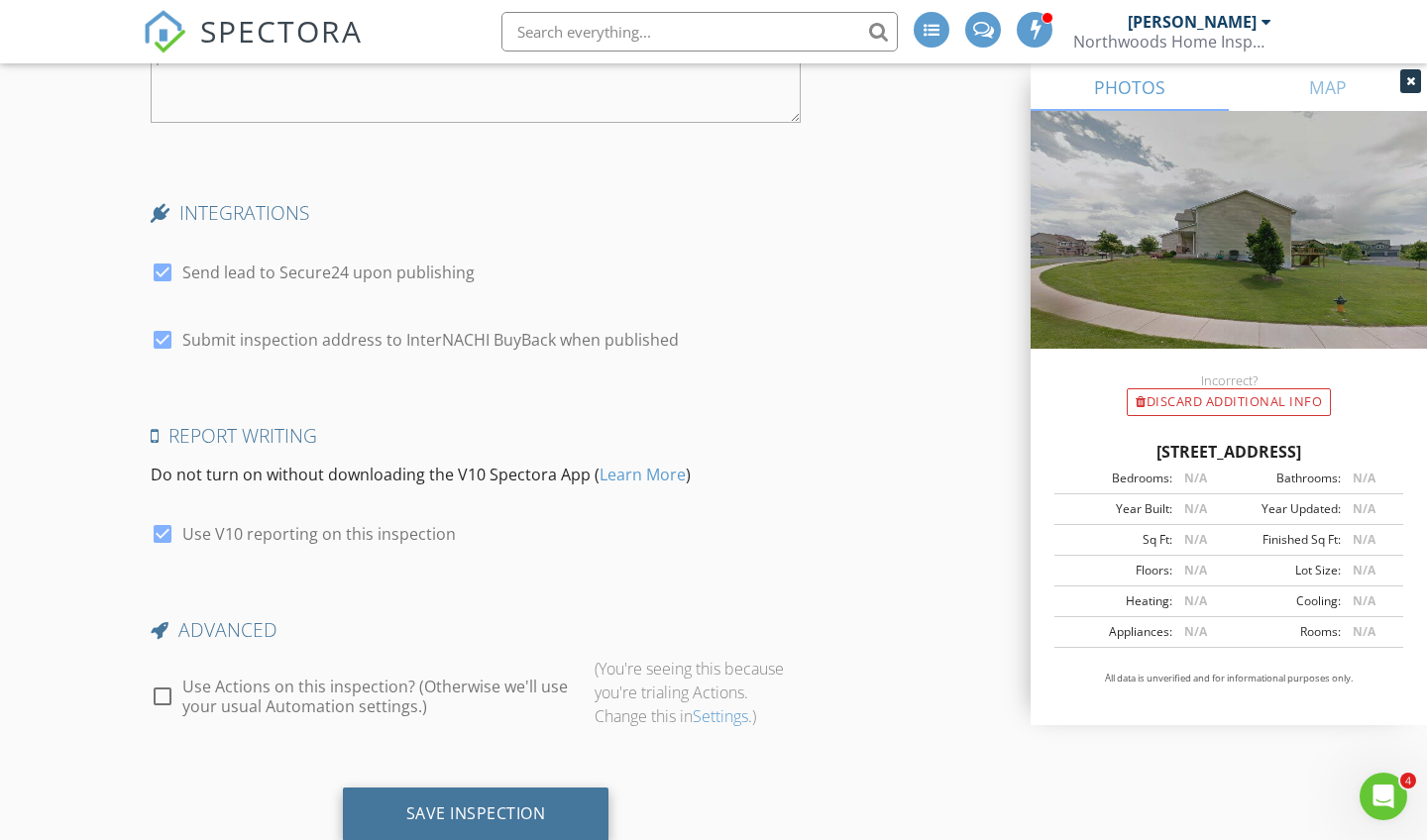 type on "Yusuf & Abdi" 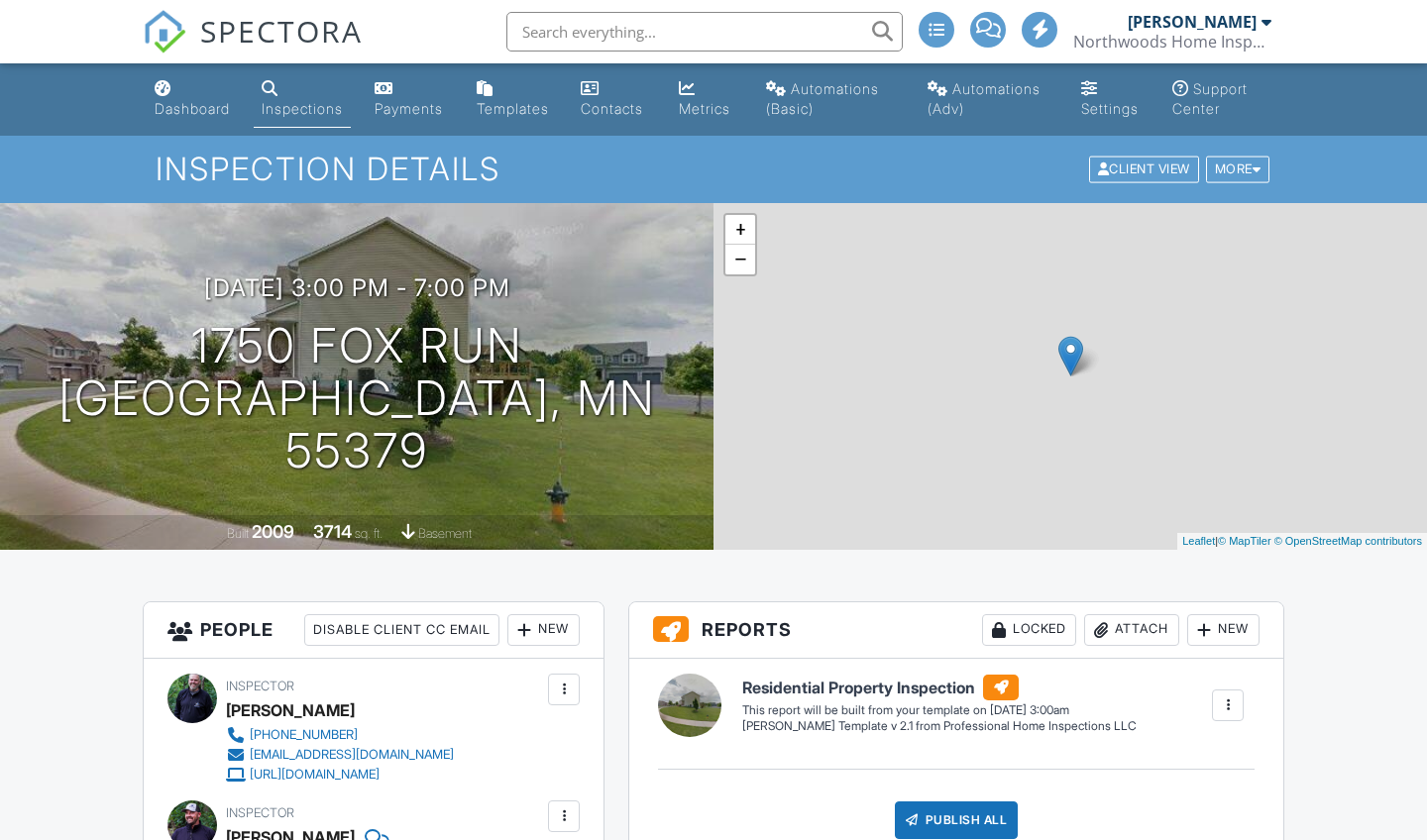 scroll, scrollTop: 0, scrollLeft: 0, axis: both 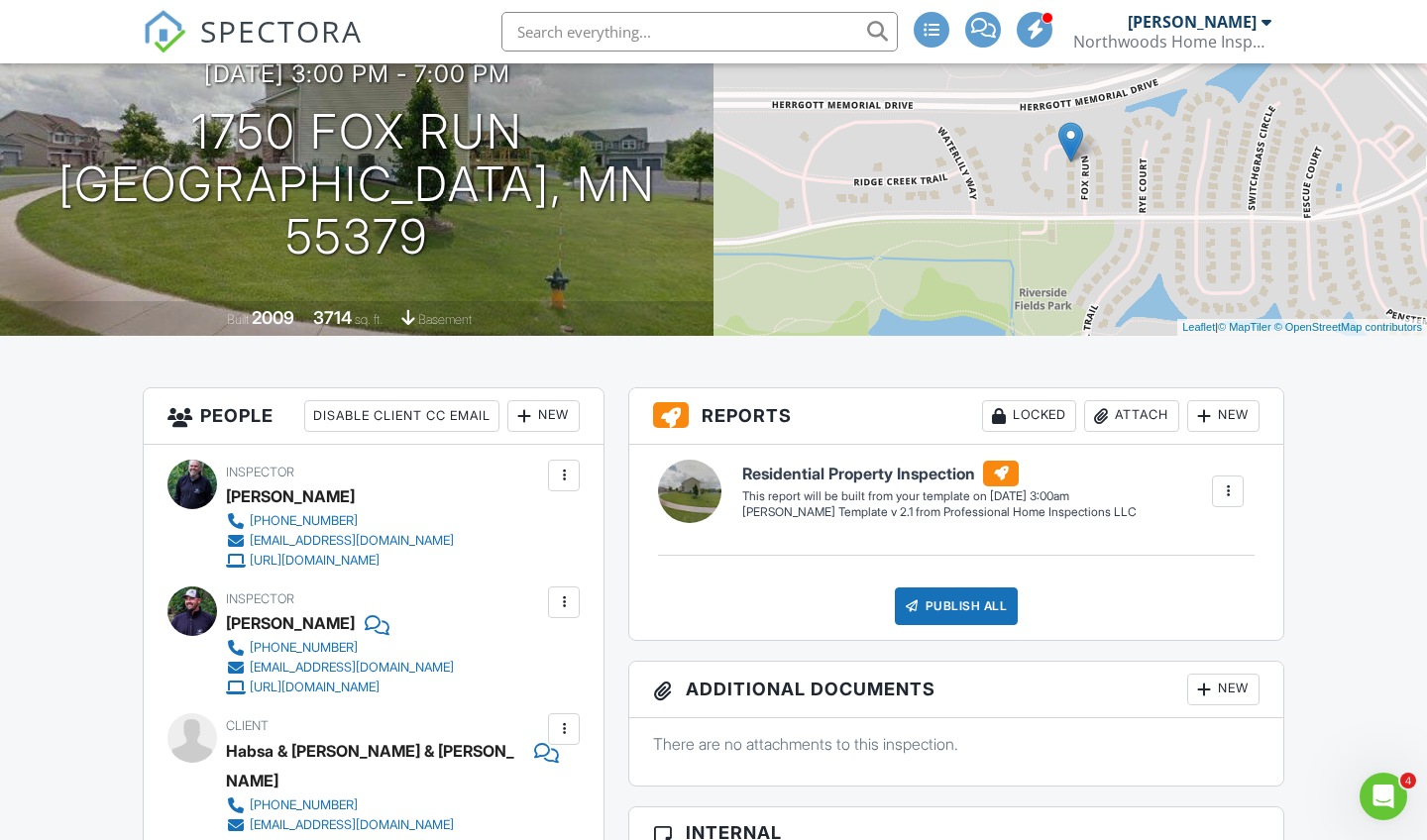 click on "New" at bounding box center (543, 416) 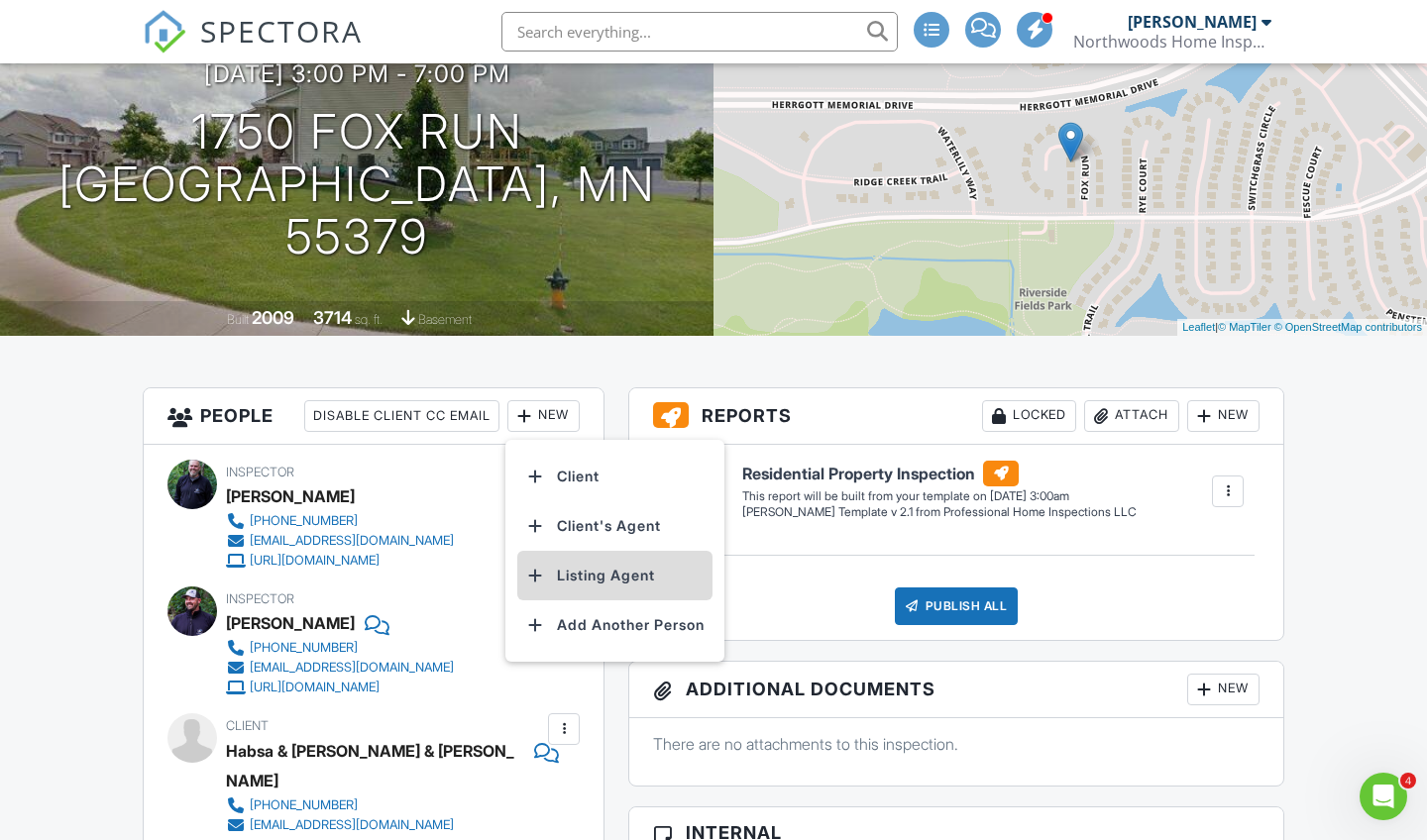 click at bounding box center (535, 576) 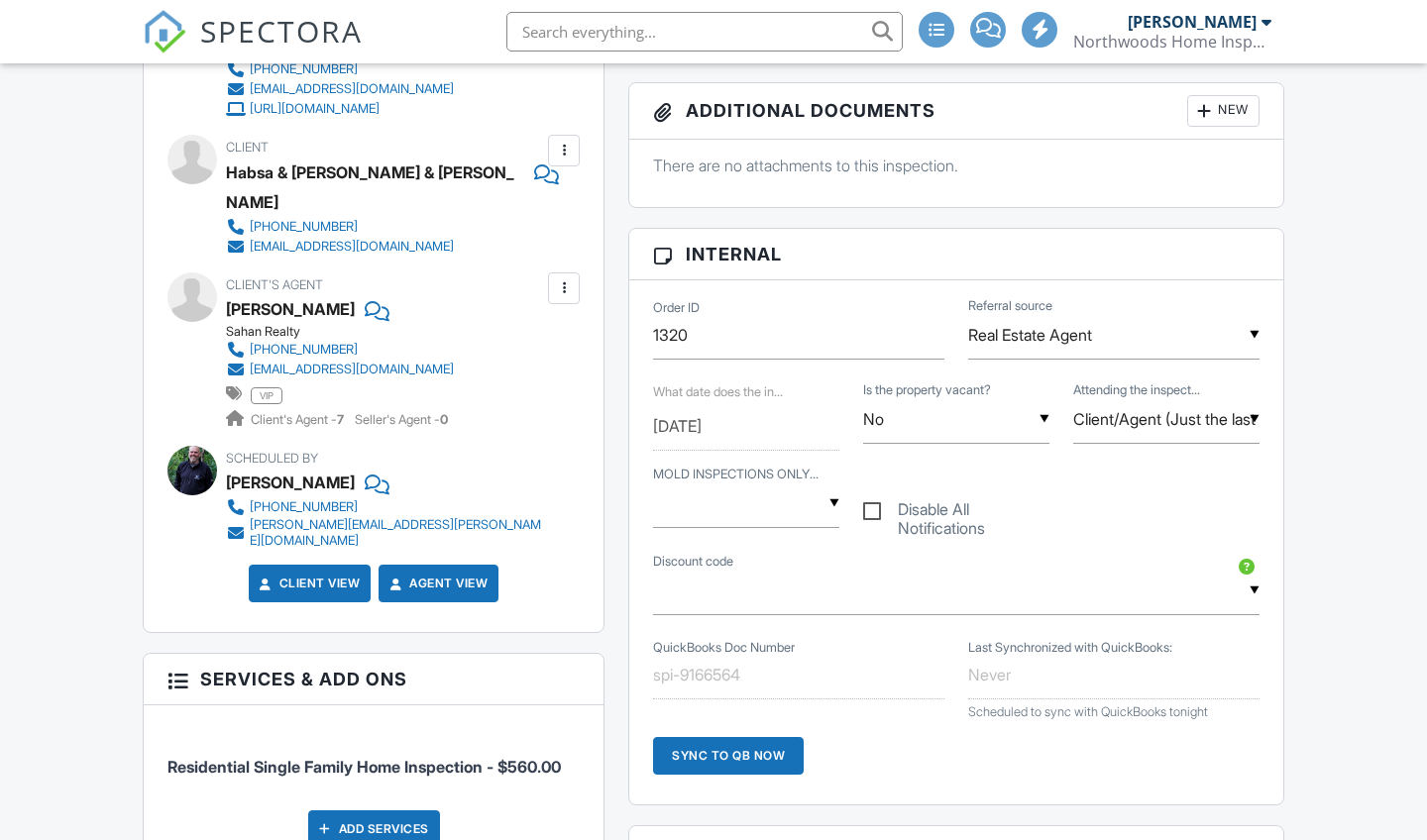 scroll, scrollTop: 792, scrollLeft: 0, axis: vertical 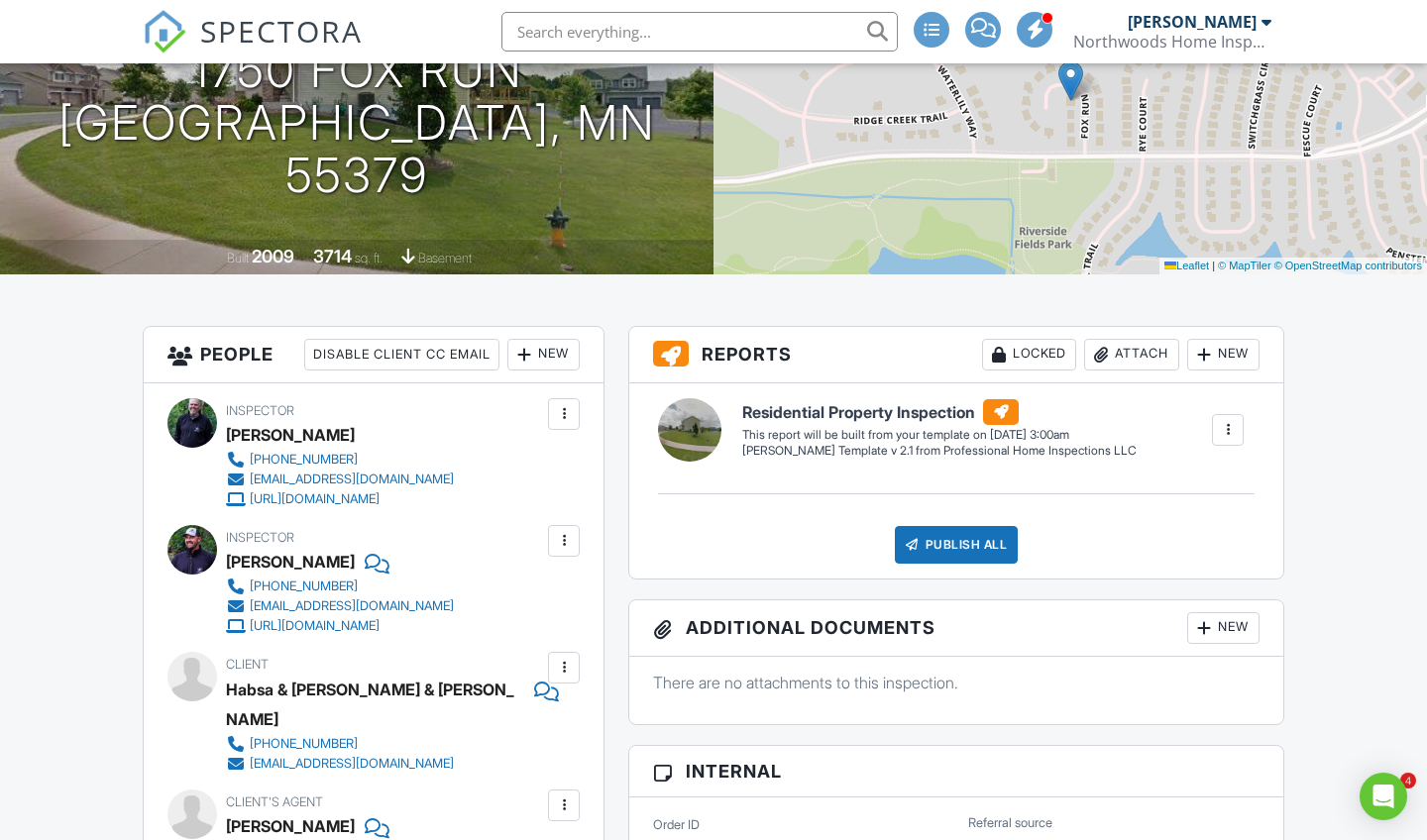 click on "New" at bounding box center (543, 355) 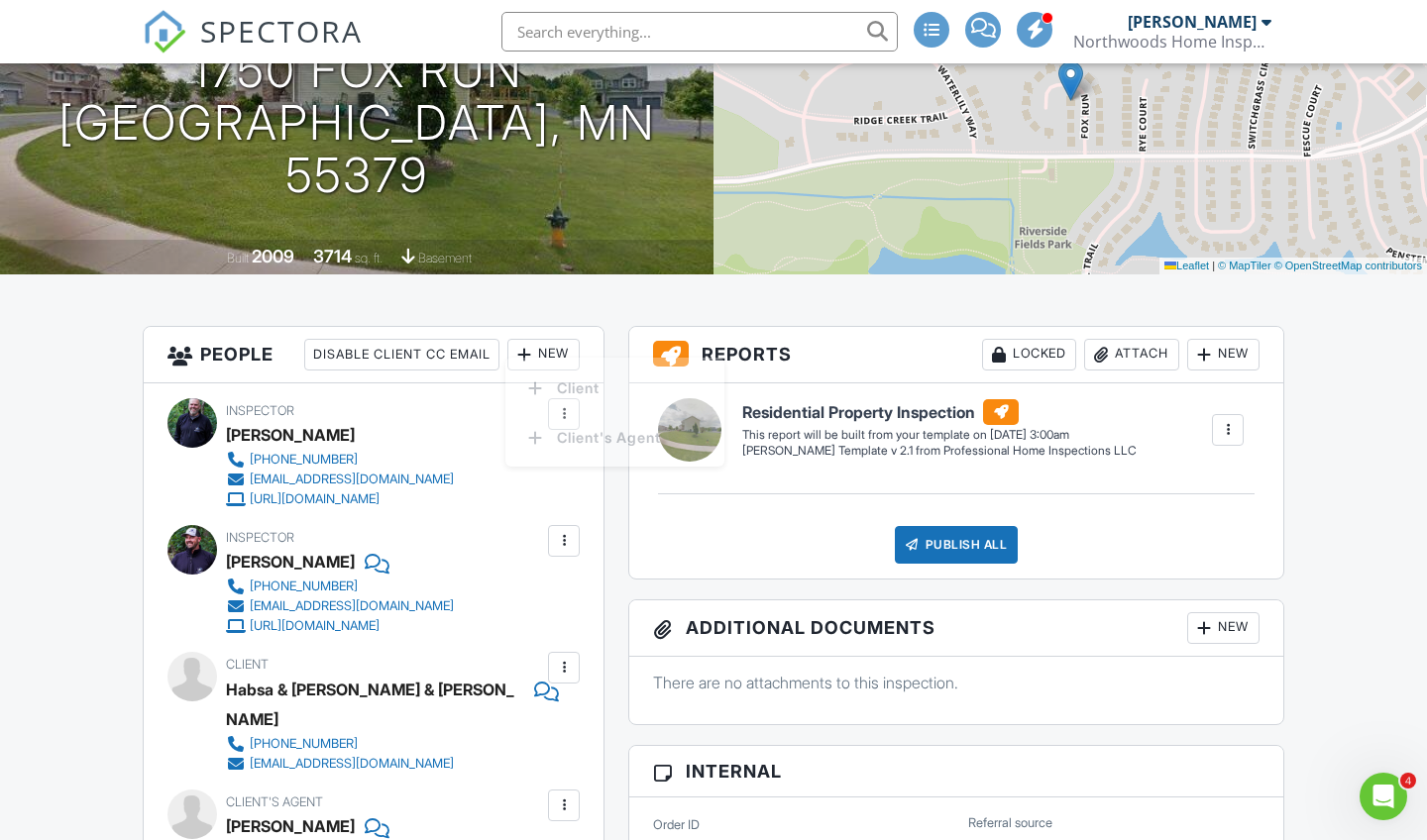 scroll, scrollTop: 0, scrollLeft: 0, axis: both 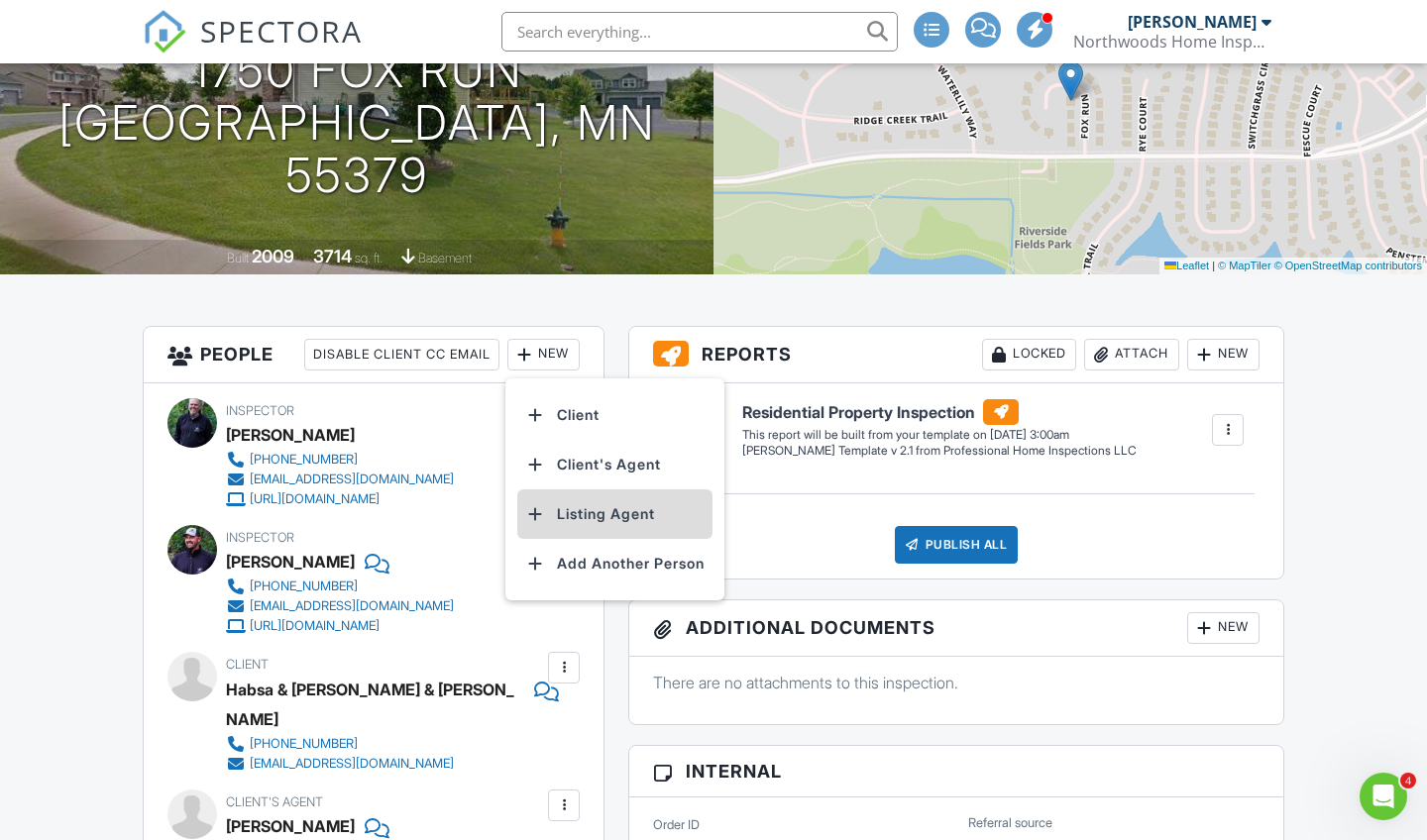 click at bounding box center (535, 514) 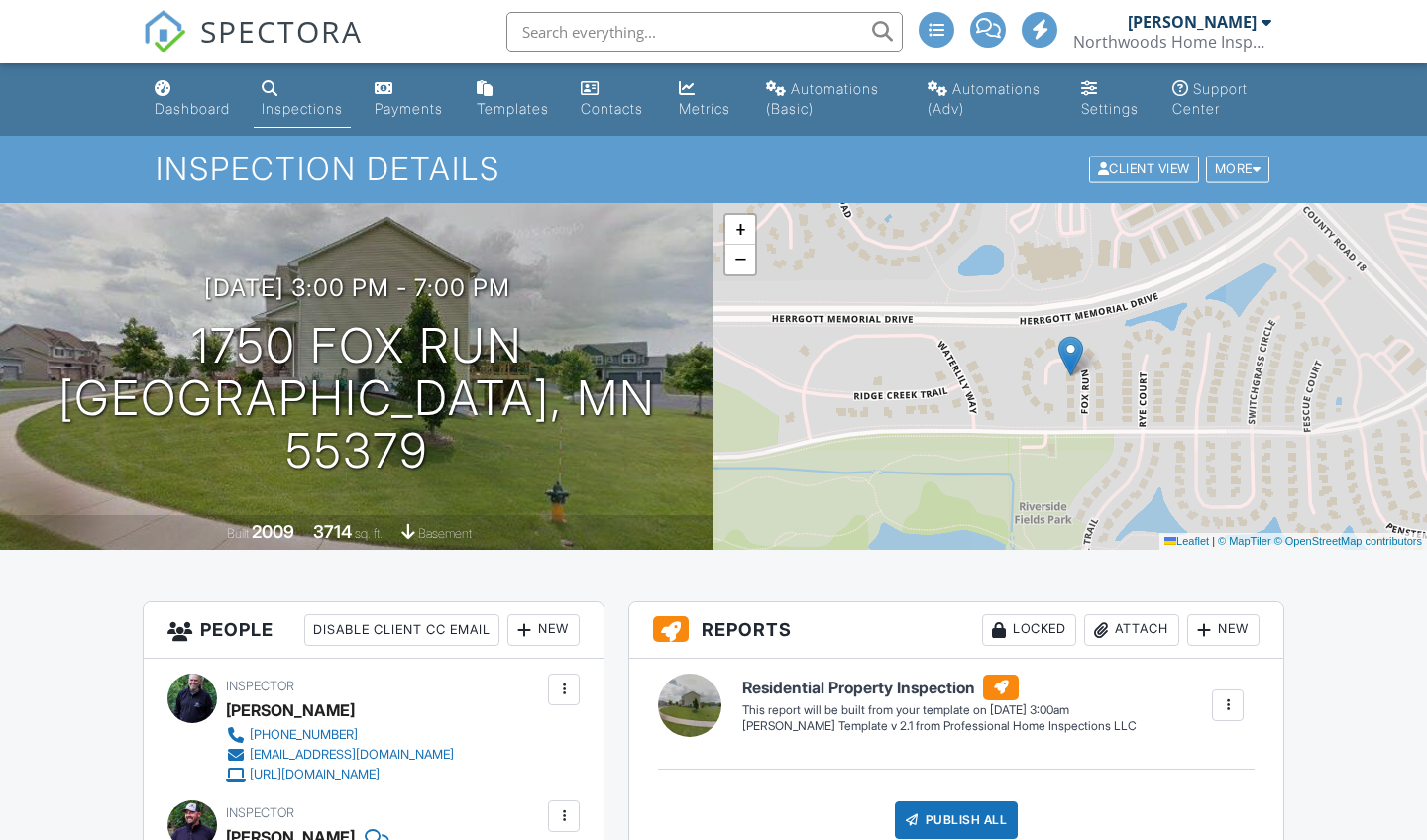scroll, scrollTop: 667, scrollLeft: 0, axis: vertical 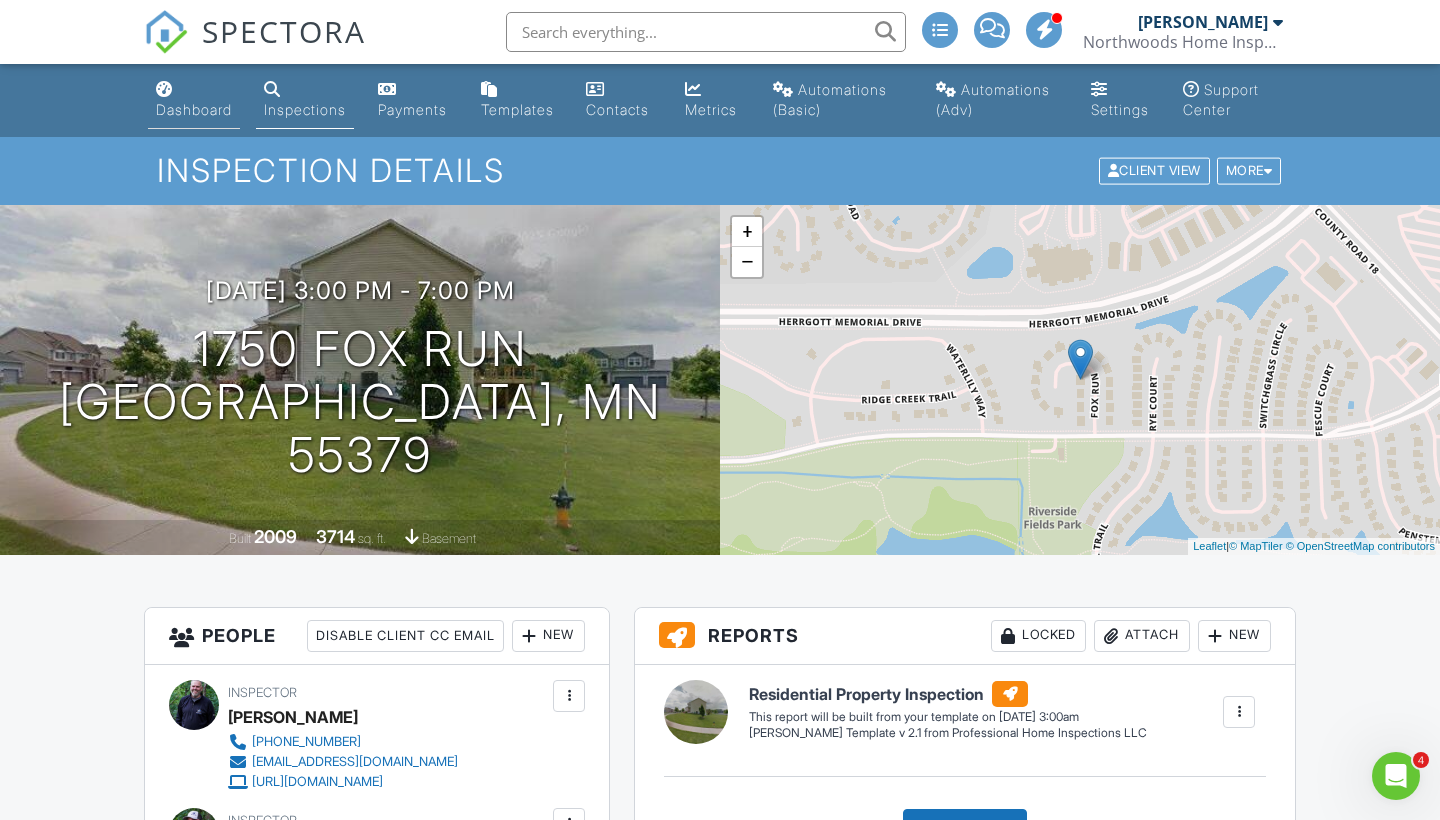 click on "Dashboard" at bounding box center (194, 100) 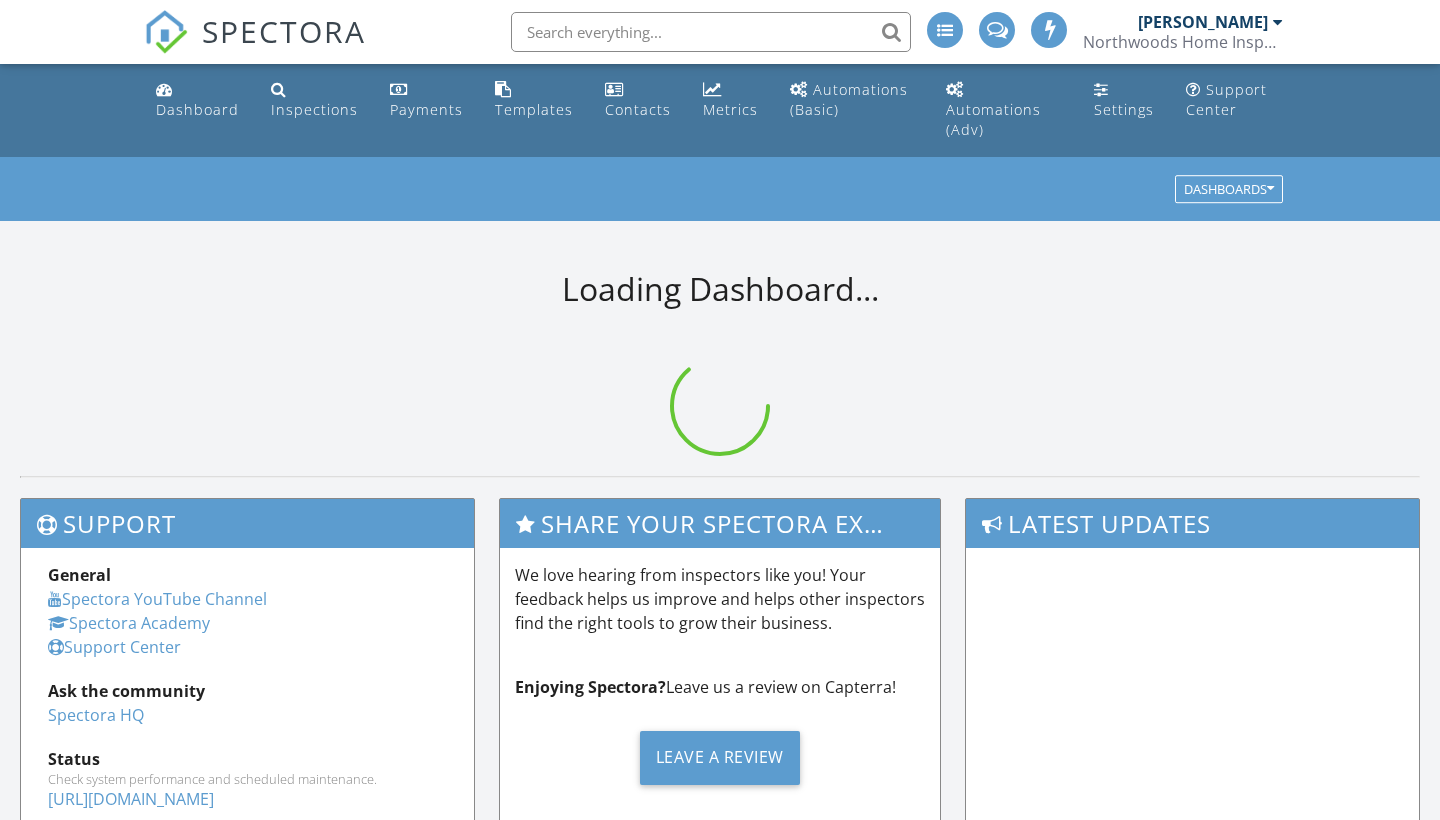 scroll, scrollTop: 0, scrollLeft: 0, axis: both 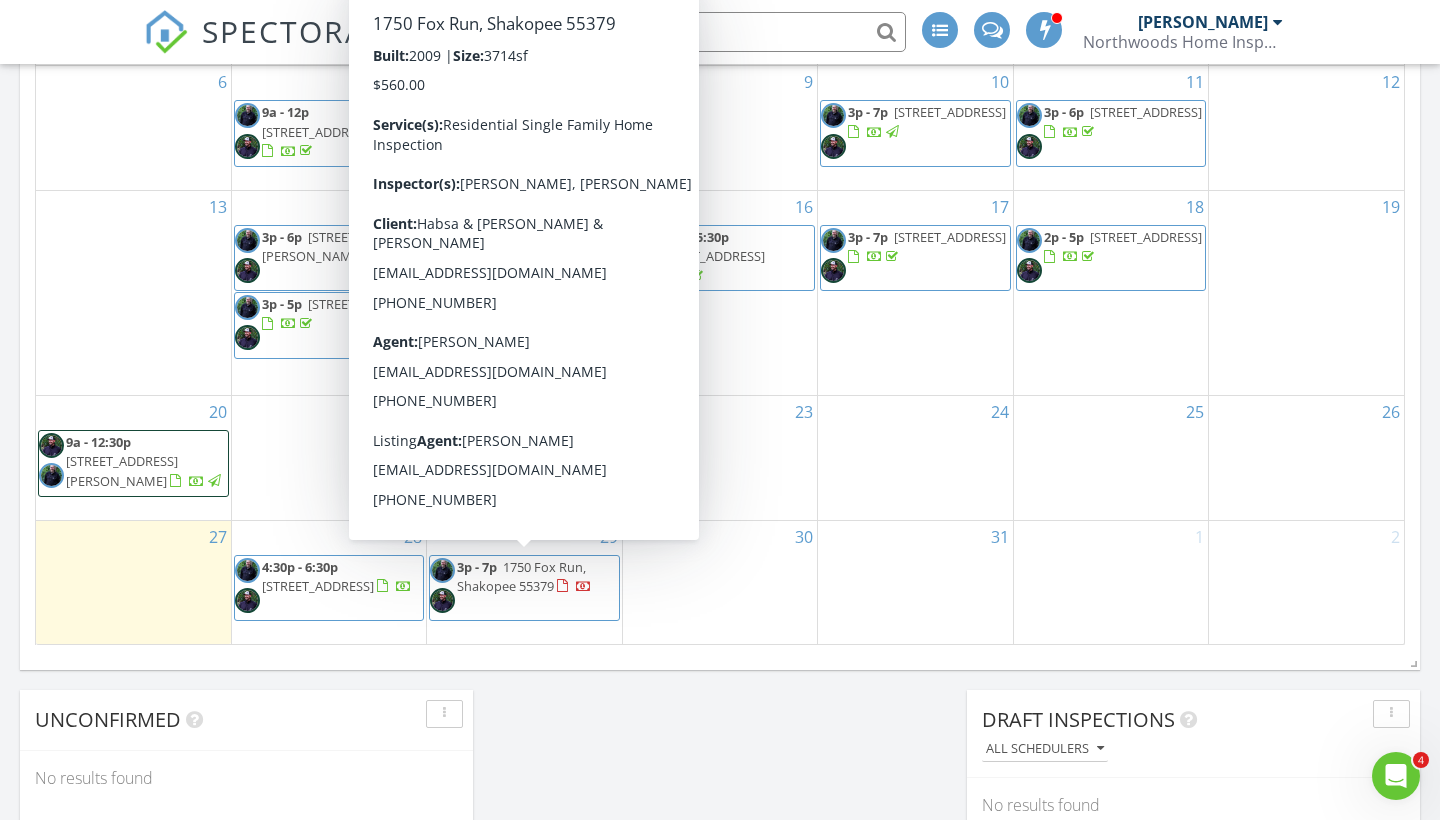 click on "Today
Ryan Moore
No results found       New Inspection     New Quote         Map               + − Leaflet  |  © MapTiler   © OpenStreetMap contributors     In Progress
Ryan Moore
No results found       Calendar                 July 2025 today list day week cal wk 4 wk month Sun Mon Tue Wed Thu Fri Sat 29 30
12p - 3p
8425 Rice Lake Rd, Maple Grove 55369
3p - 5:30p
403 Horizon Dr SE, New Prague 56071
1
3p - 6:30p
7651 W 86th St, Minneapolis 55438
2
3p - 7p" at bounding box center (720, 655) 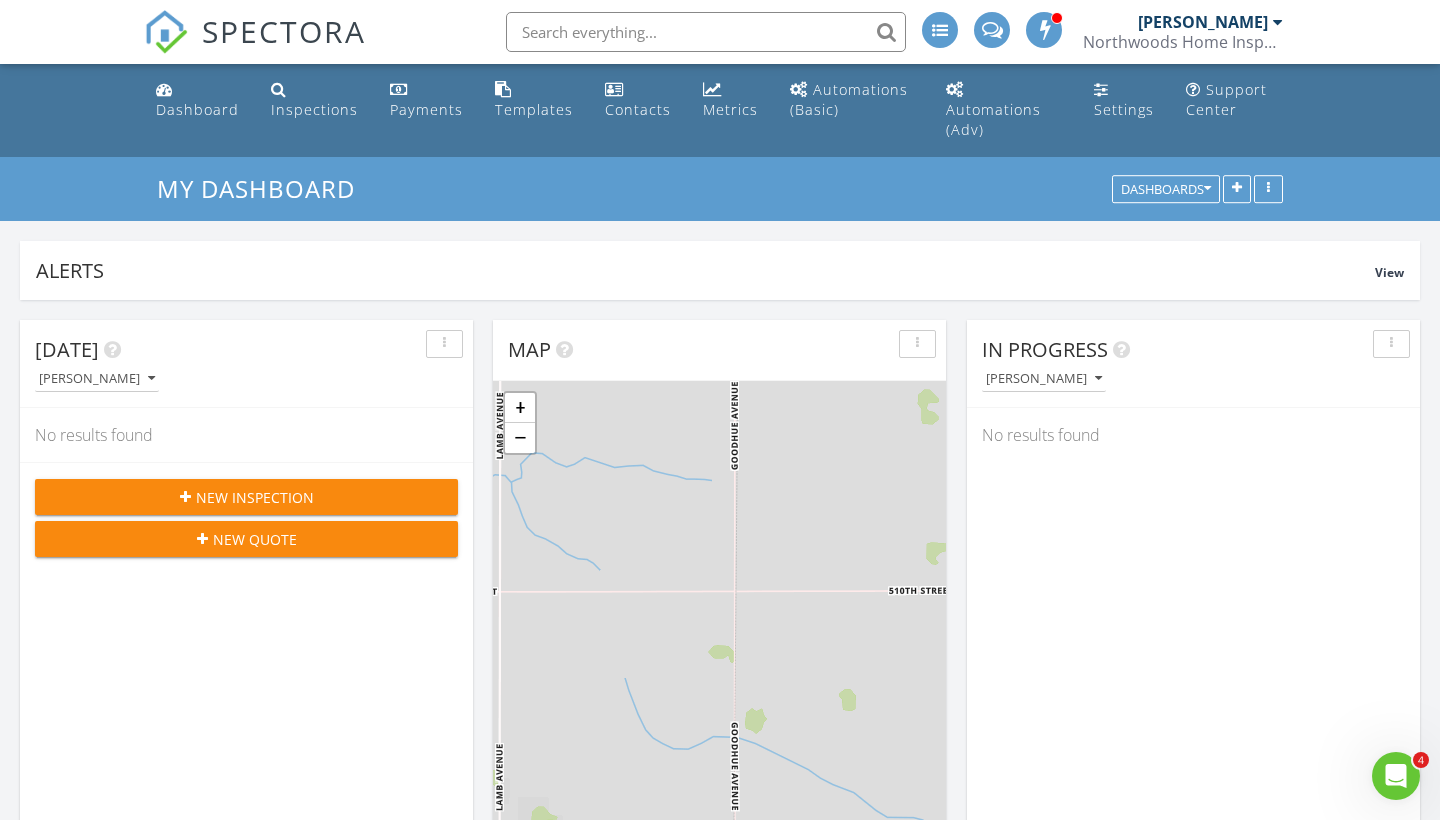 scroll, scrollTop: 0, scrollLeft: 0, axis: both 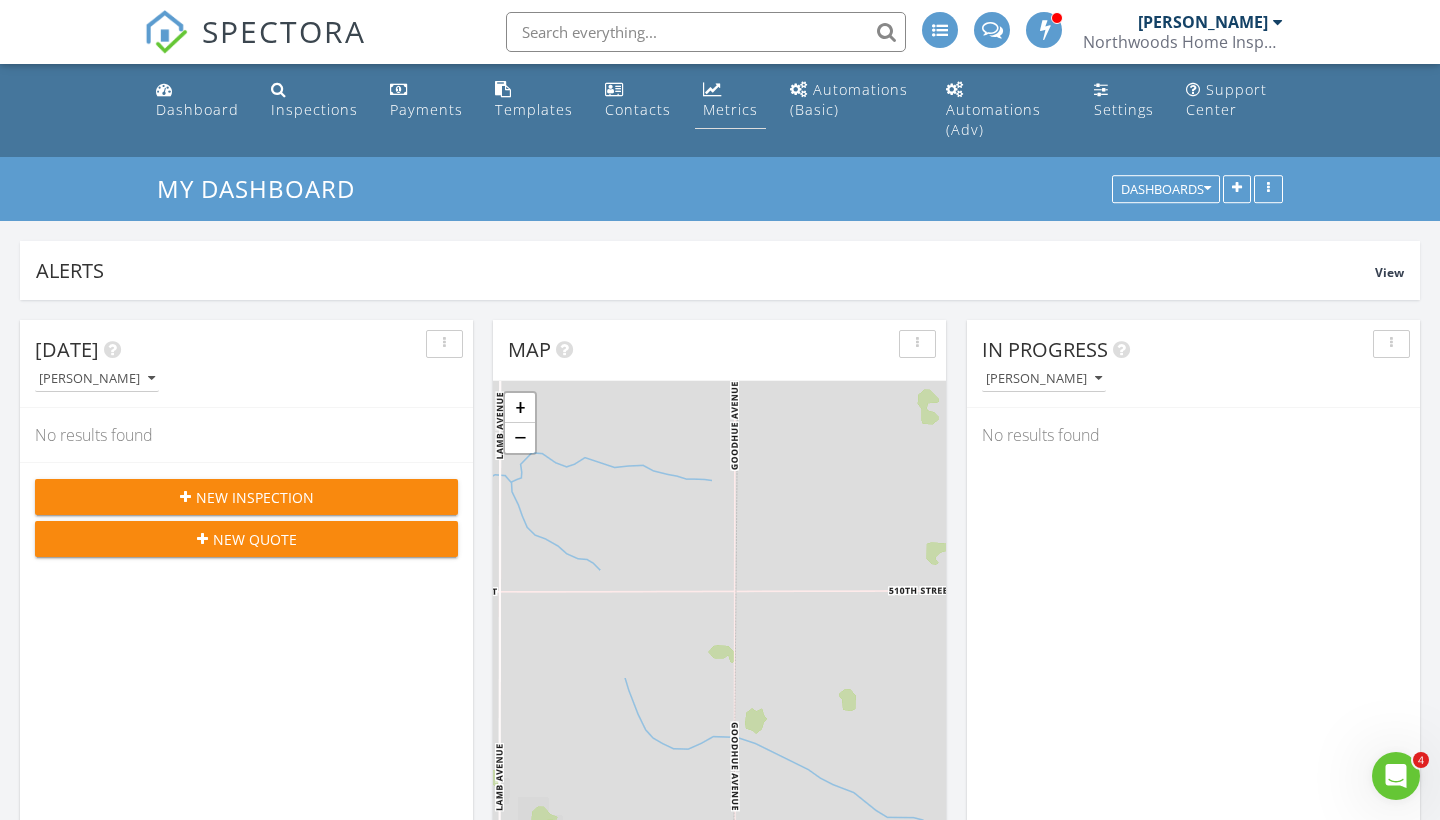 click on "Metrics" at bounding box center (730, 100) 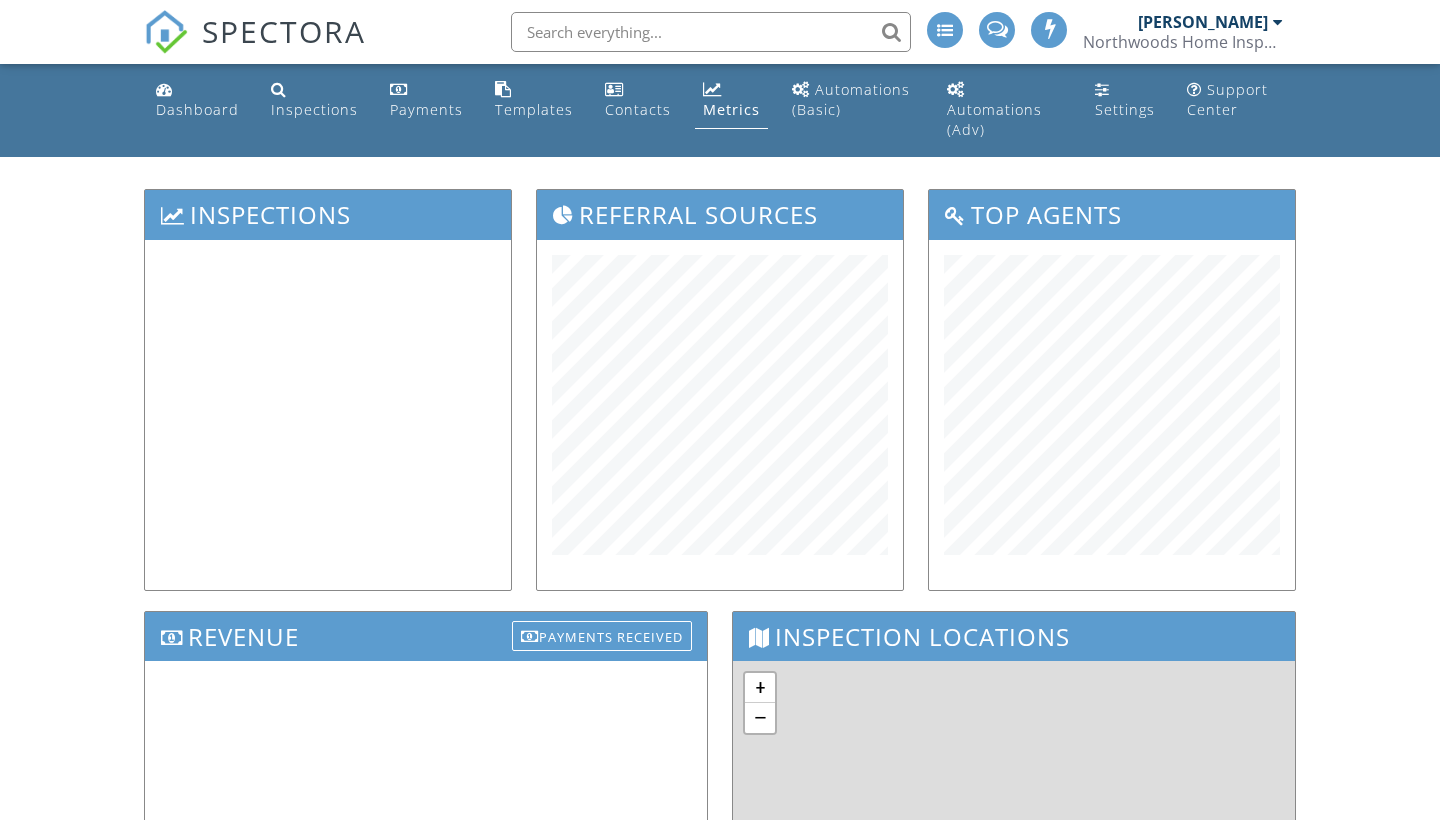 scroll, scrollTop: 0, scrollLeft: 0, axis: both 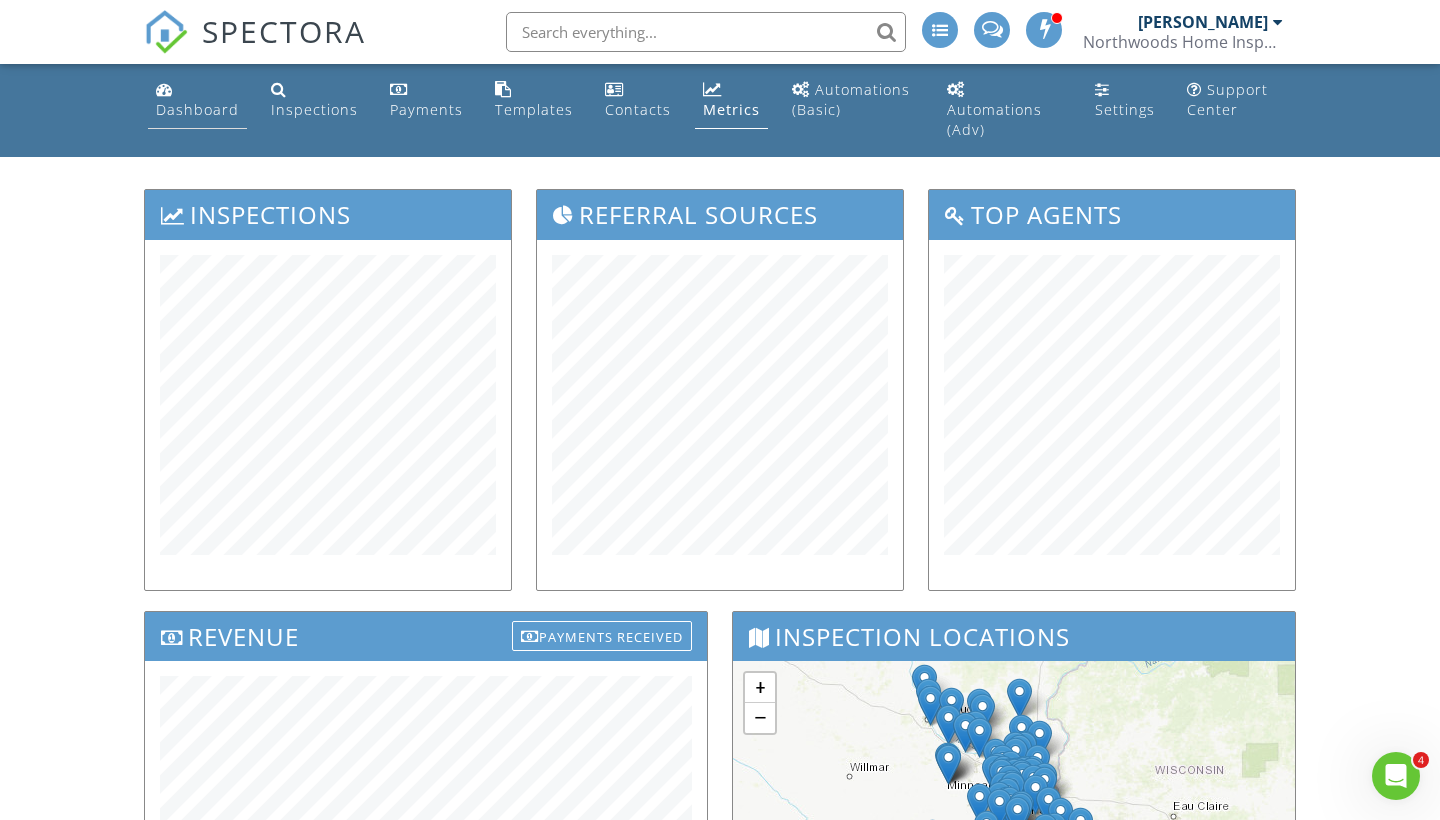 click on "Dashboard" at bounding box center (197, 100) 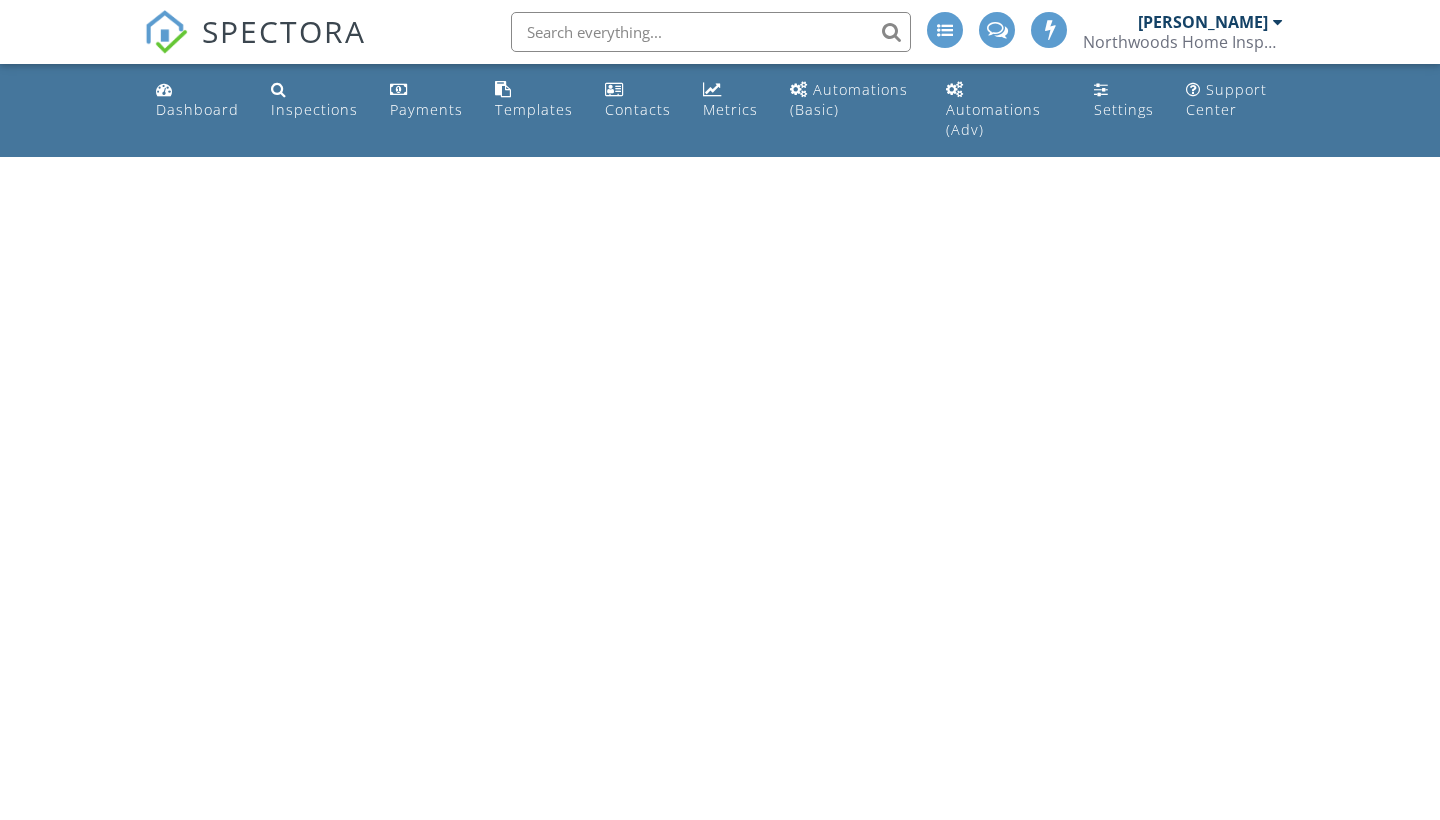 scroll, scrollTop: 0, scrollLeft: 0, axis: both 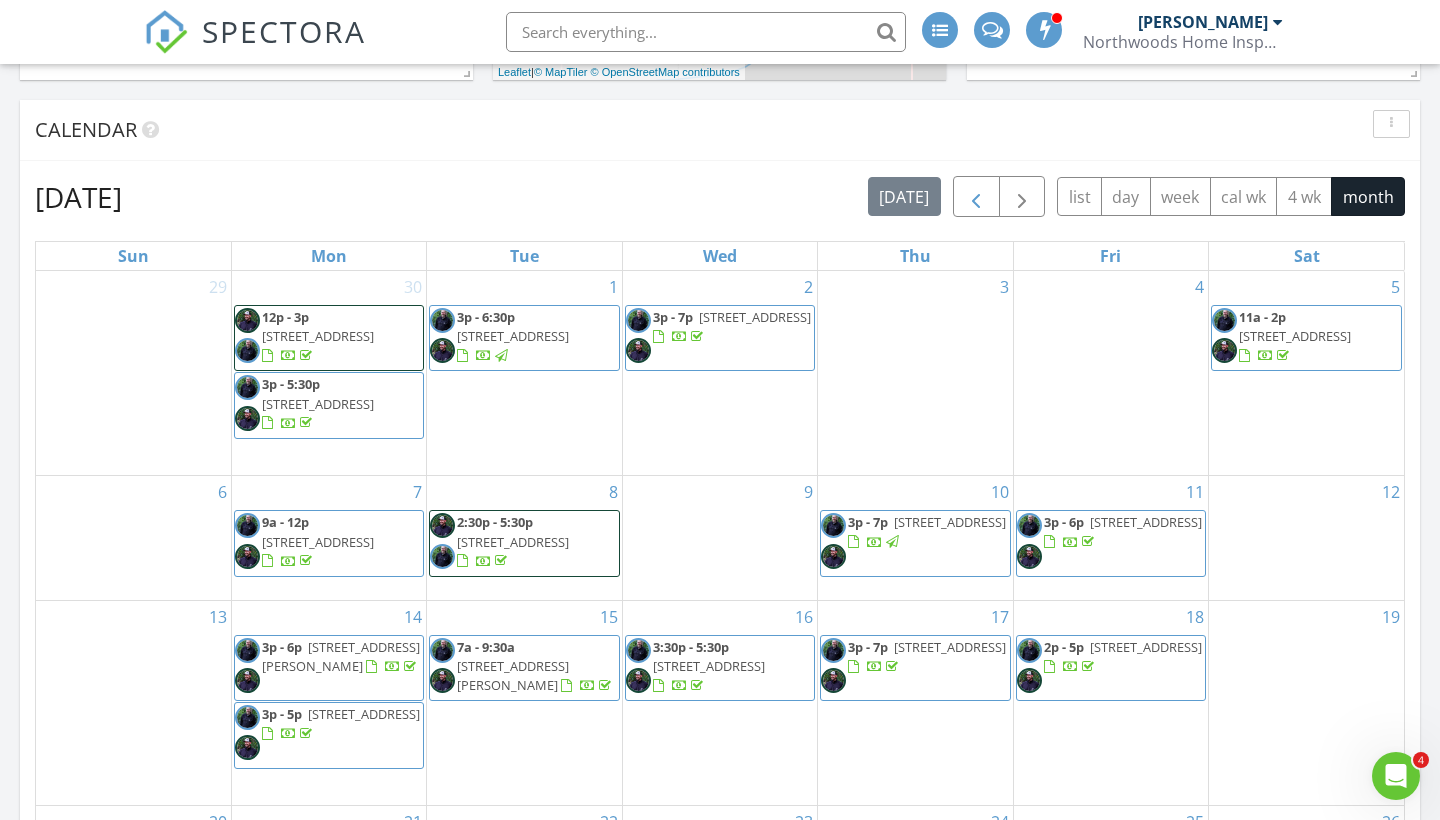 click at bounding box center (976, 198) 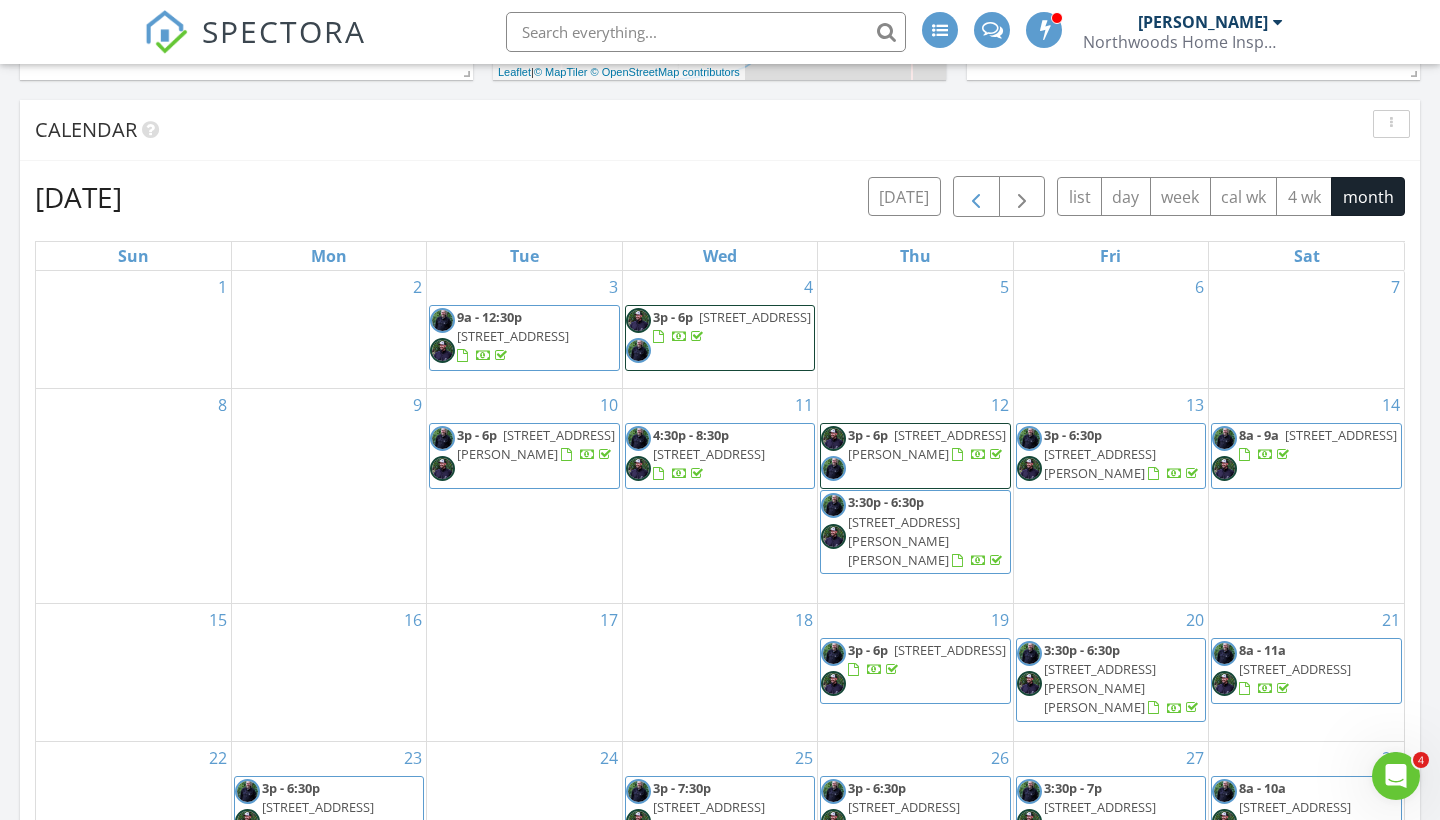 click at bounding box center [976, 198] 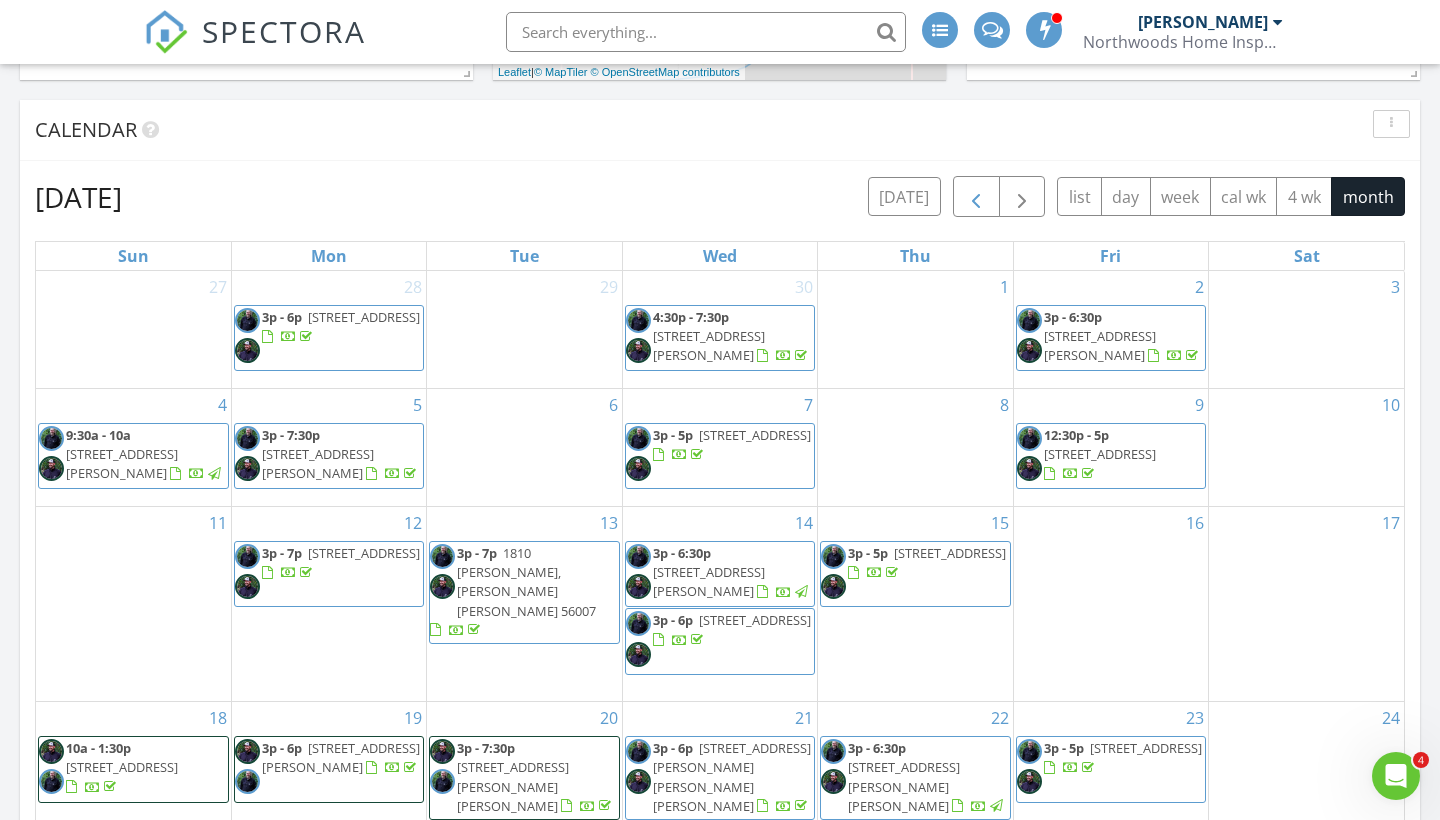 click at bounding box center [976, 198] 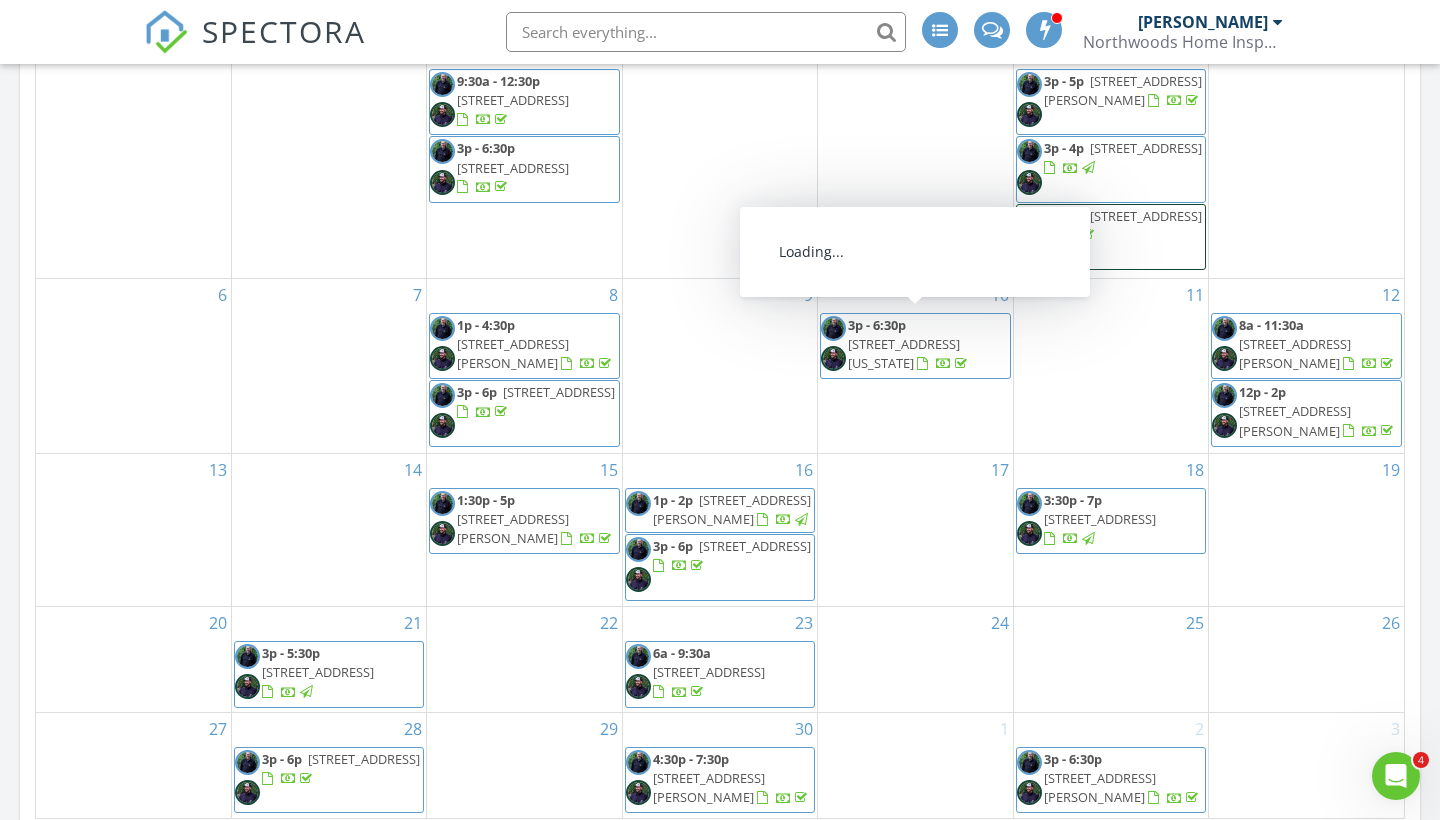 scroll, scrollTop: 1066, scrollLeft: 0, axis: vertical 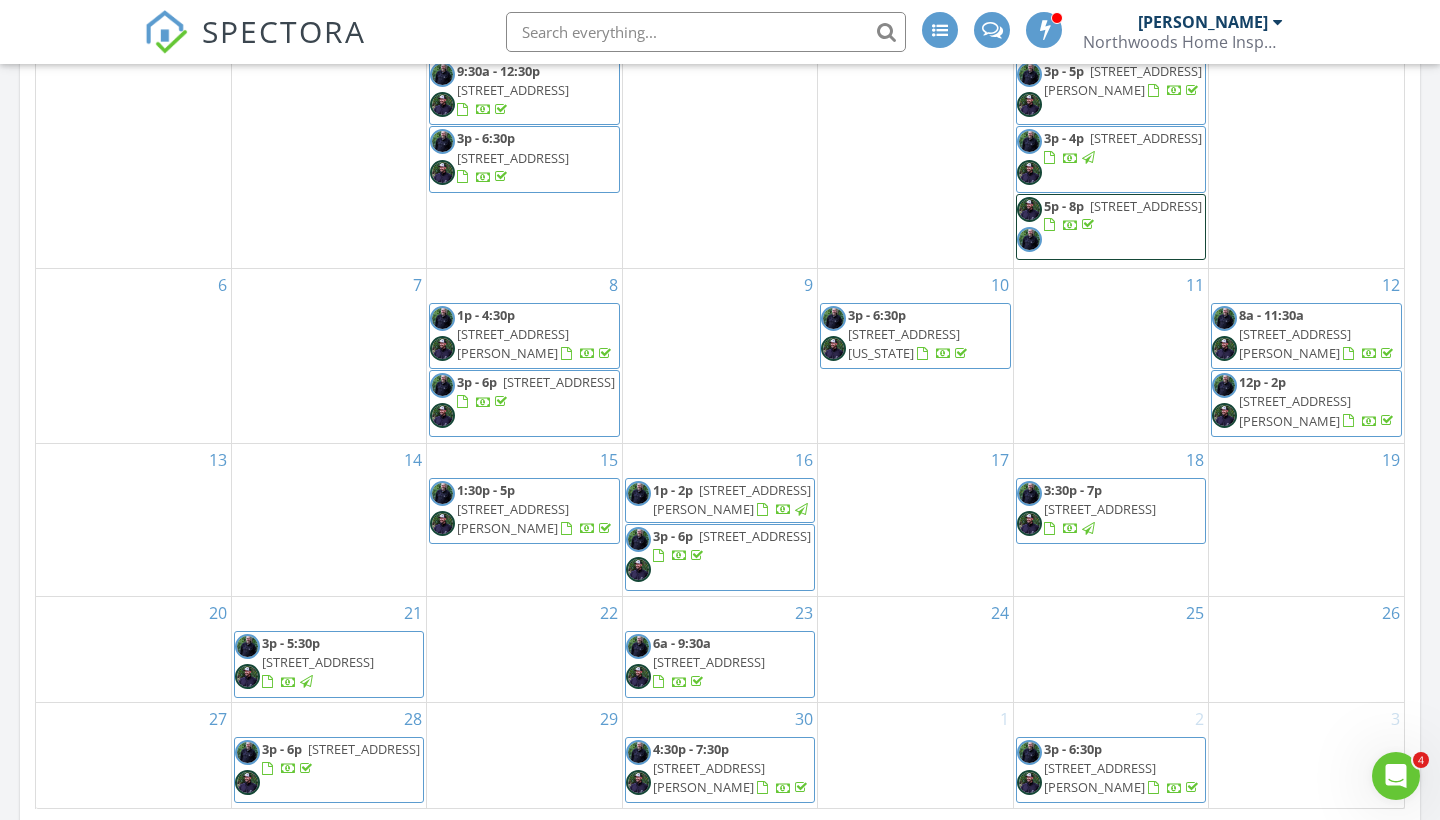 click on "5486 County Rd 8 SW, Waverly 55390" at bounding box center (364, 749) 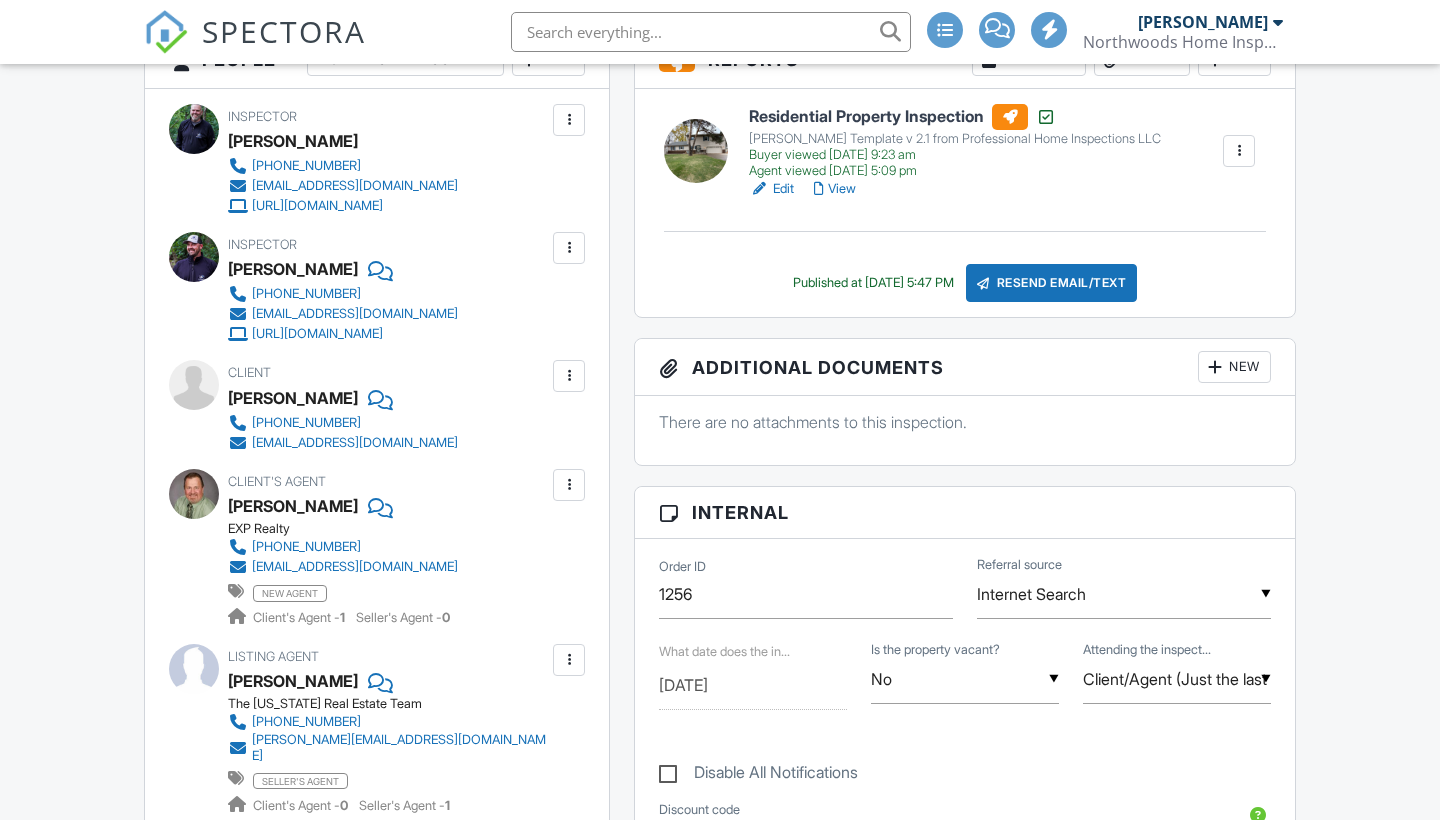 scroll, scrollTop: 585, scrollLeft: 0, axis: vertical 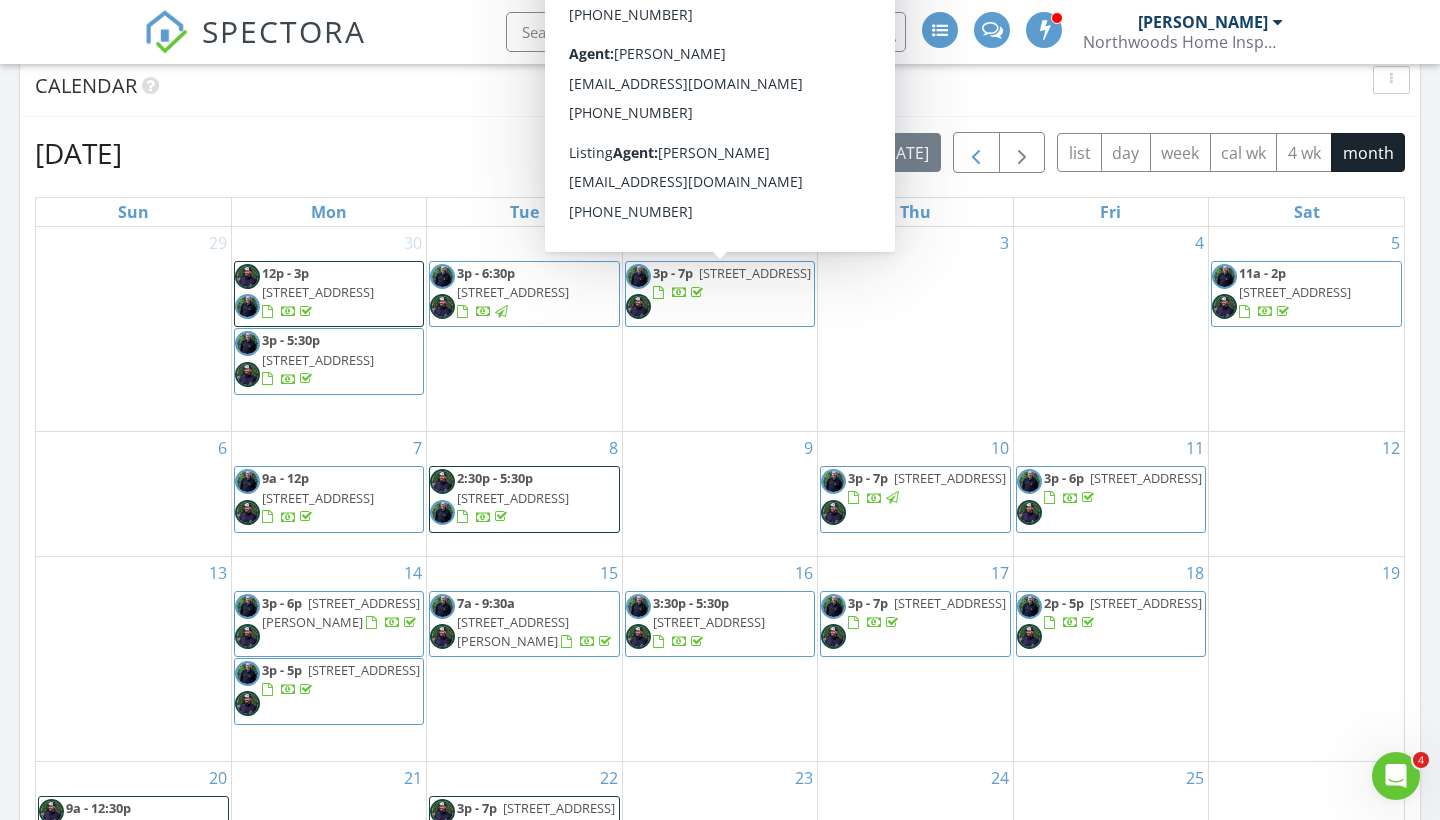 click at bounding box center (976, 152) 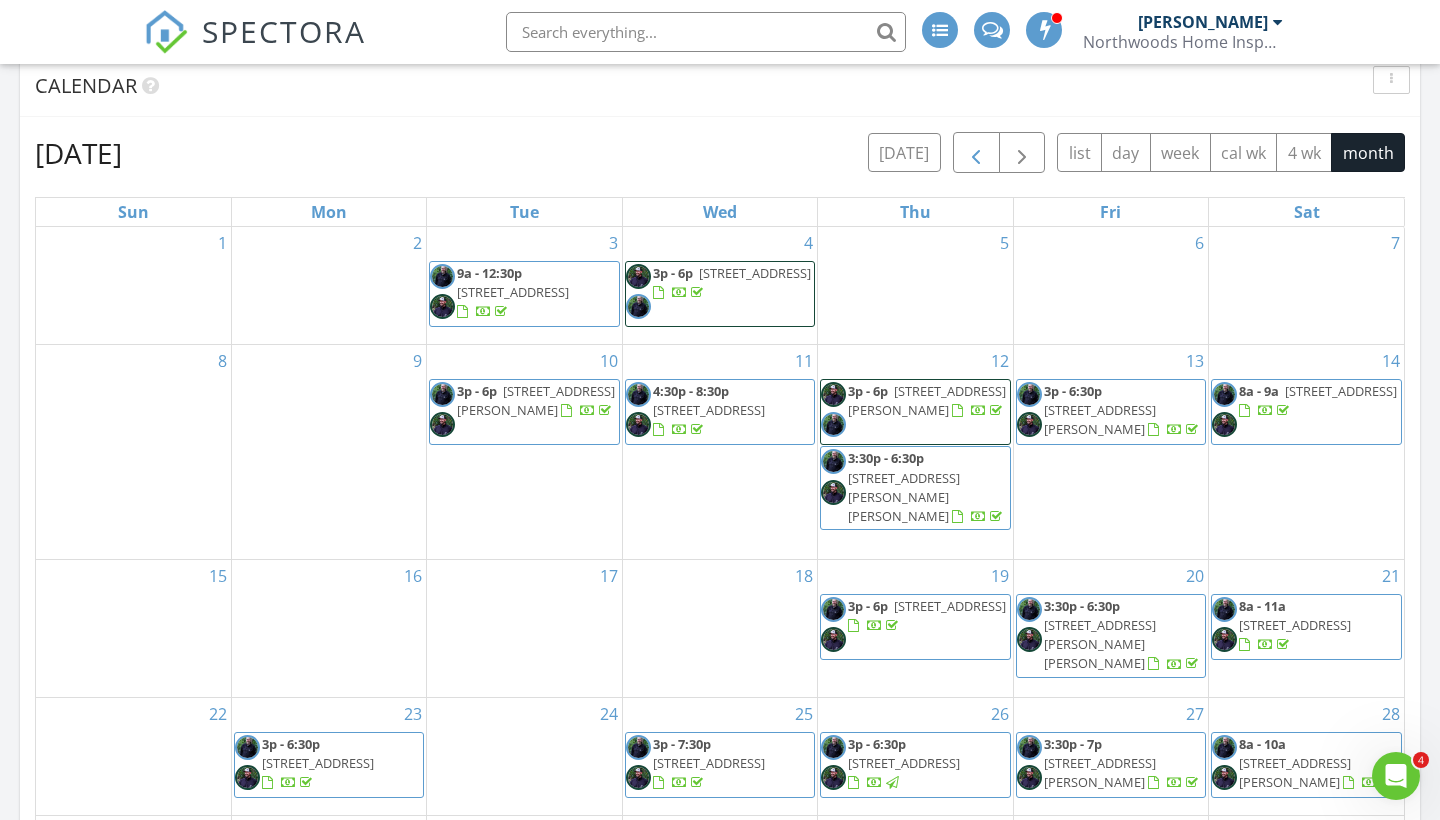 click at bounding box center (976, 152) 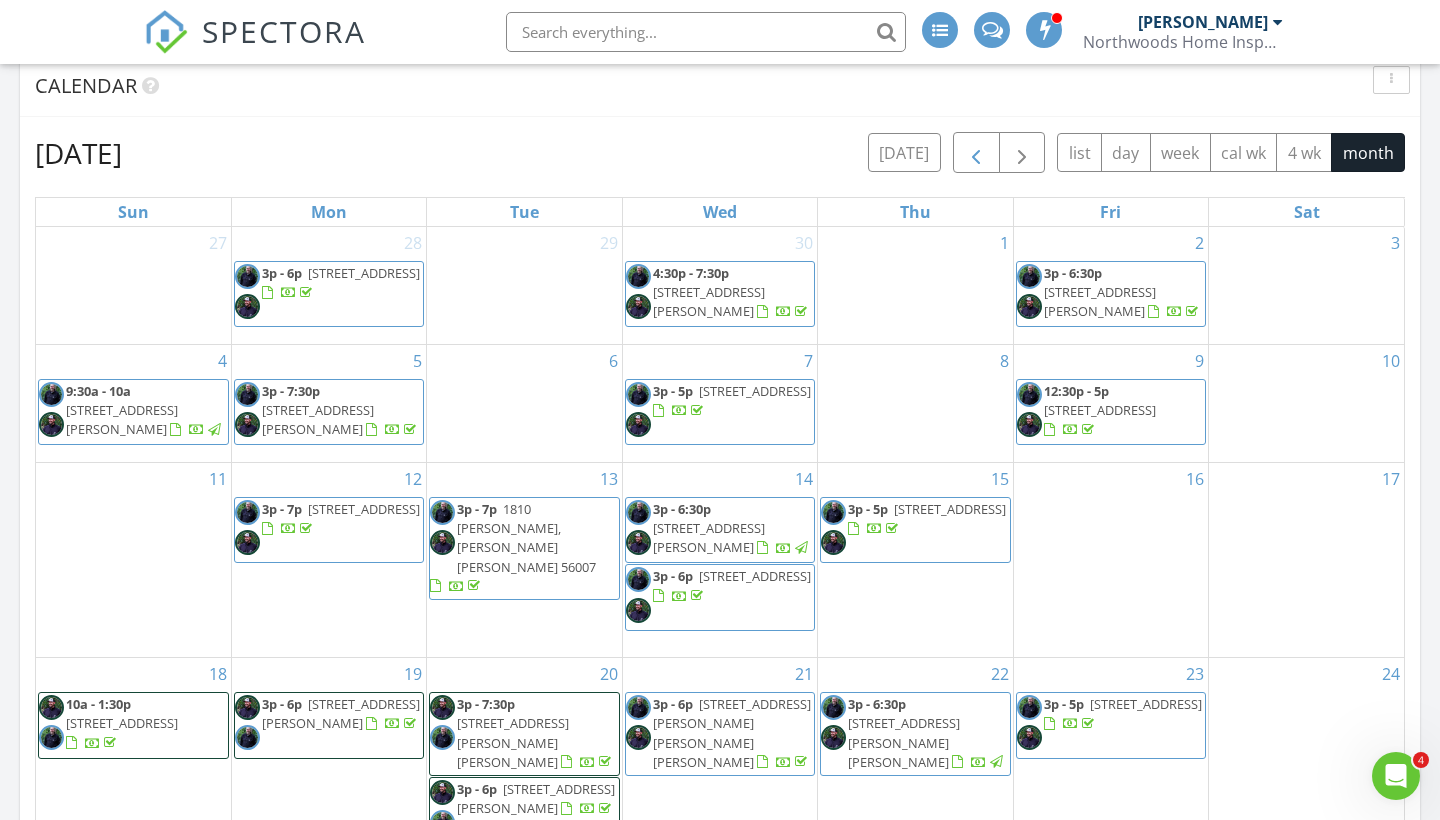 click at bounding box center [976, 152] 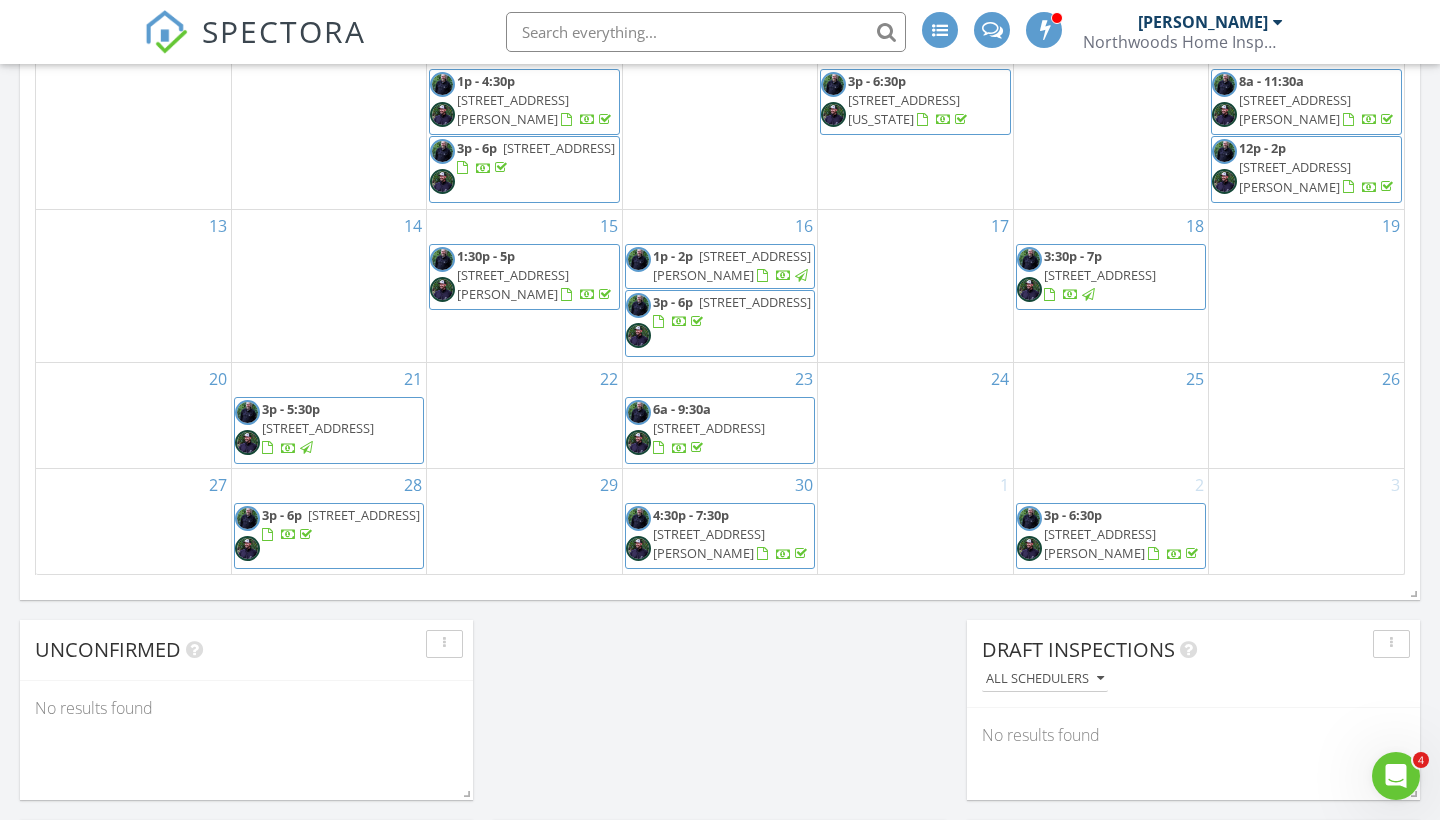 scroll, scrollTop: 1311, scrollLeft: 0, axis: vertical 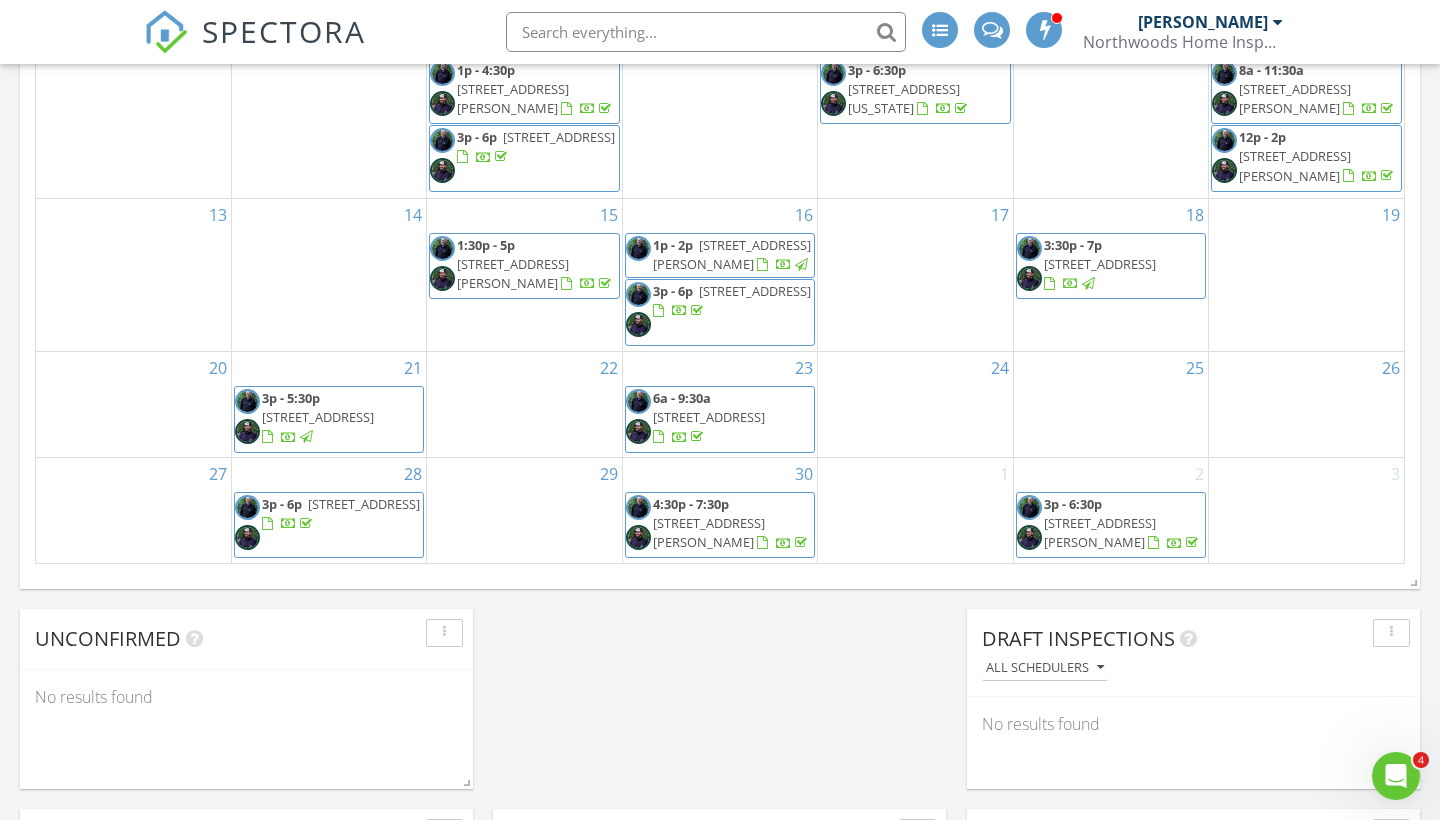 click on "[STREET_ADDRESS][PERSON_NAME]" at bounding box center [709, 532] 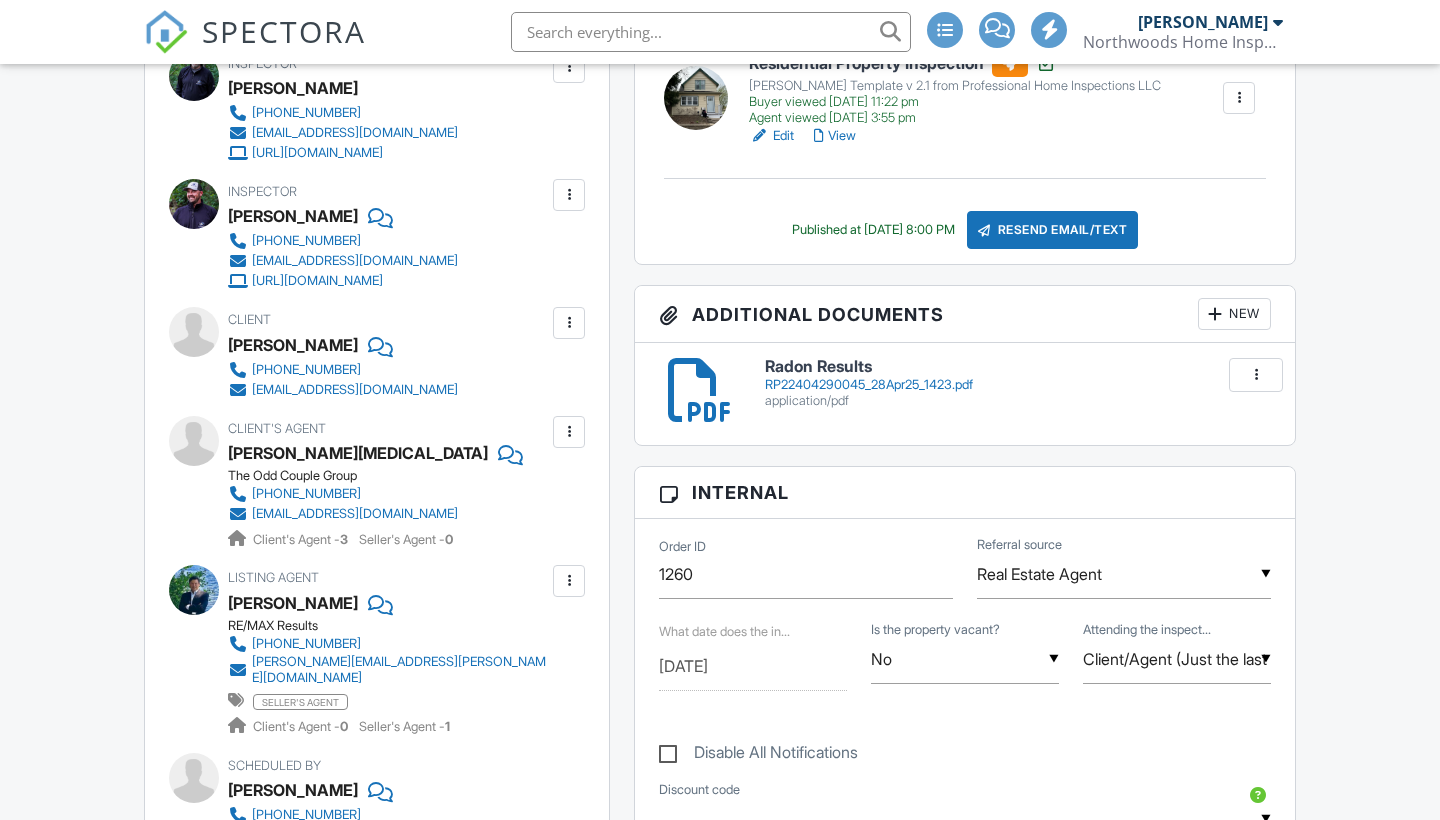 scroll, scrollTop: 0, scrollLeft: 0, axis: both 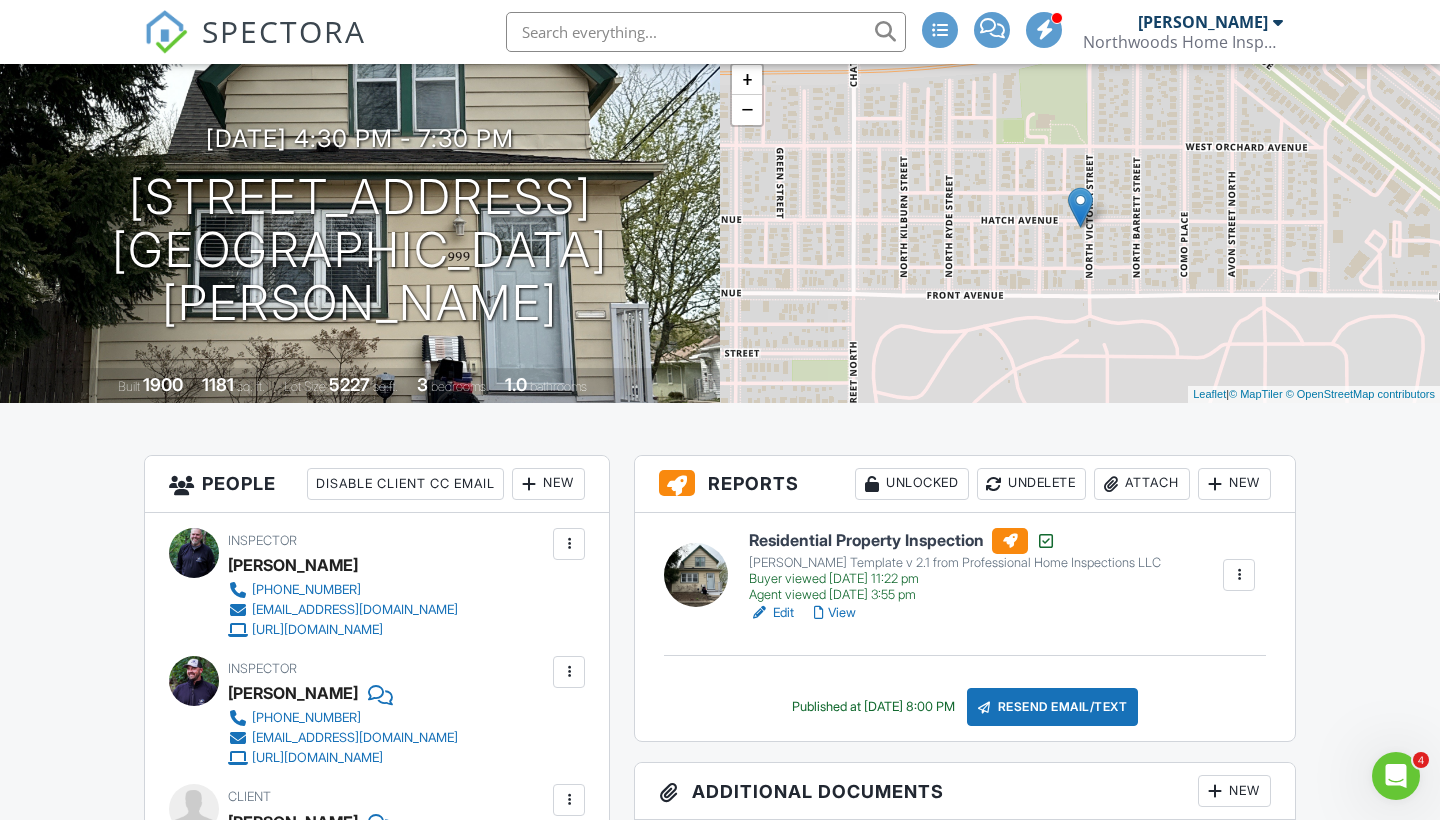 click at bounding box center (696, 575) 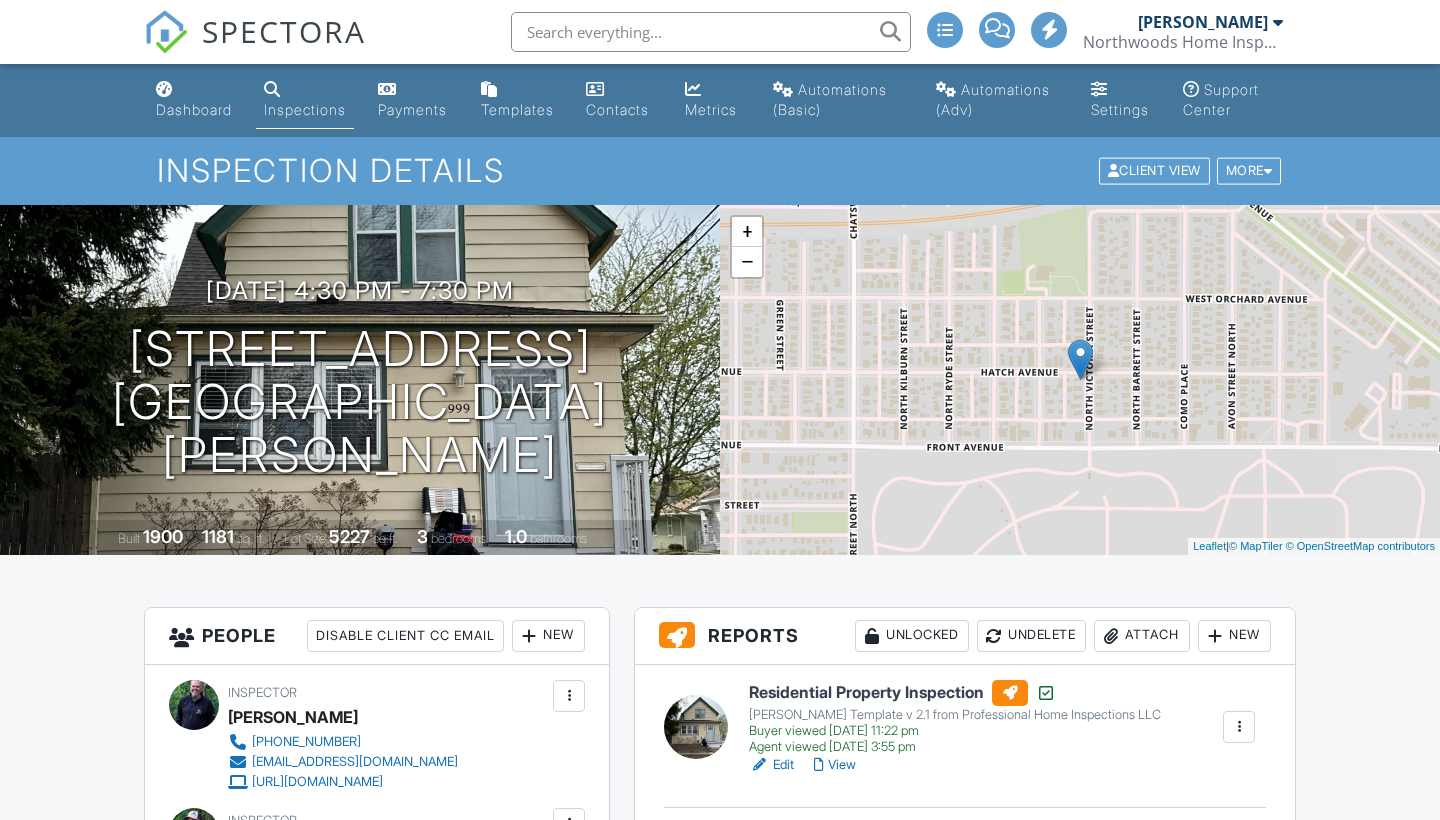scroll, scrollTop: 152, scrollLeft: 0, axis: vertical 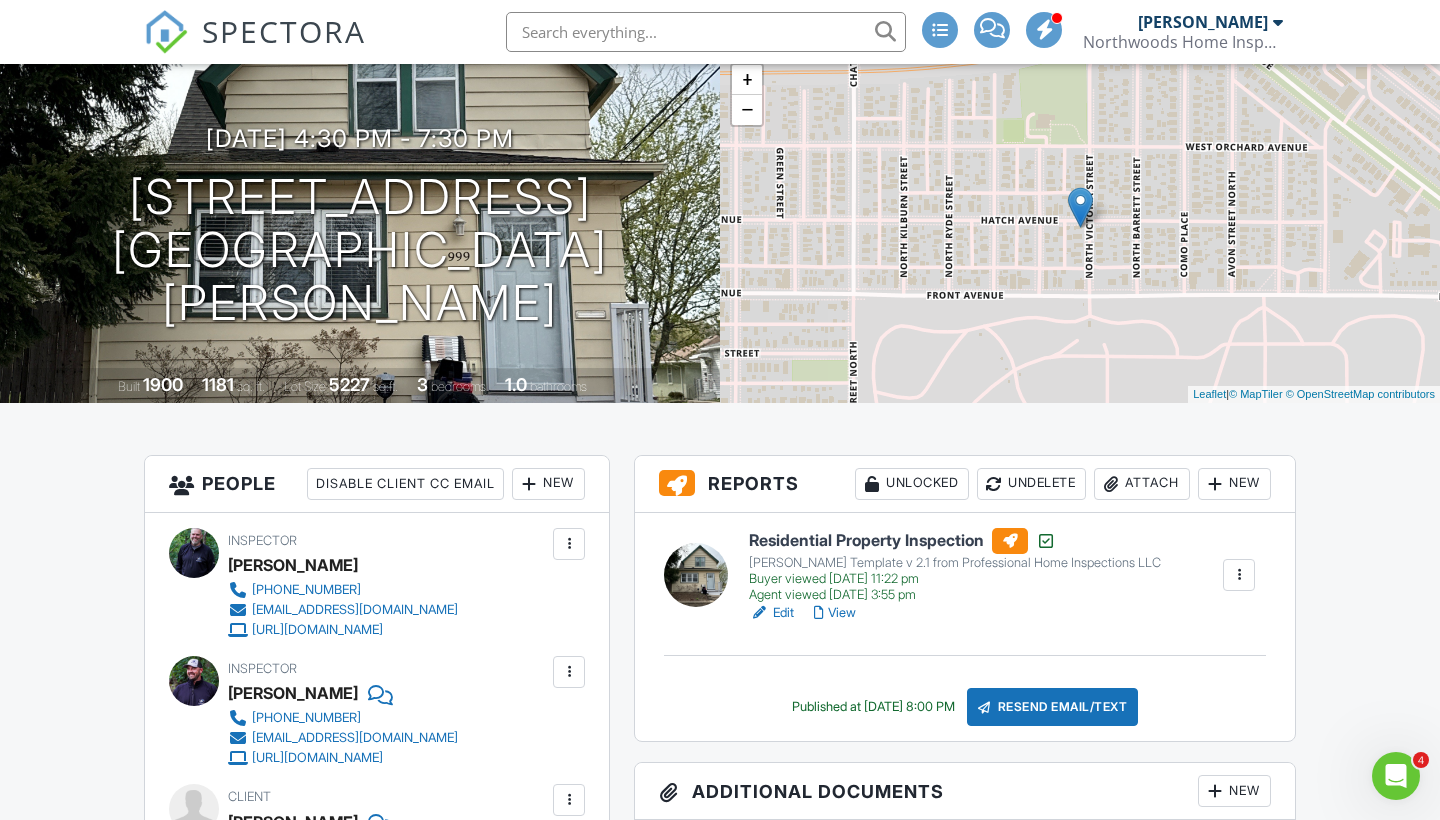 click at bounding box center (166, 32) 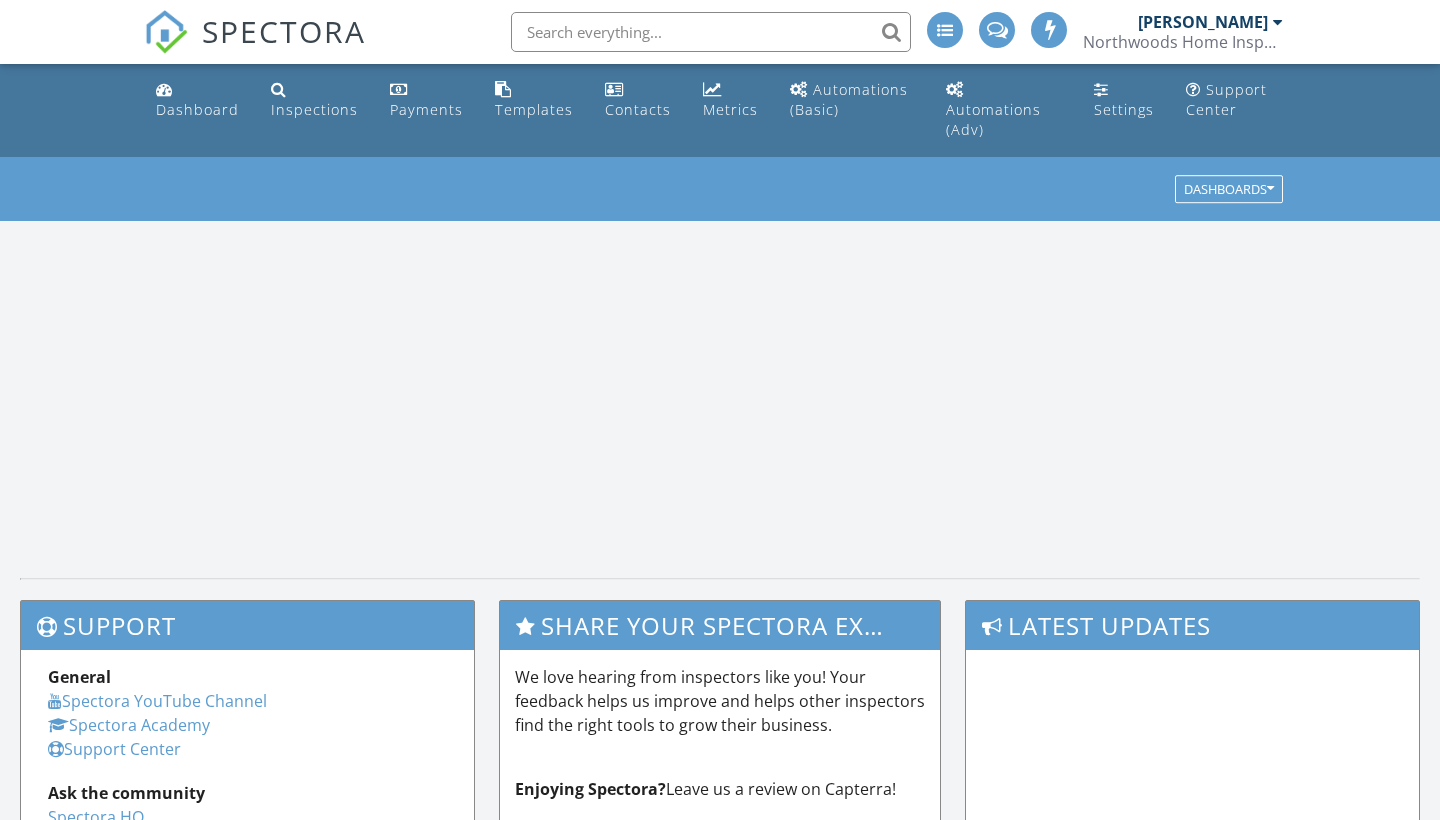scroll, scrollTop: 0, scrollLeft: 0, axis: both 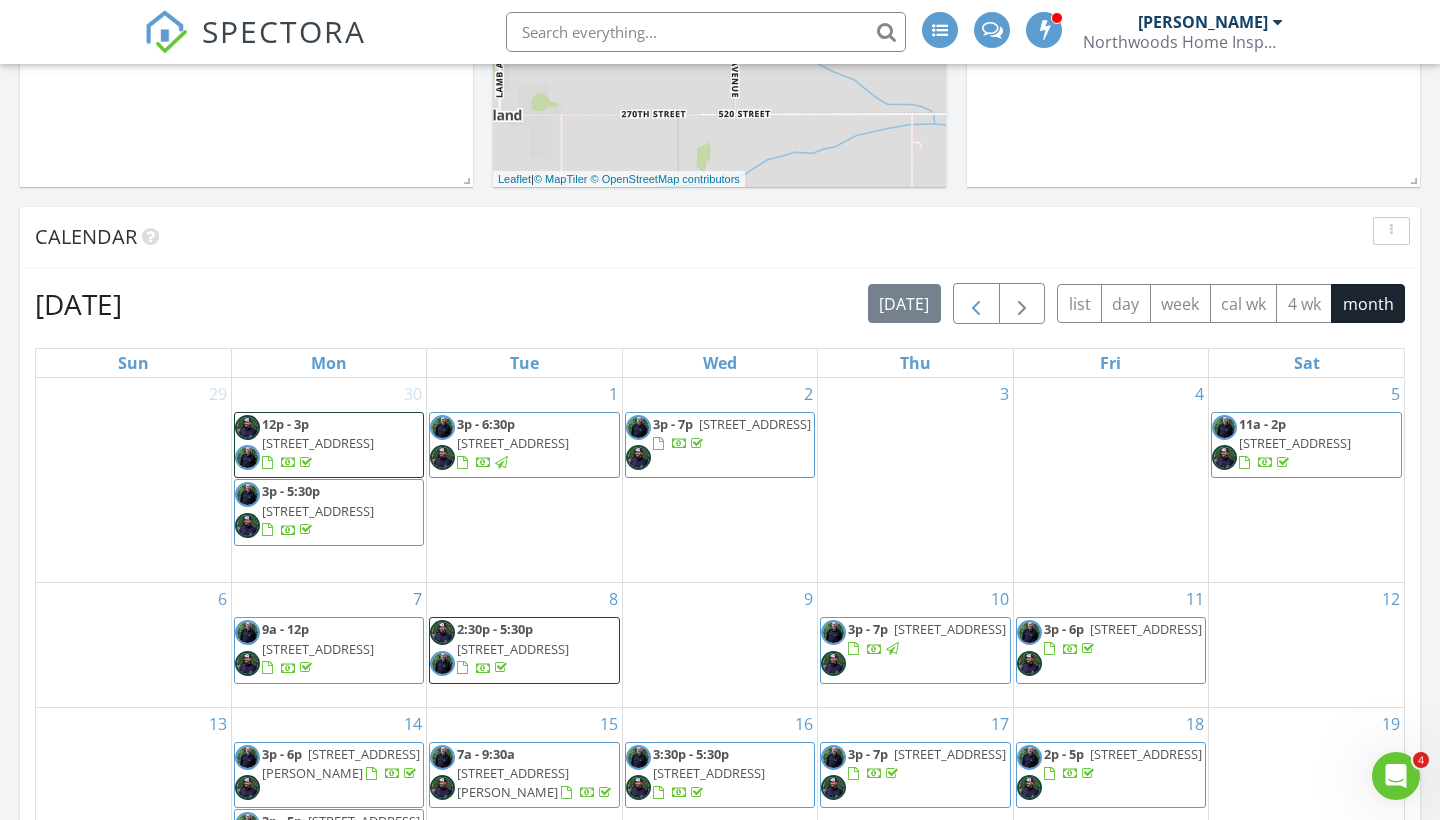 click at bounding box center (976, 303) 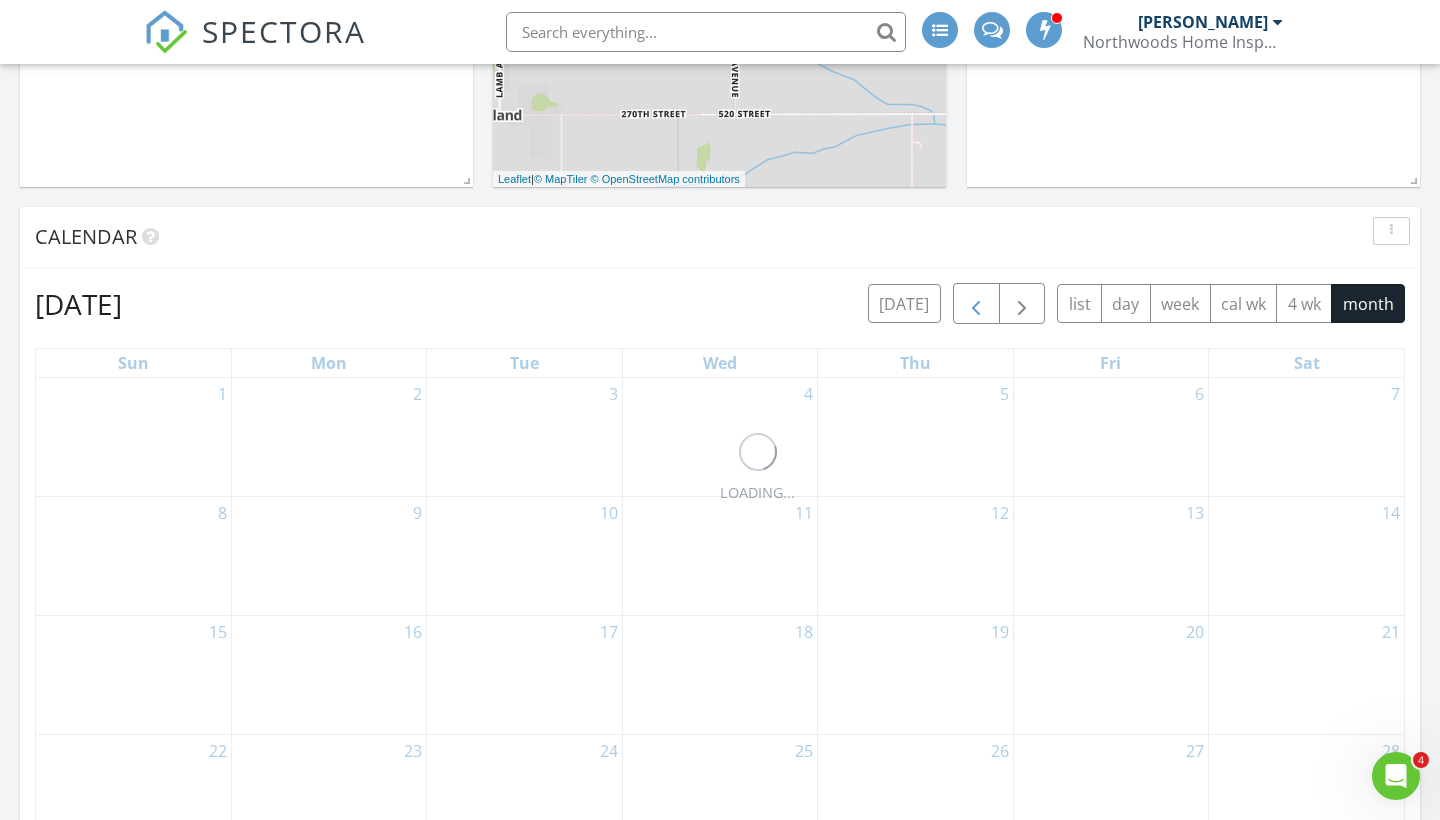 click at bounding box center (976, 303) 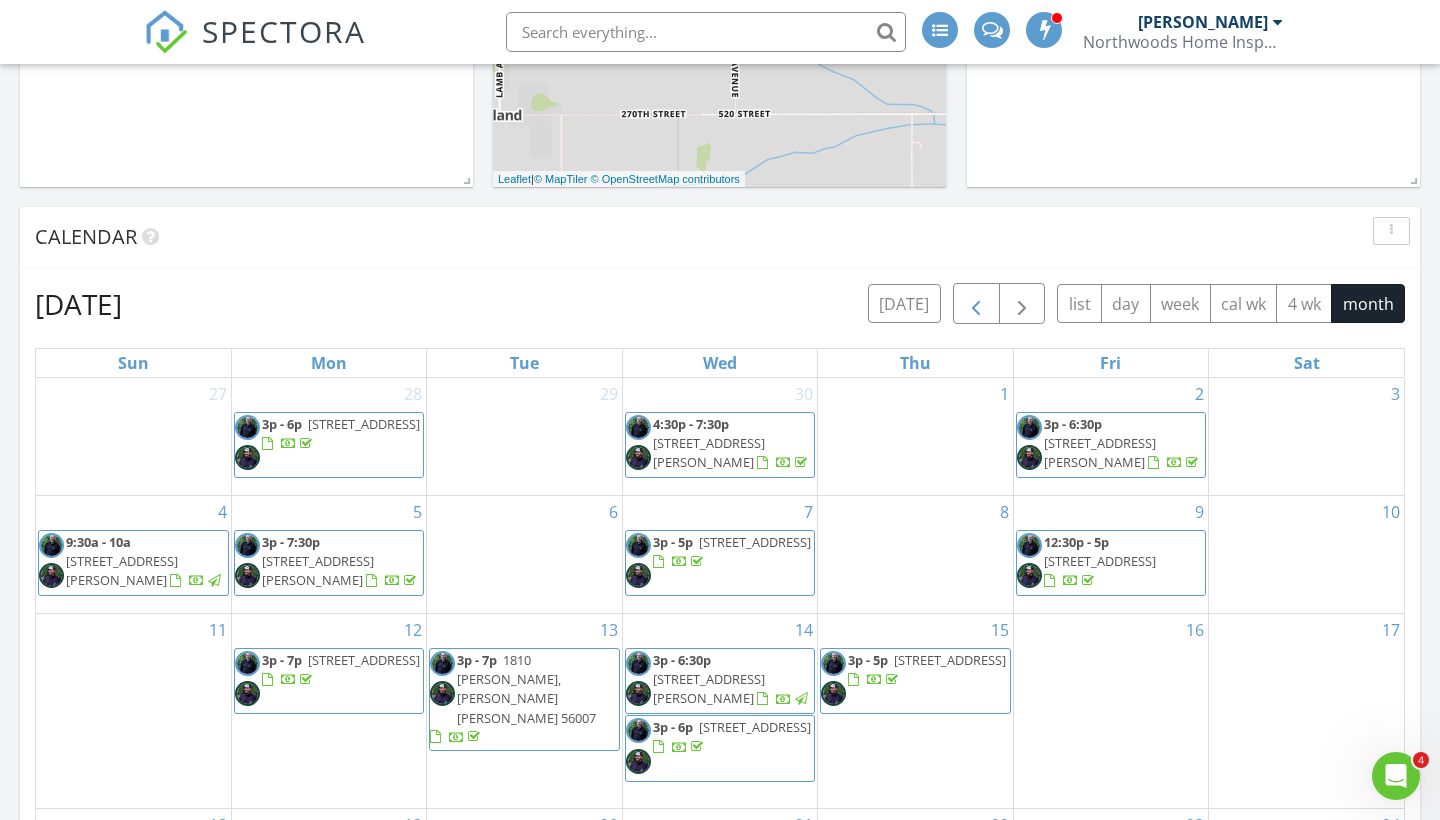 click at bounding box center (976, 303) 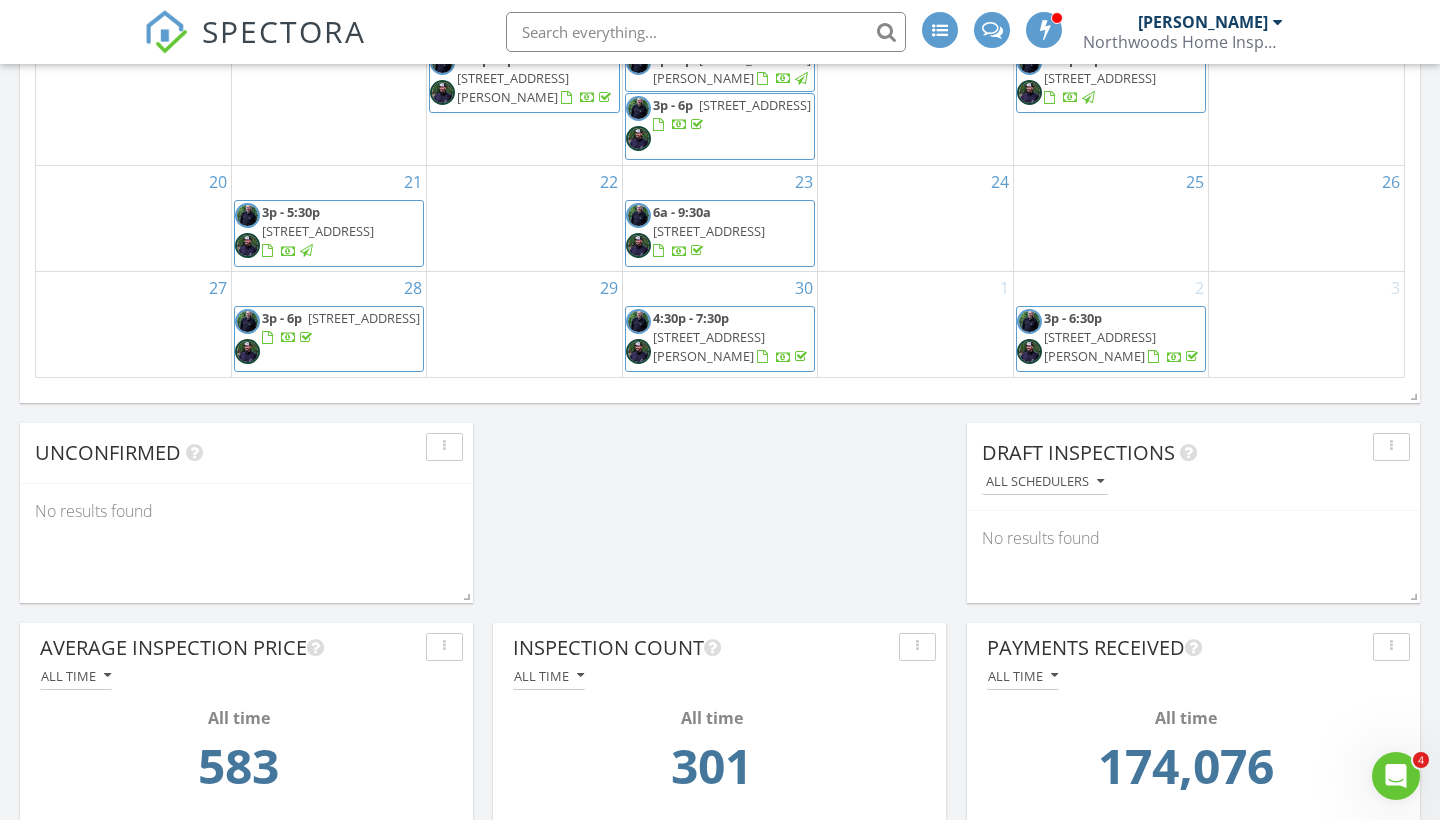 scroll, scrollTop: 1492, scrollLeft: 0, axis: vertical 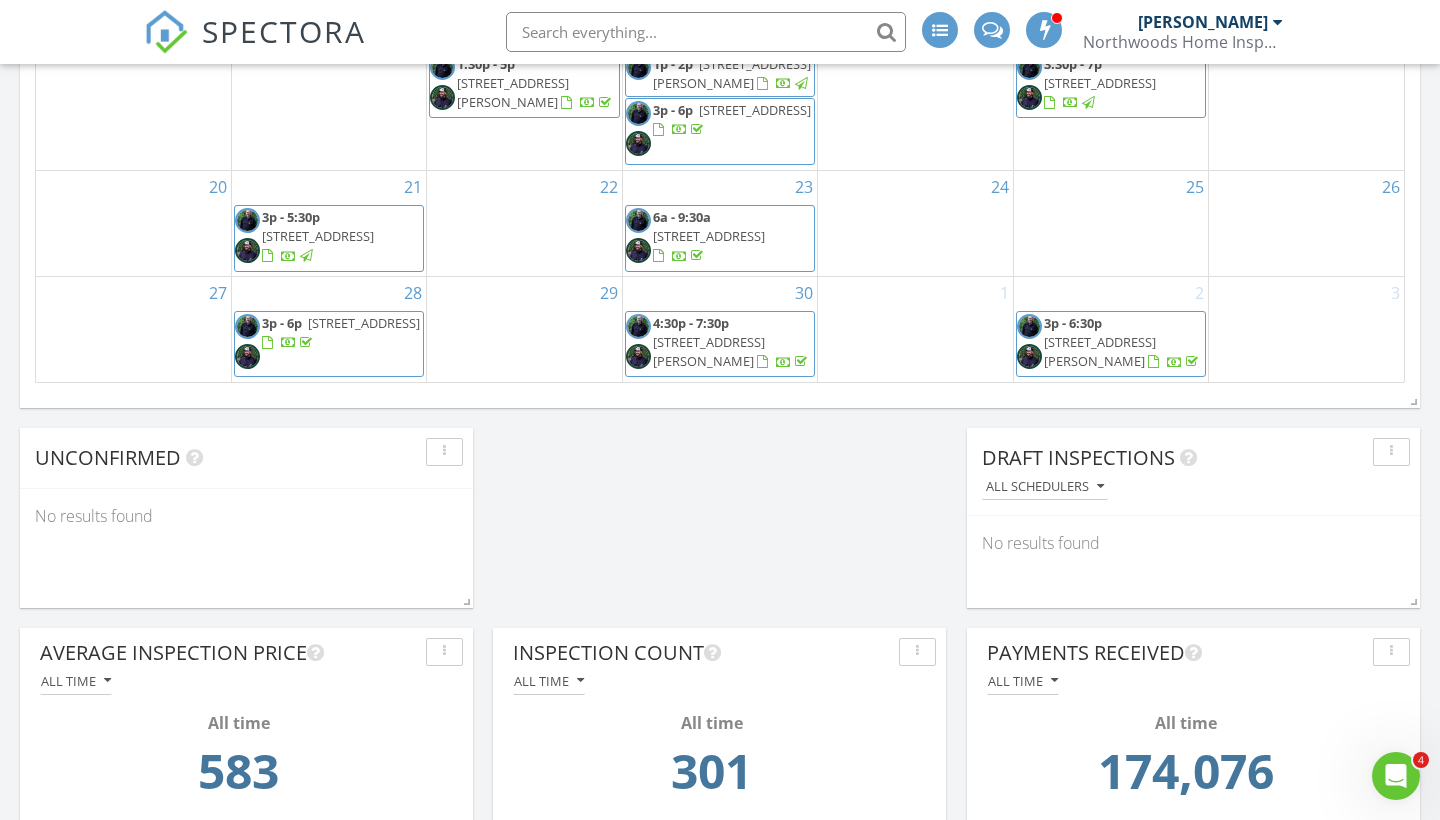 click on "917 Fremont Ave E, Saint Paul 55106" at bounding box center (1100, 351) 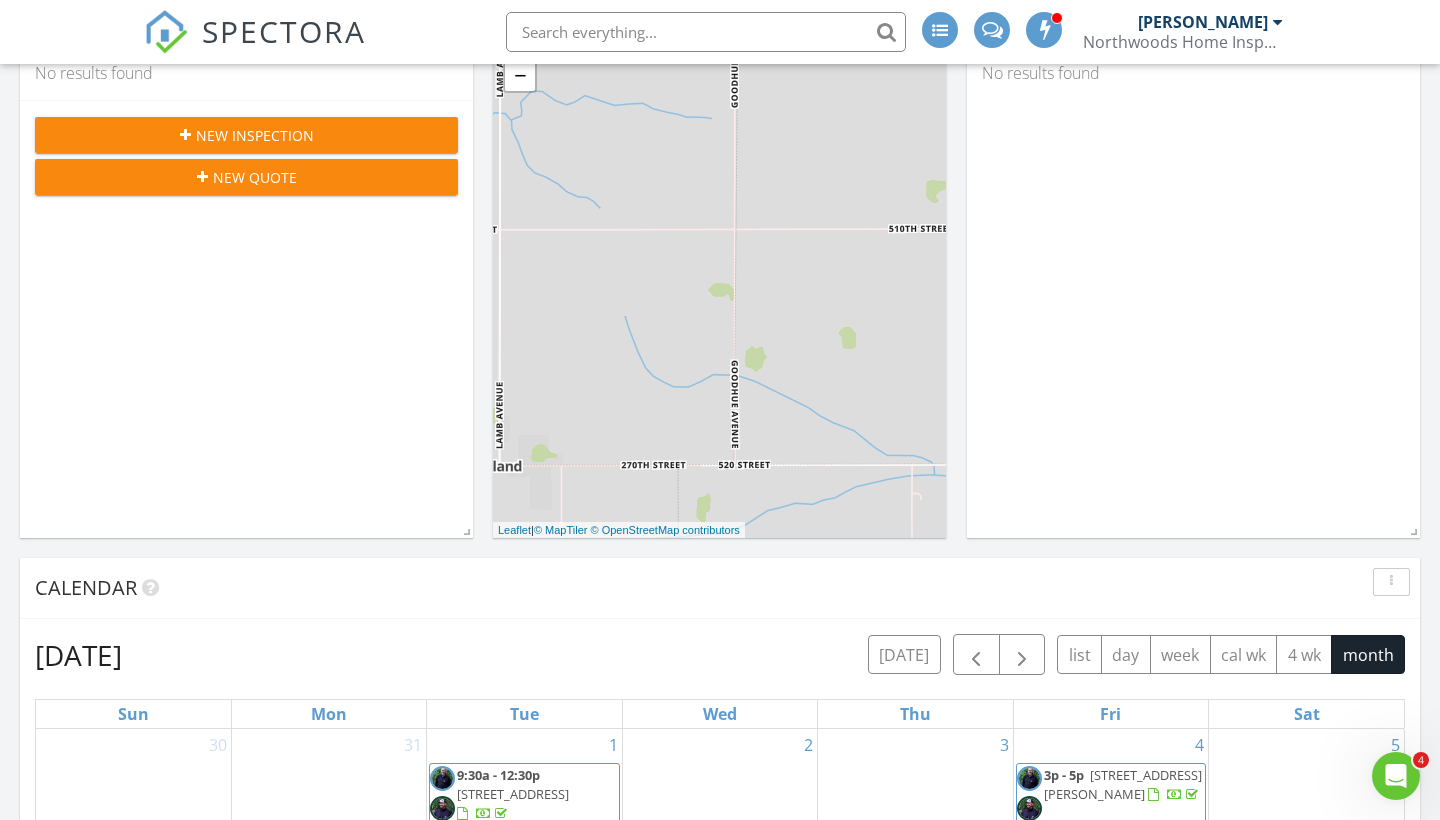 scroll, scrollTop: 352, scrollLeft: 0, axis: vertical 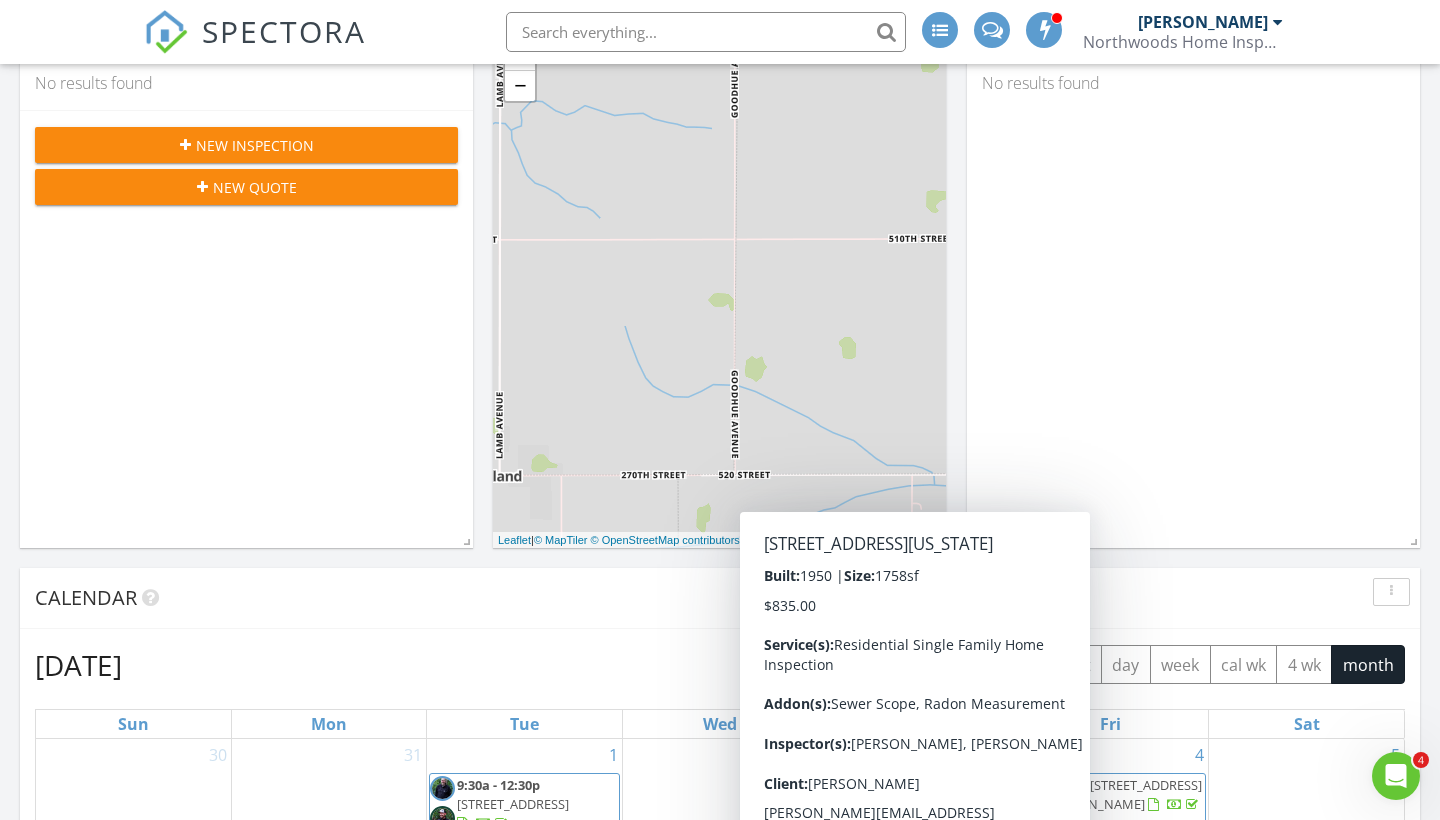 click on "Calendar" at bounding box center (720, 598) 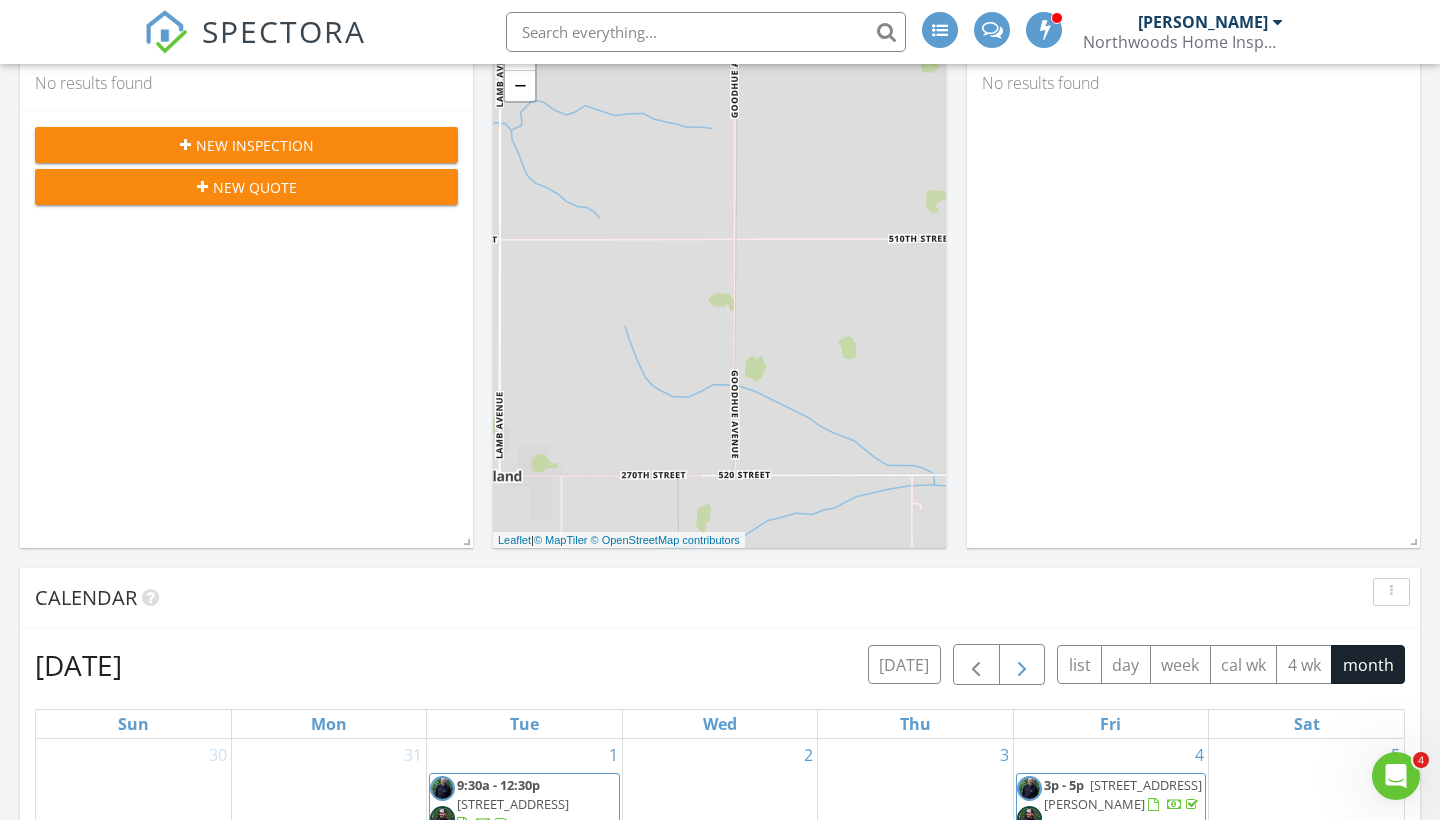 click at bounding box center (1022, 666) 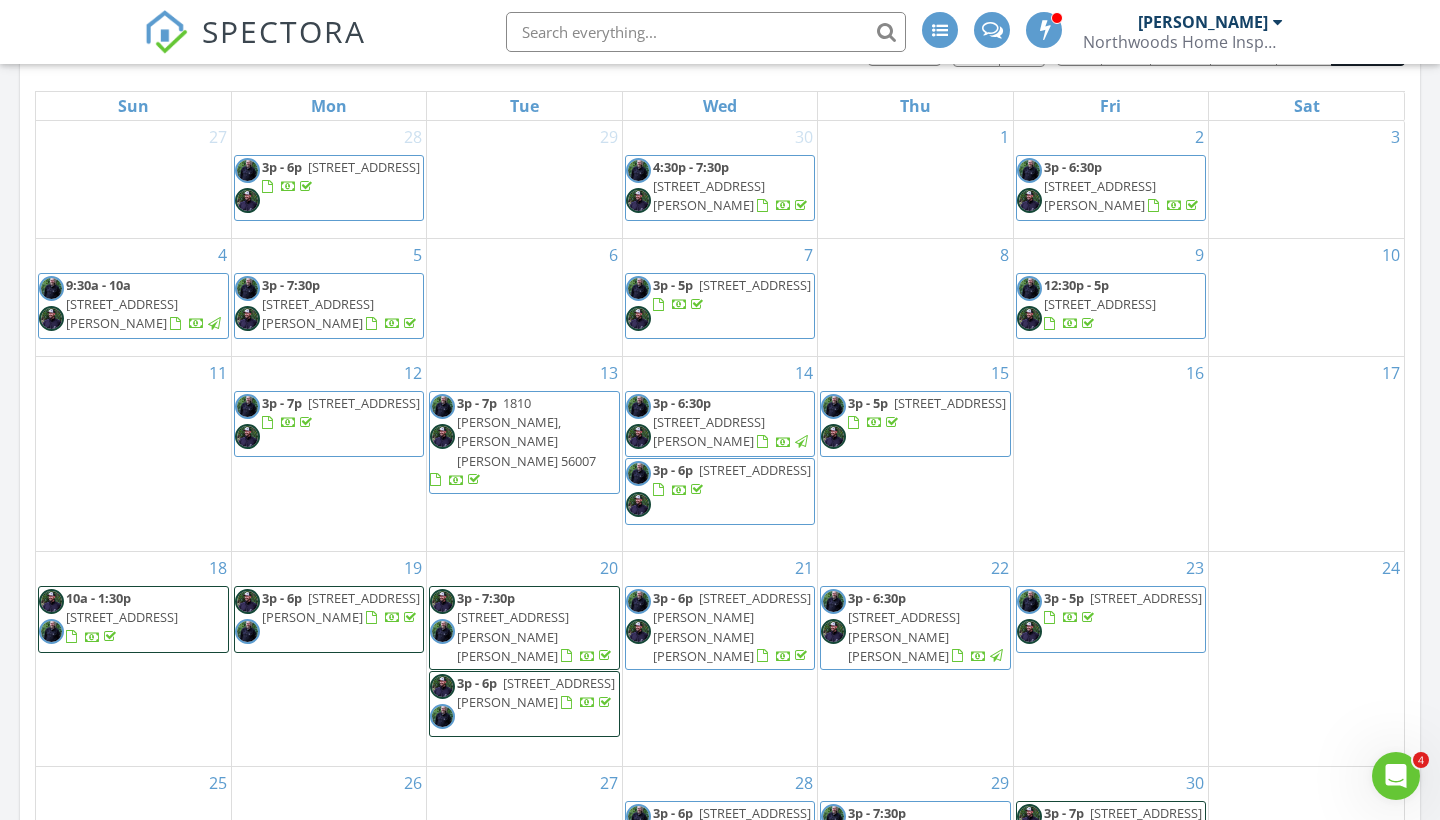 scroll, scrollTop: 972, scrollLeft: 0, axis: vertical 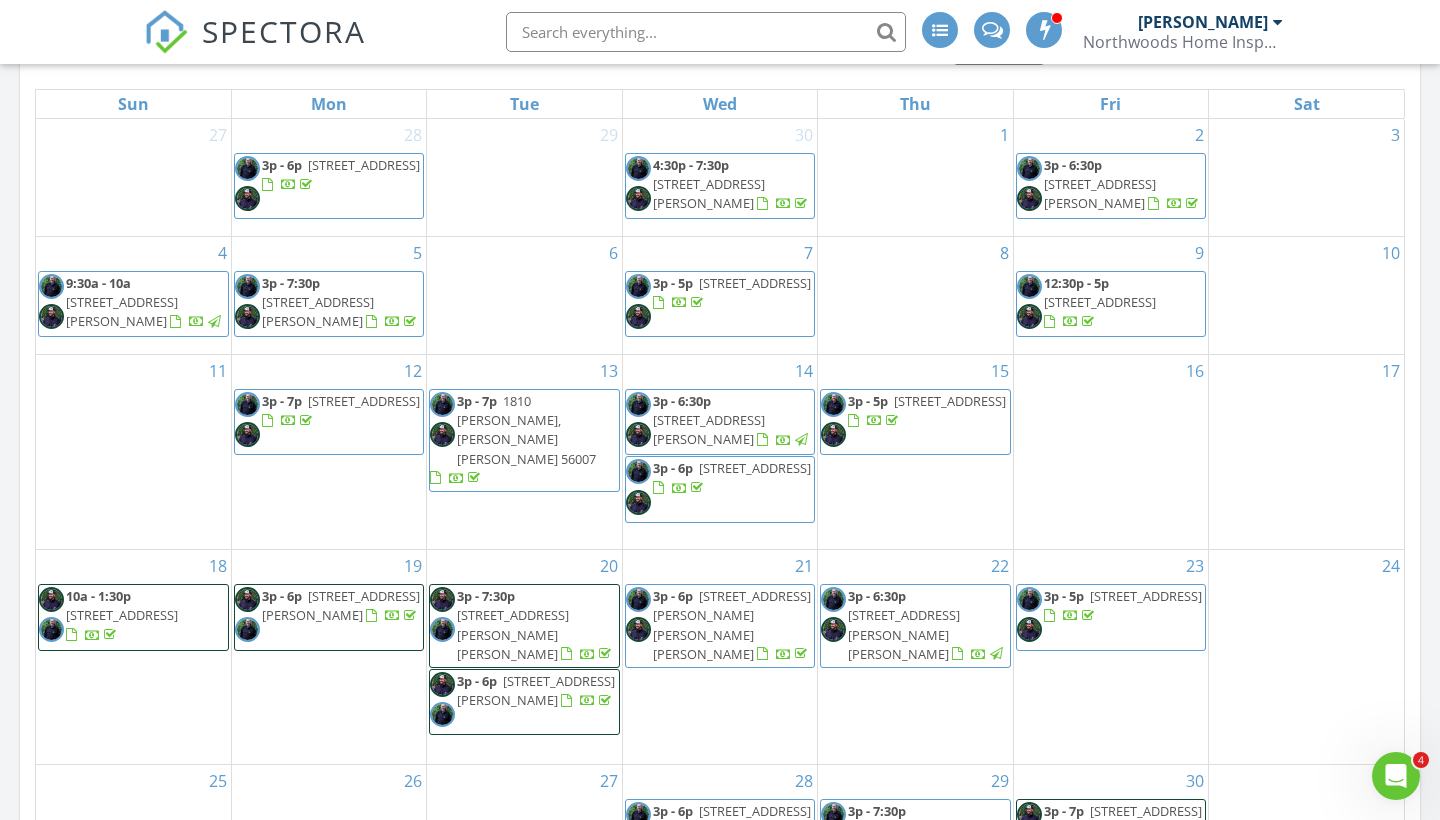 click on "1324 7th St N, Cannon Falls 55009" at bounding box center [122, 311] 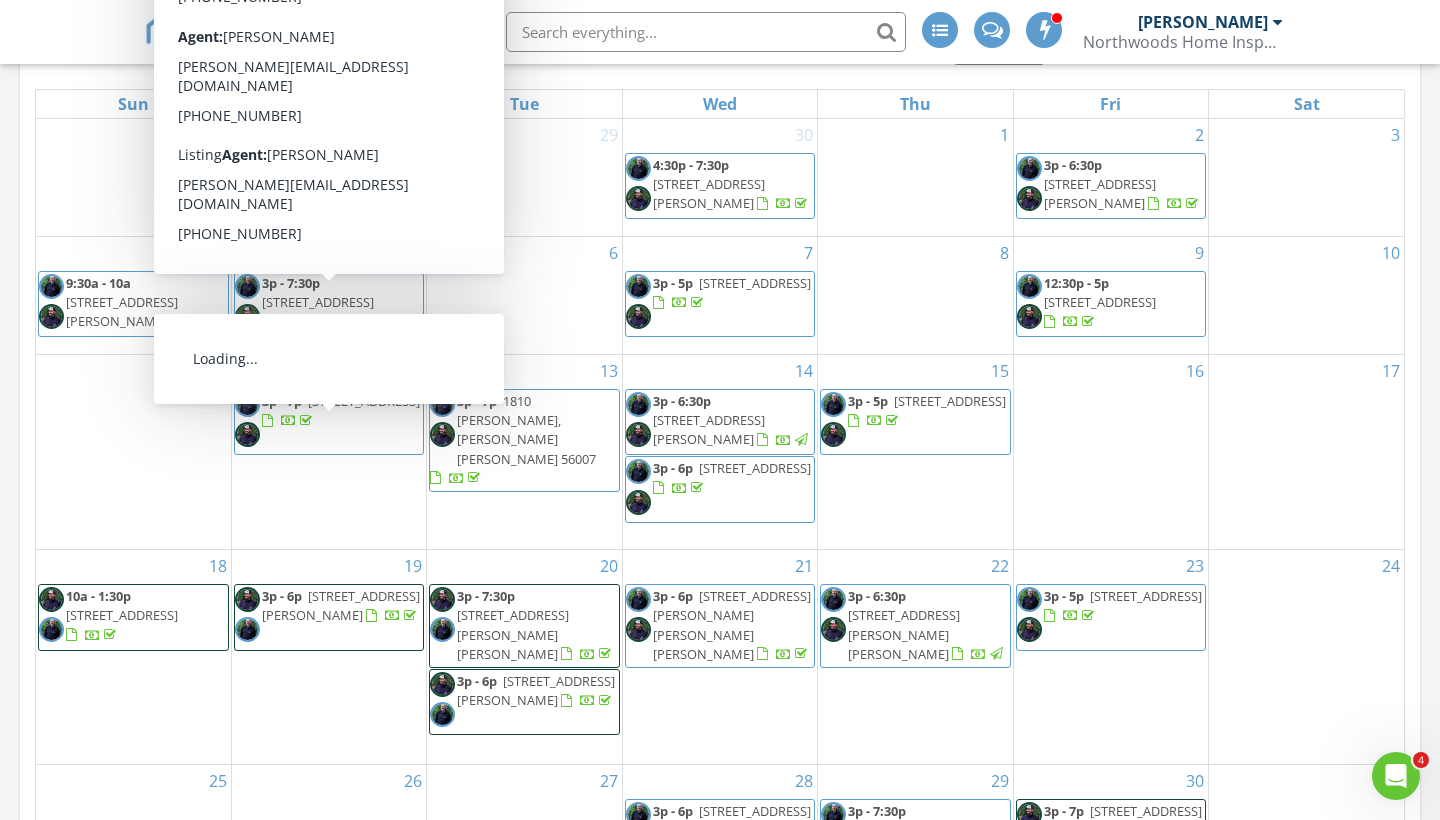 click on "1810 Kirkwood Ln N , Plymouth 55441" at bounding box center [318, 311] 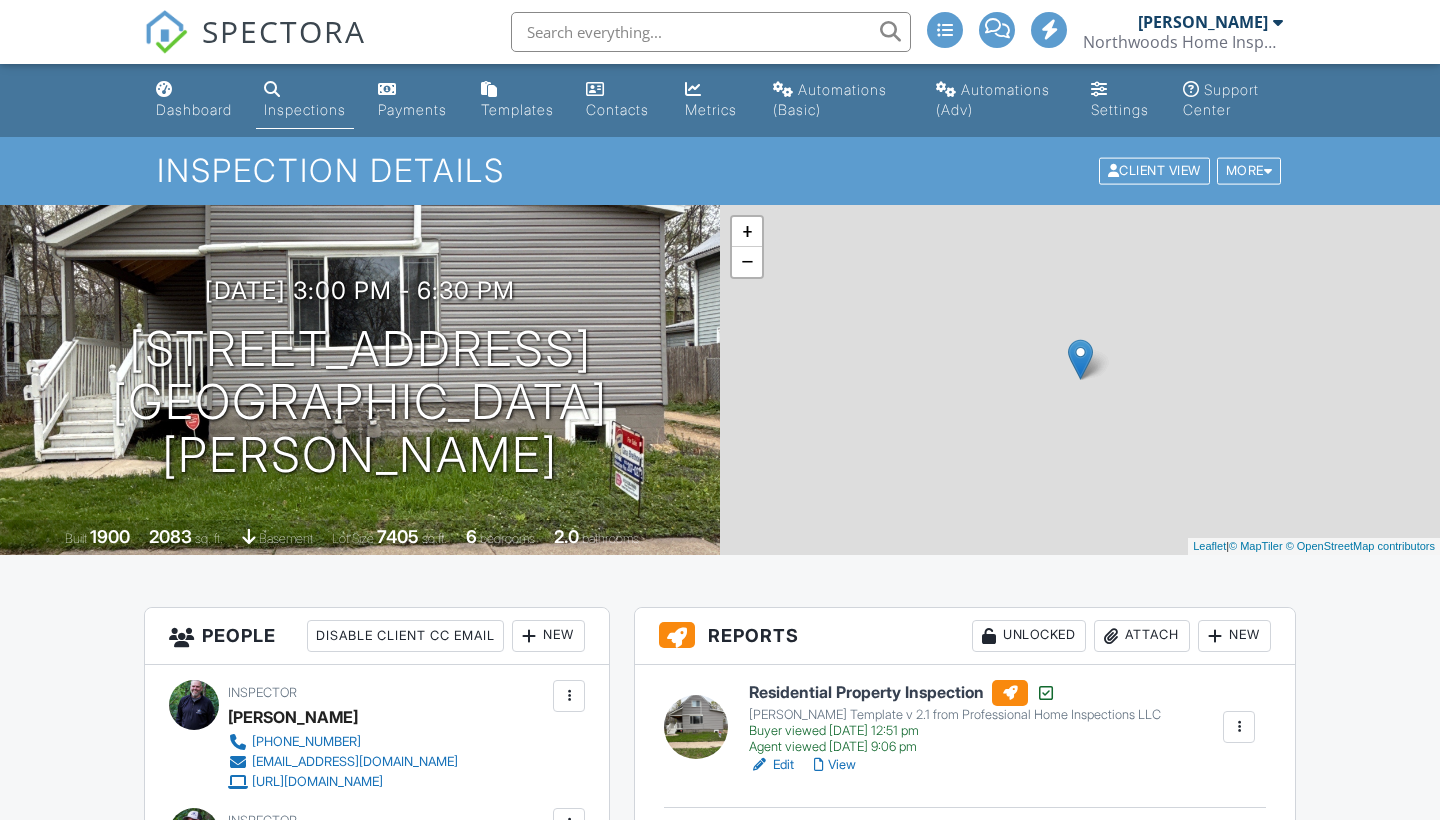 scroll, scrollTop: 0, scrollLeft: 0, axis: both 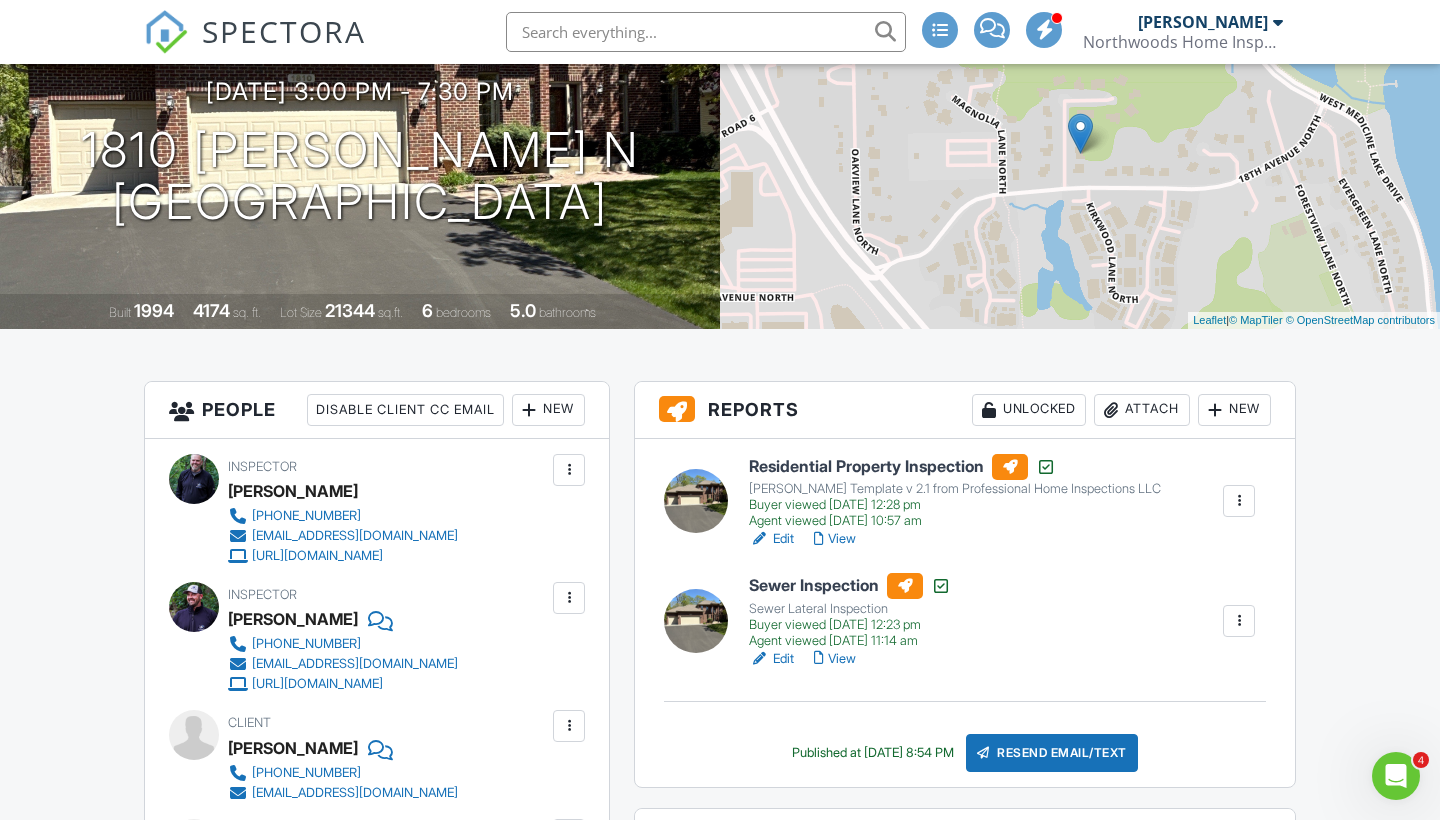 click on "View" at bounding box center [835, 539] 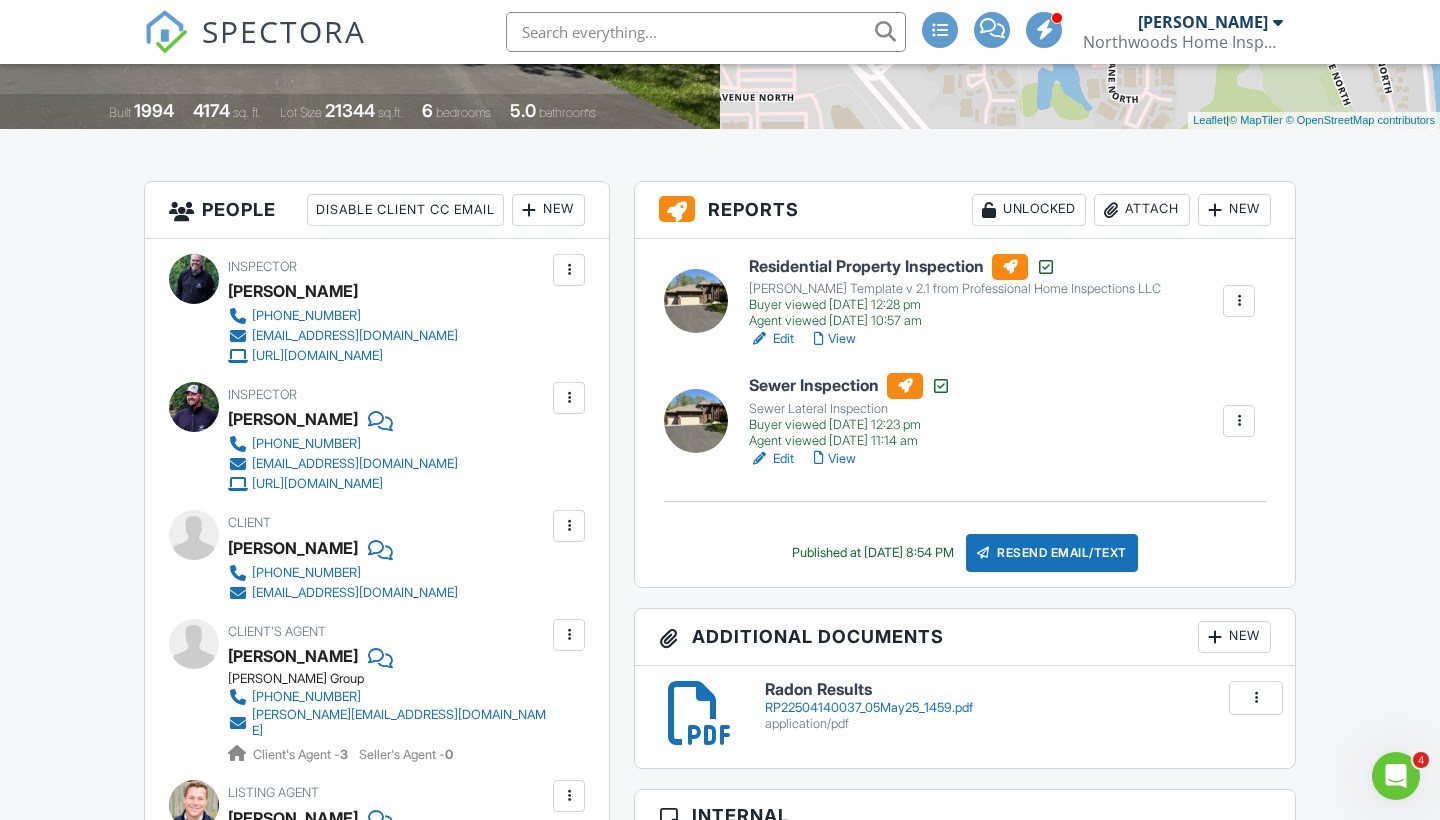 scroll, scrollTop: 427, scrollLeft: 0, axis: vertical 